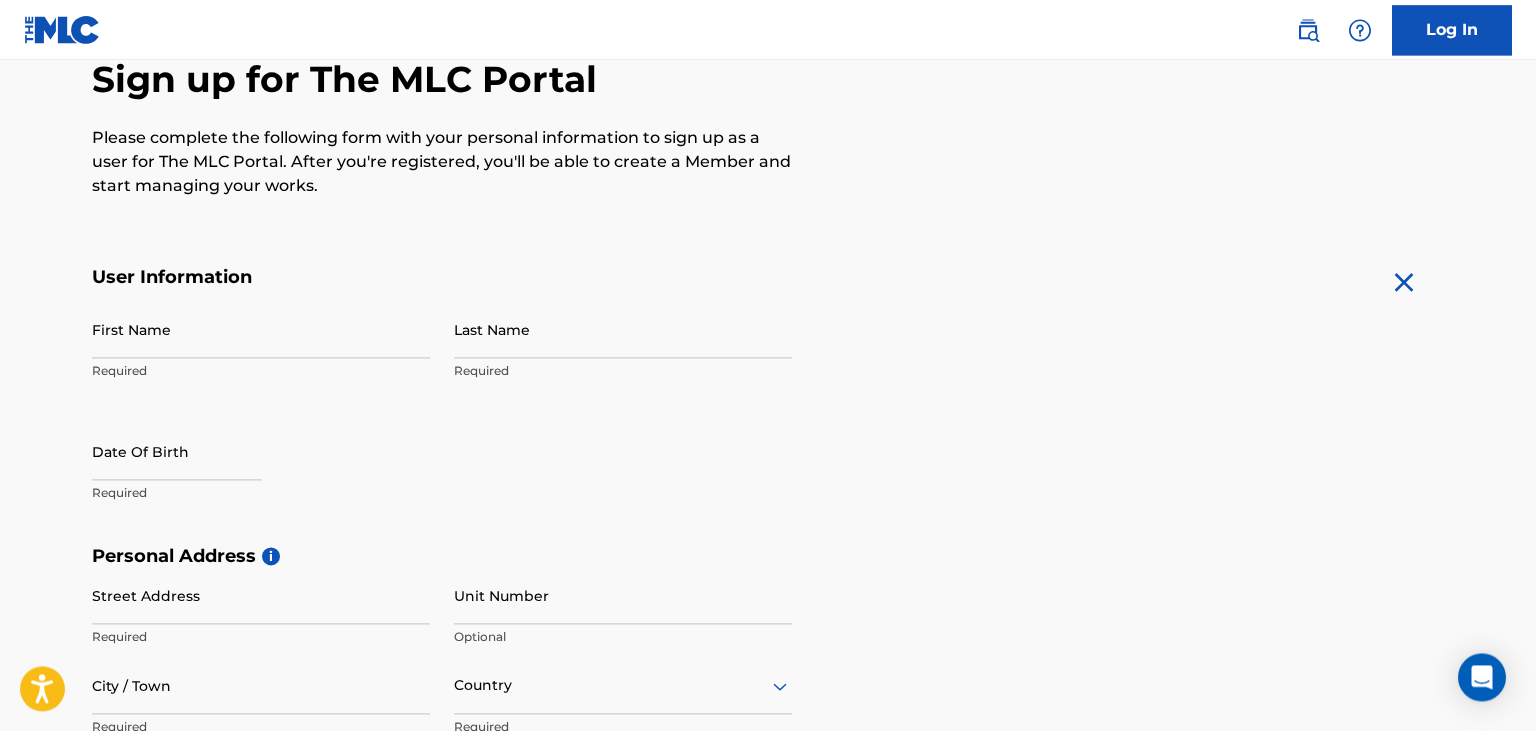 scroll, scrollTop: 211, scrollLeft: 0, axis: vertical 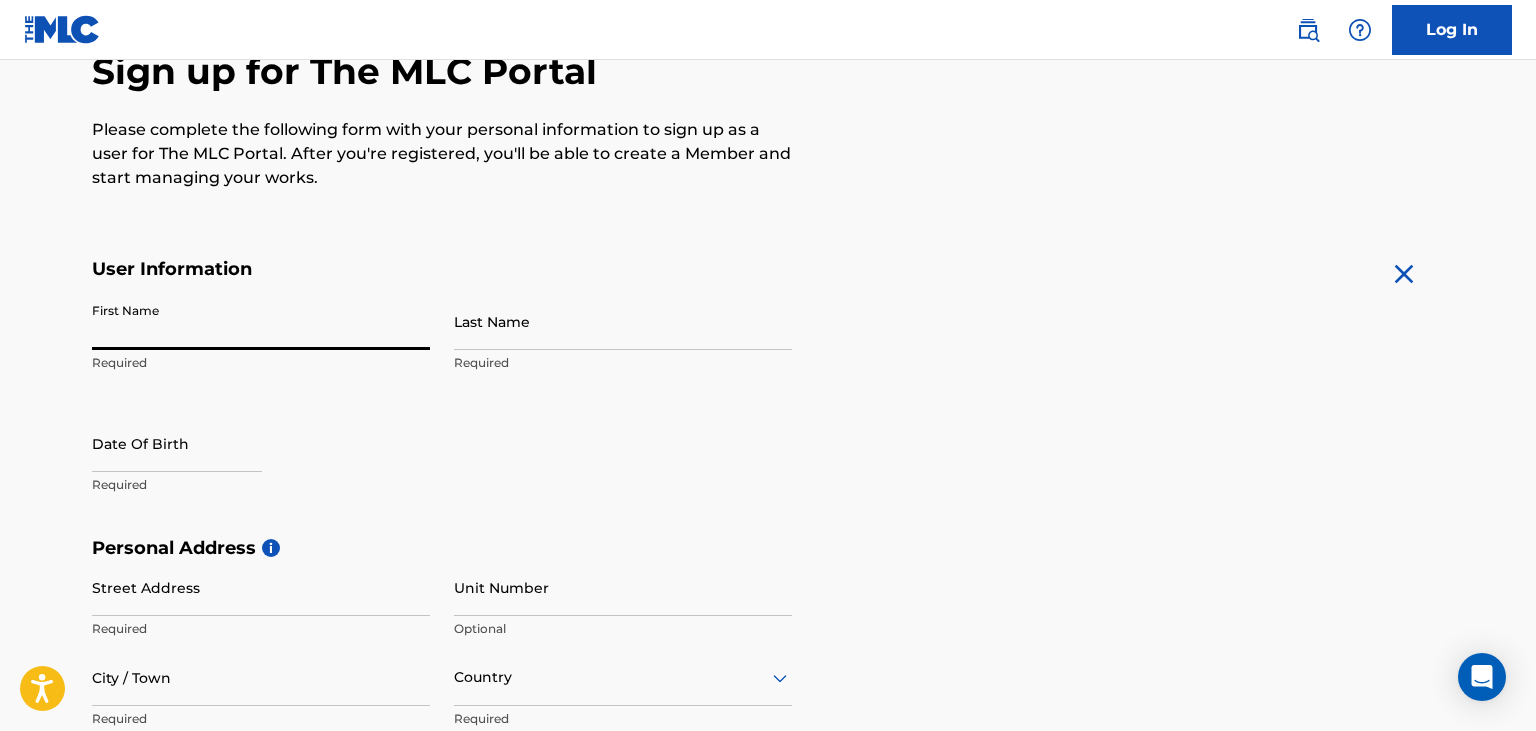 click on "First Name" at bounding box center (261, 321) 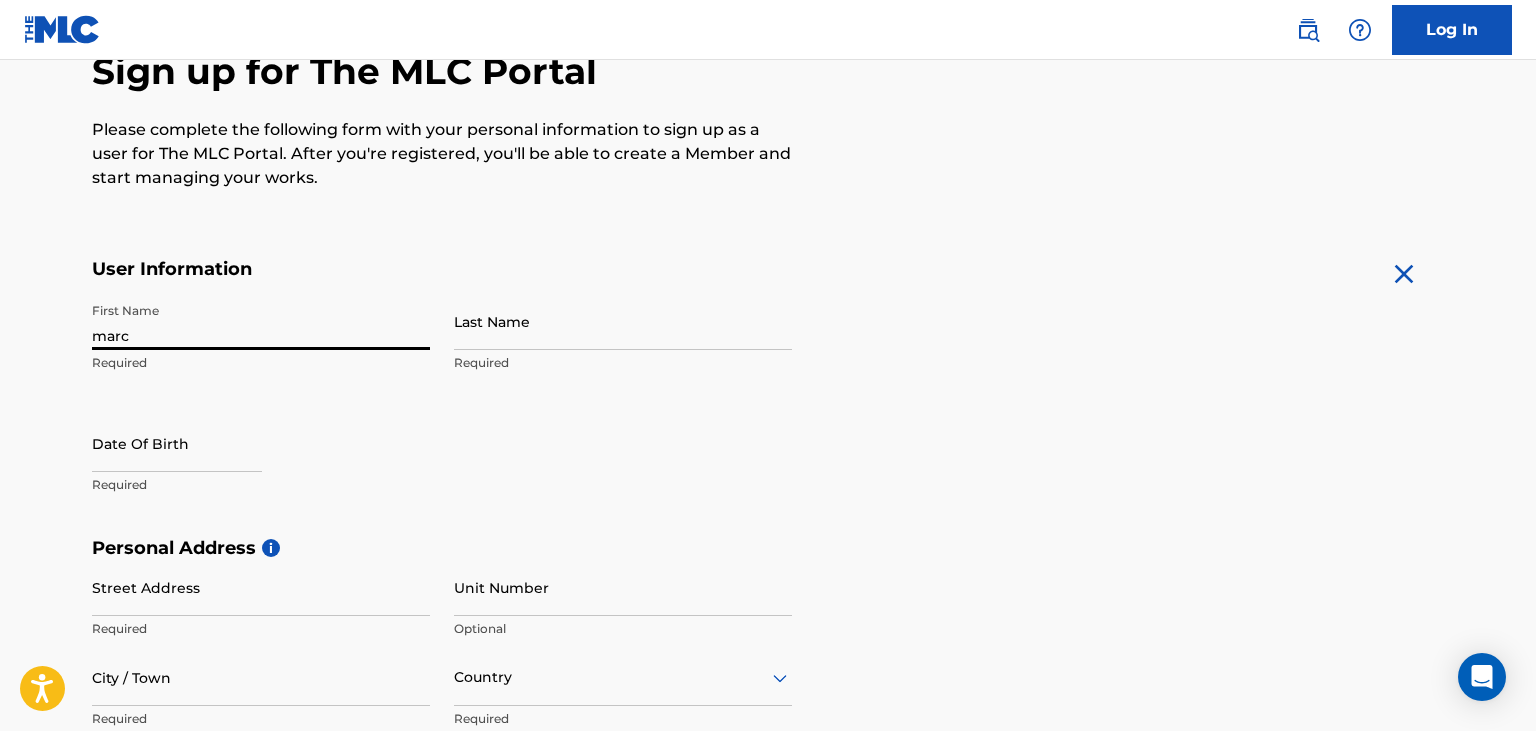 type on "marc" 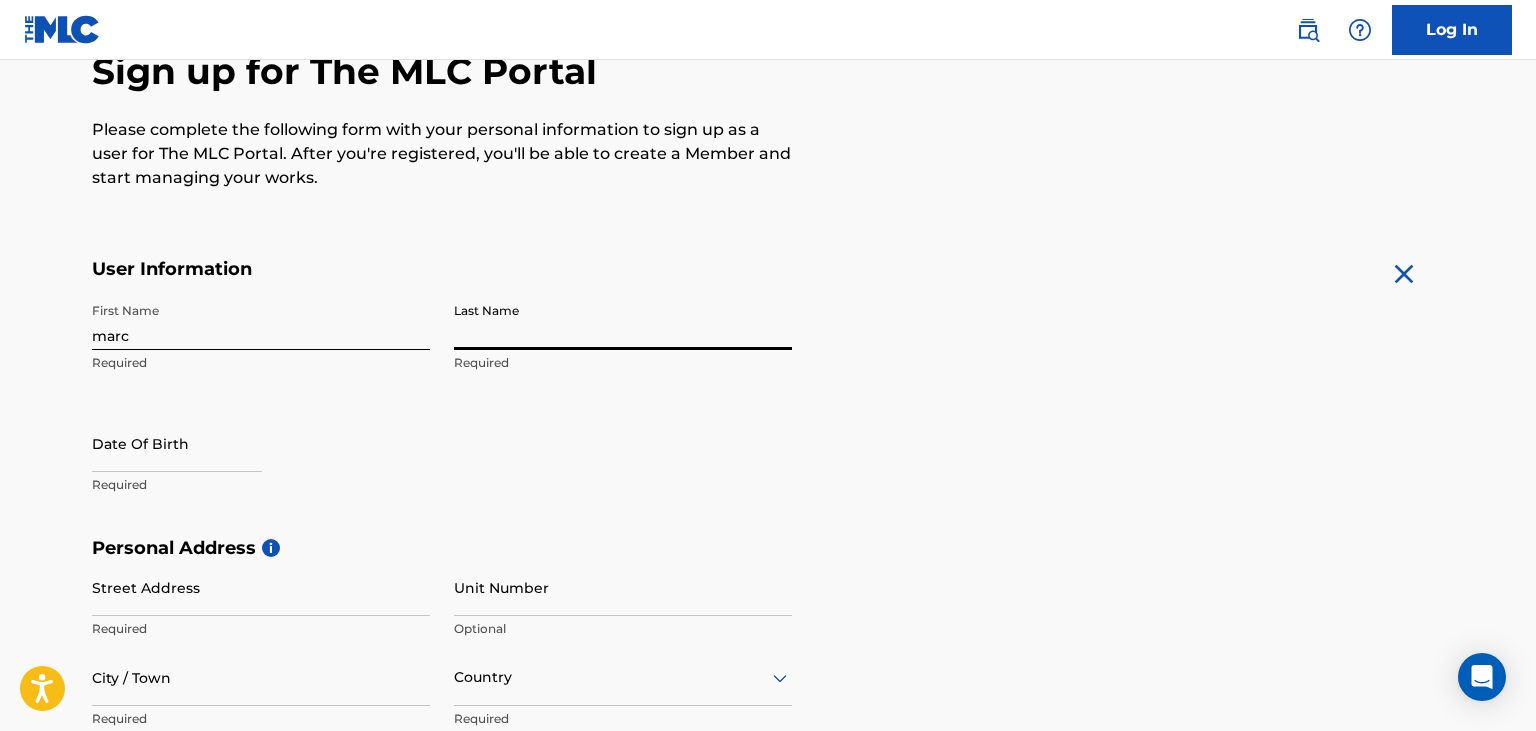 click on "Last Name" at bounding box center [623, 321] 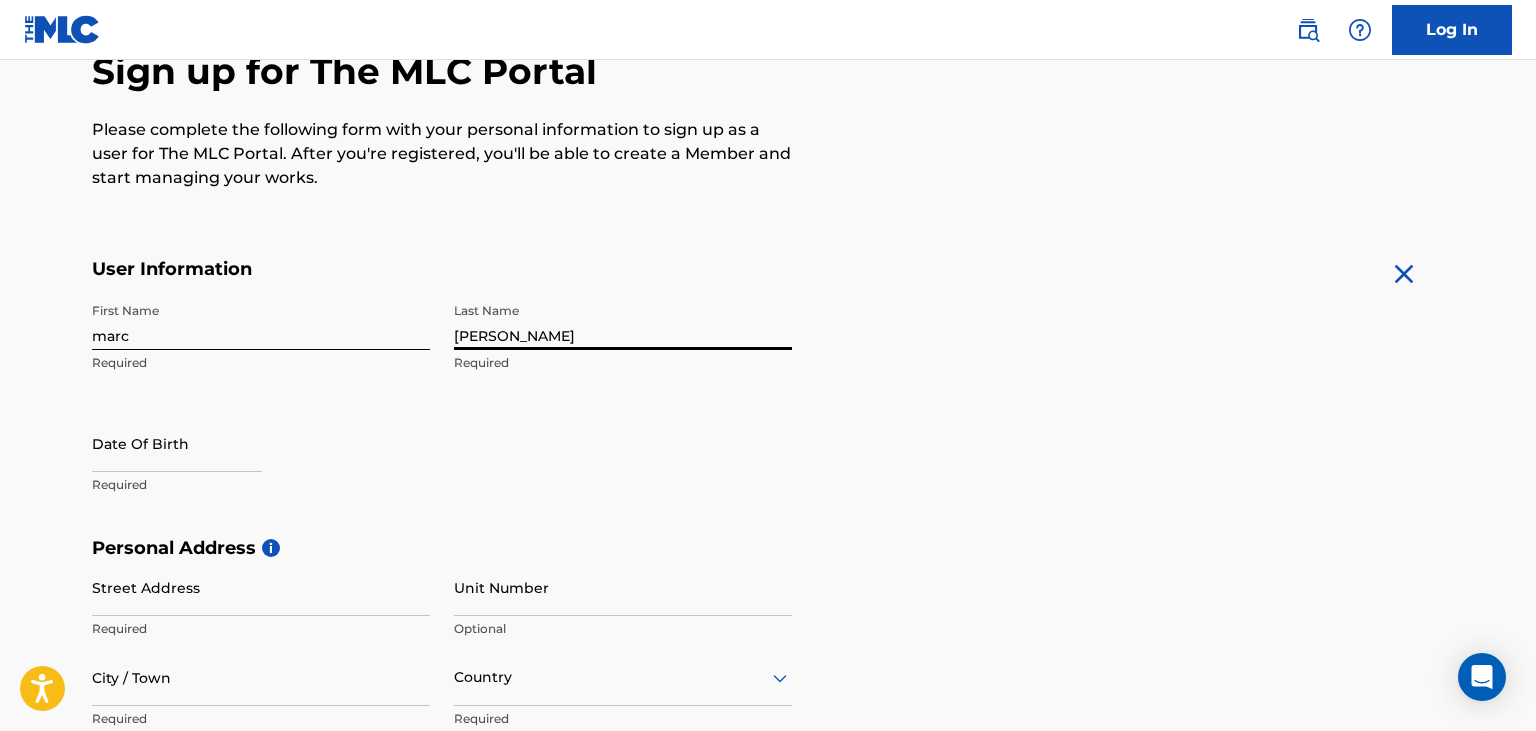 type on "[PERSON_NAME]" 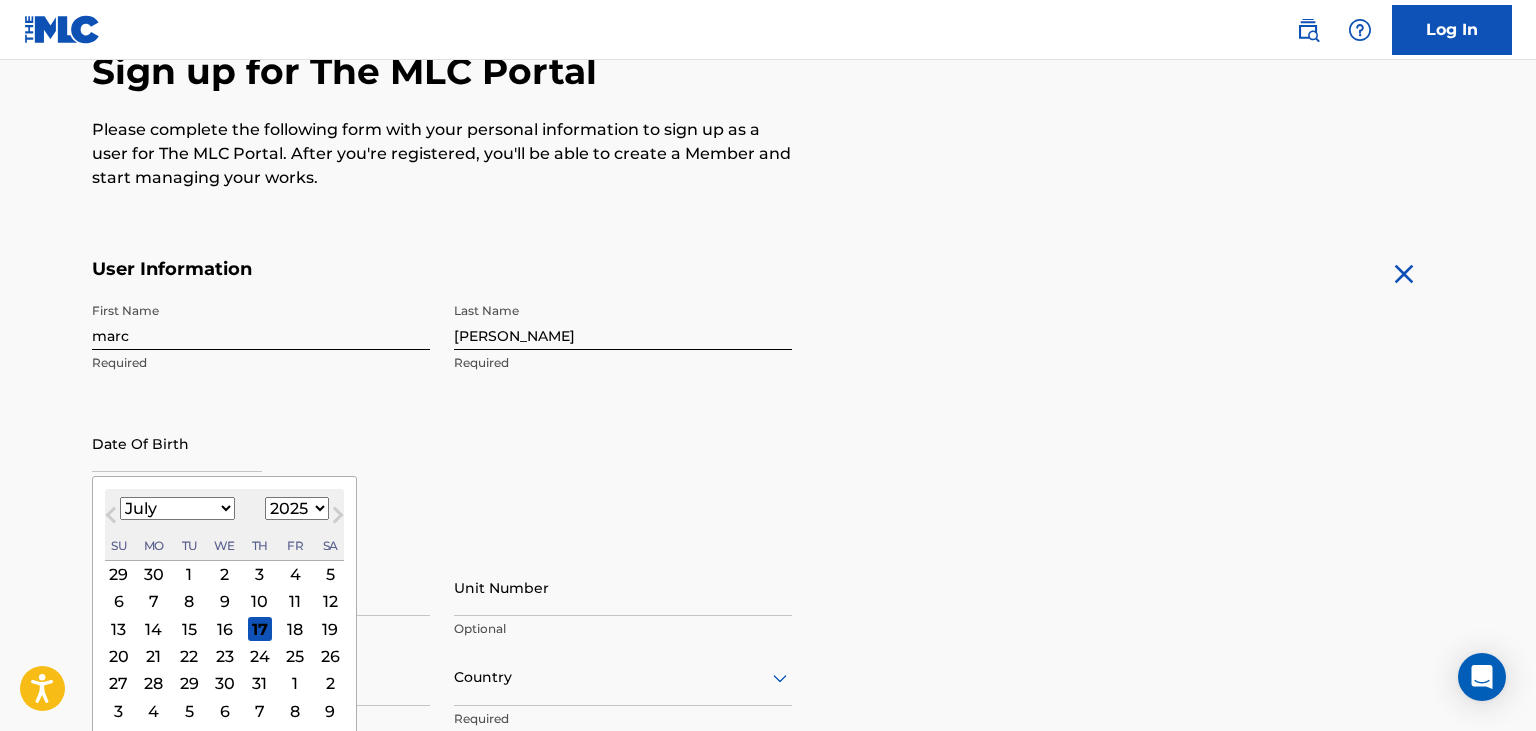 click at bounding box center (177, 443) 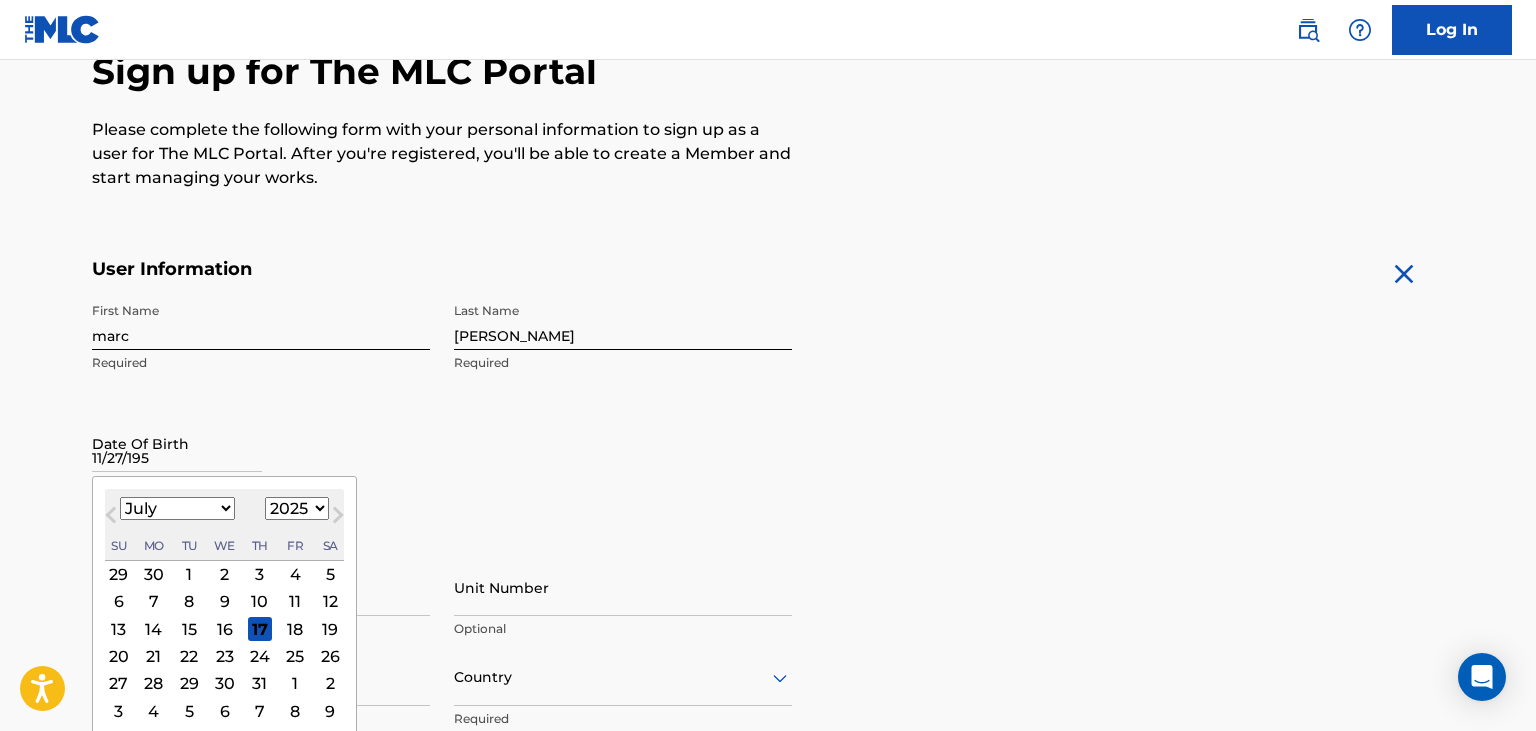 type on "[DATE]" 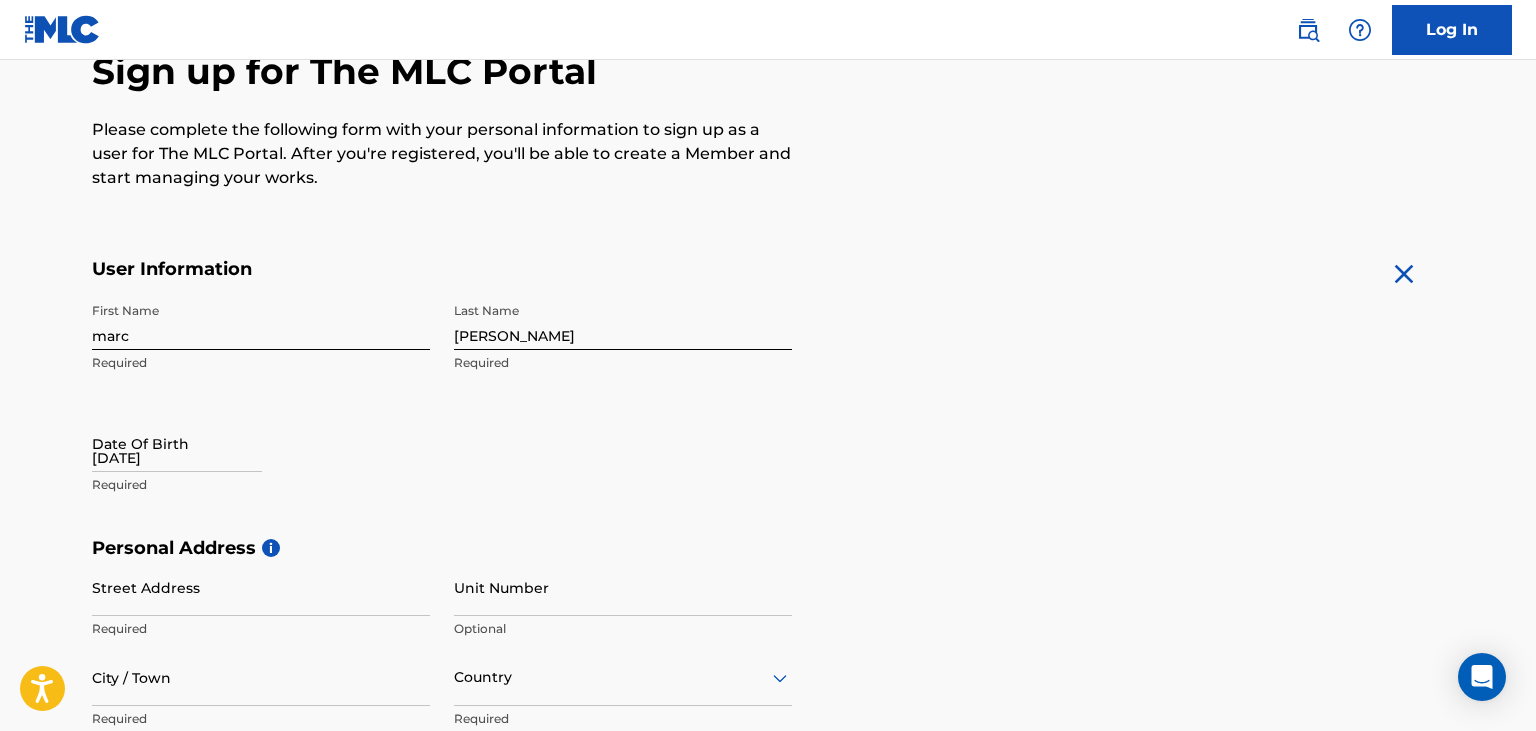 click on "First Name [PERSON_NAME] Required Last Name [PERSON_NAME] Required Date Of Birth [DEMOGRAPHIC_DATA] Required" at bounding box center [442, 415] 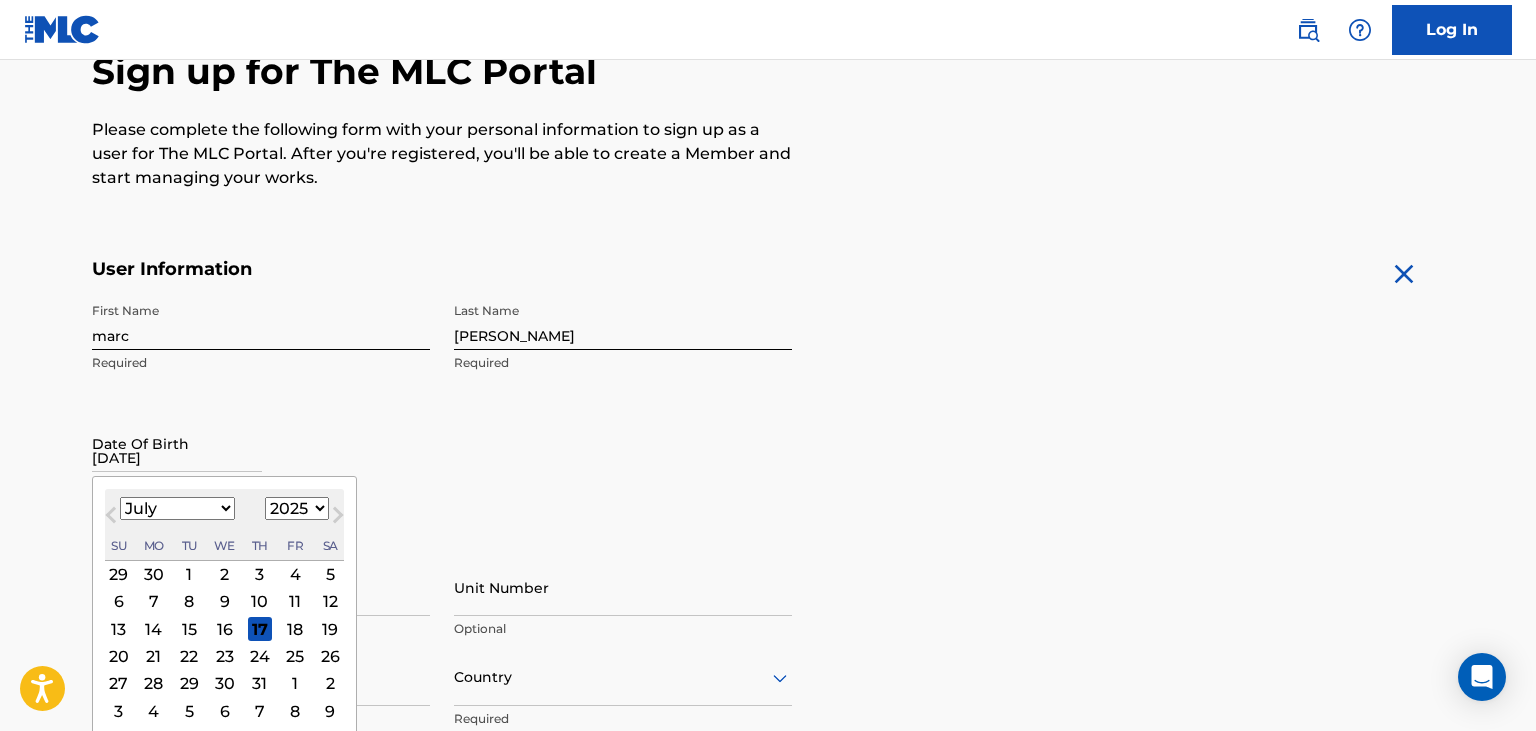 click on "[DATE]" at bounding box center [177, 443] 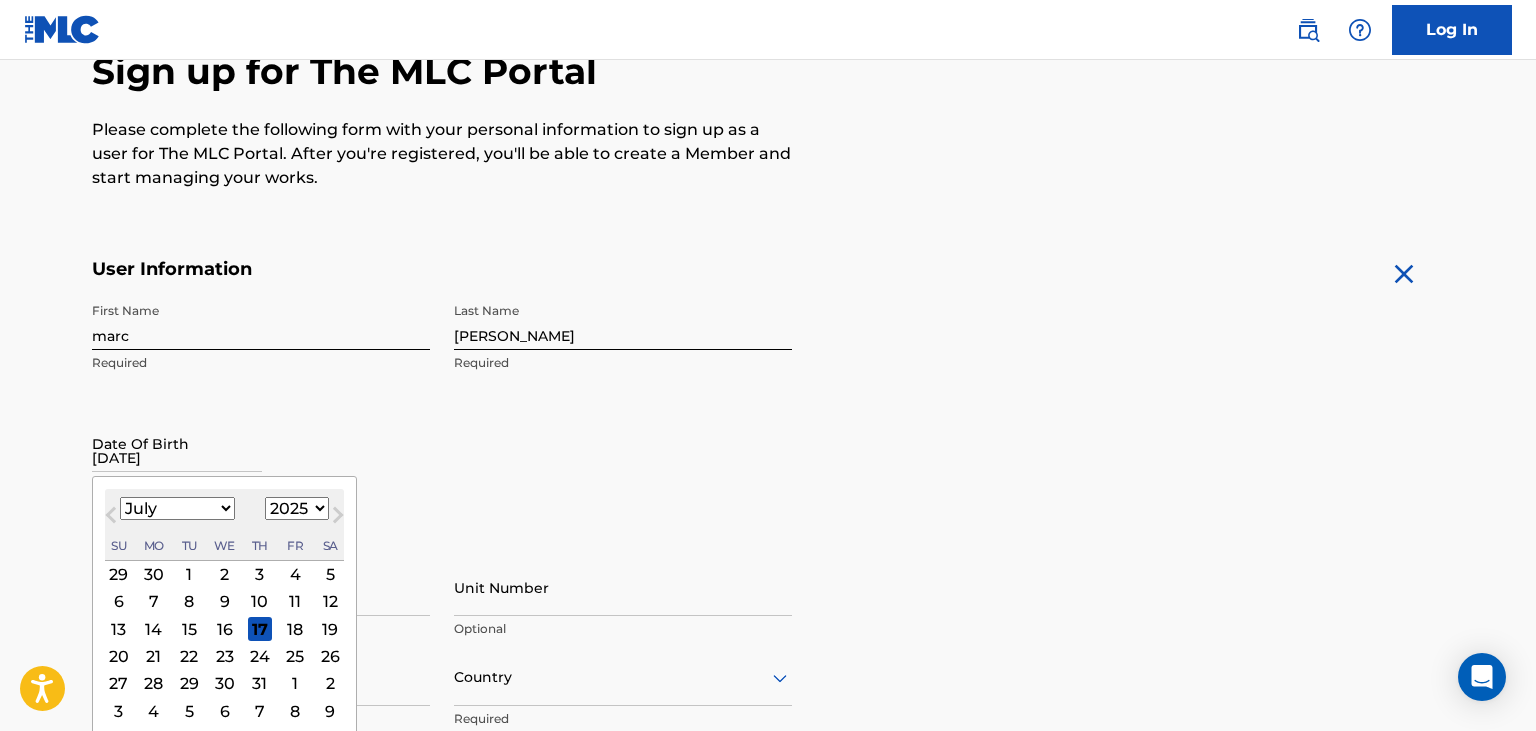 select on "10" 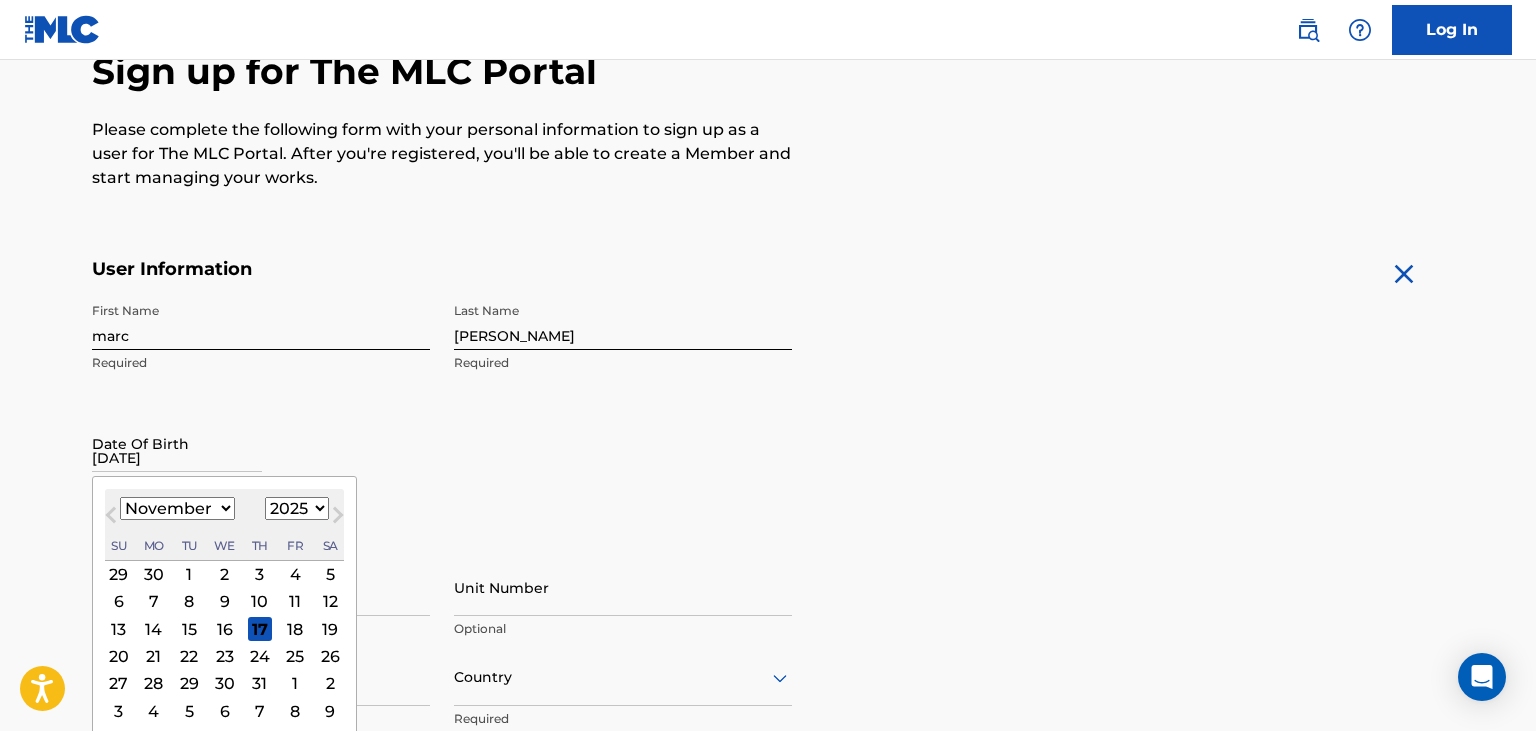 click on "November" at bounding box center [0, 0] 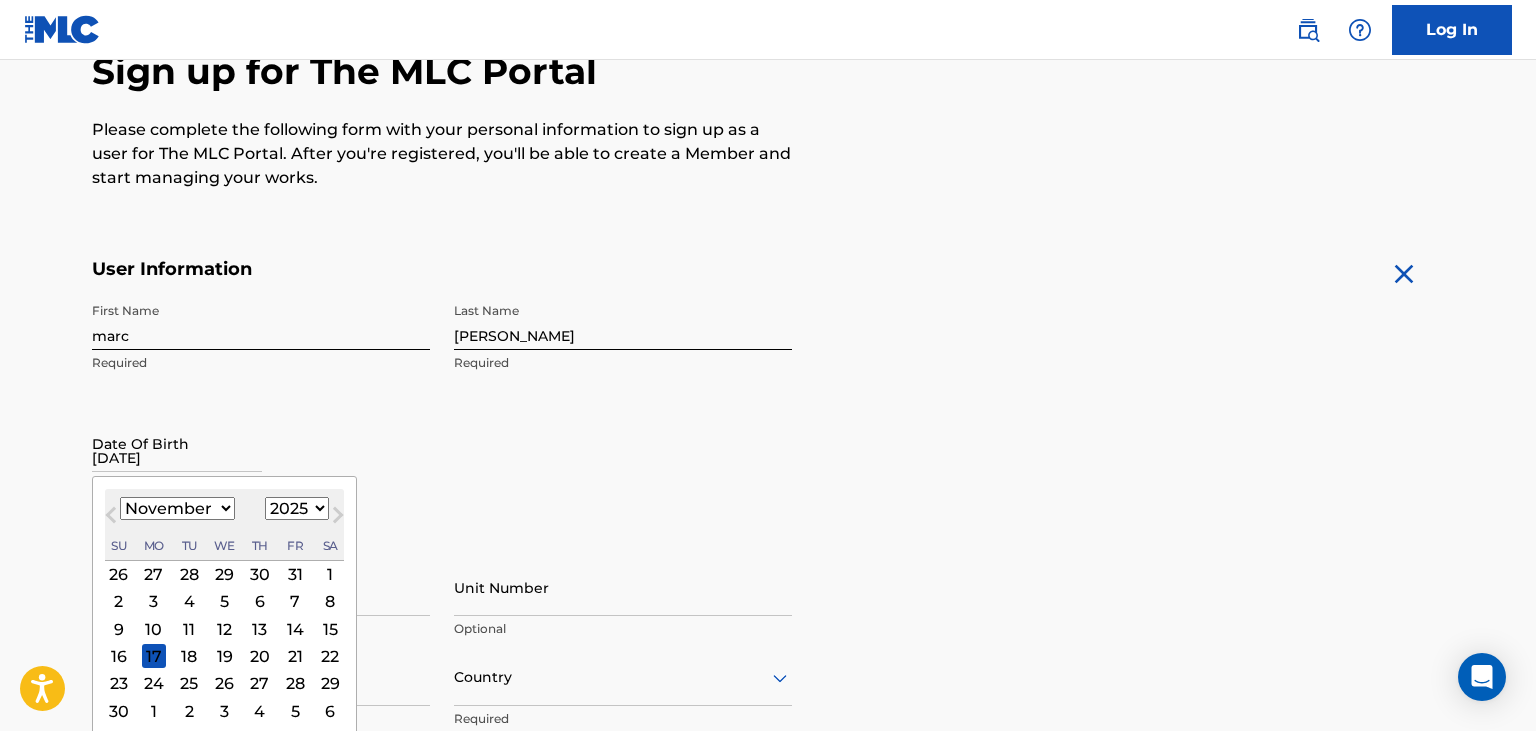 click on "1899 1900 1901 1902 1903 1904 1905 1906 1907 1908 1909 1910 1911 1912 1913 1914 1915 1916 1917 1918 1919 1920 1921 1922 1923 1924 1925 1926 1927 1928 1929 1930 1931 1932 1933 1934 1935 1936 1937 1938 1939 1940 1941 1942 1943 1944 1945 1946 1947 1948 1949 1950 1951 1952 1953 1954 1955 1956 1957 1958 1959 1960 1961 1962 1963 1964 1965 1966 1967 1968 1969 1970 1971 1972 1973 1974 1975 1976 1977 1978 1979 1980 1981 1982 1983 1984 1985 1986 1987 1988 1989 1990 1991 1992 1993 1994 1995 1996 1997 1998 1999 2000 2001 2002 2003 2004 2005 2006 2007 2008 2009 2010 2011 2012 2013 2014 2015 2016 2017 2018 2019 2020 2021 2022 2023 2024 2025 2026 2027 2028 2029 2030 2031 2032 2033 2034 2035 2036 2037 2038 2039 2040 2041 2042 2043 2044 2045 2046 2047 2048 2049 2050 2051 2052 2053 2054 2055 2056 2057 2058 2059 2060 2061 2062 2063 2064 2065 2066 2067 2068 2069 2070 2071 2072 2073 2074 2075 2076 2077 2078 2079 2080 2081 2082 2083 2084 2085 2086 2087 2088 2089 2090 2091 2092 2093 2094 2095 2096 2097 2098 2099 2100" at bounding box center [297, 508] 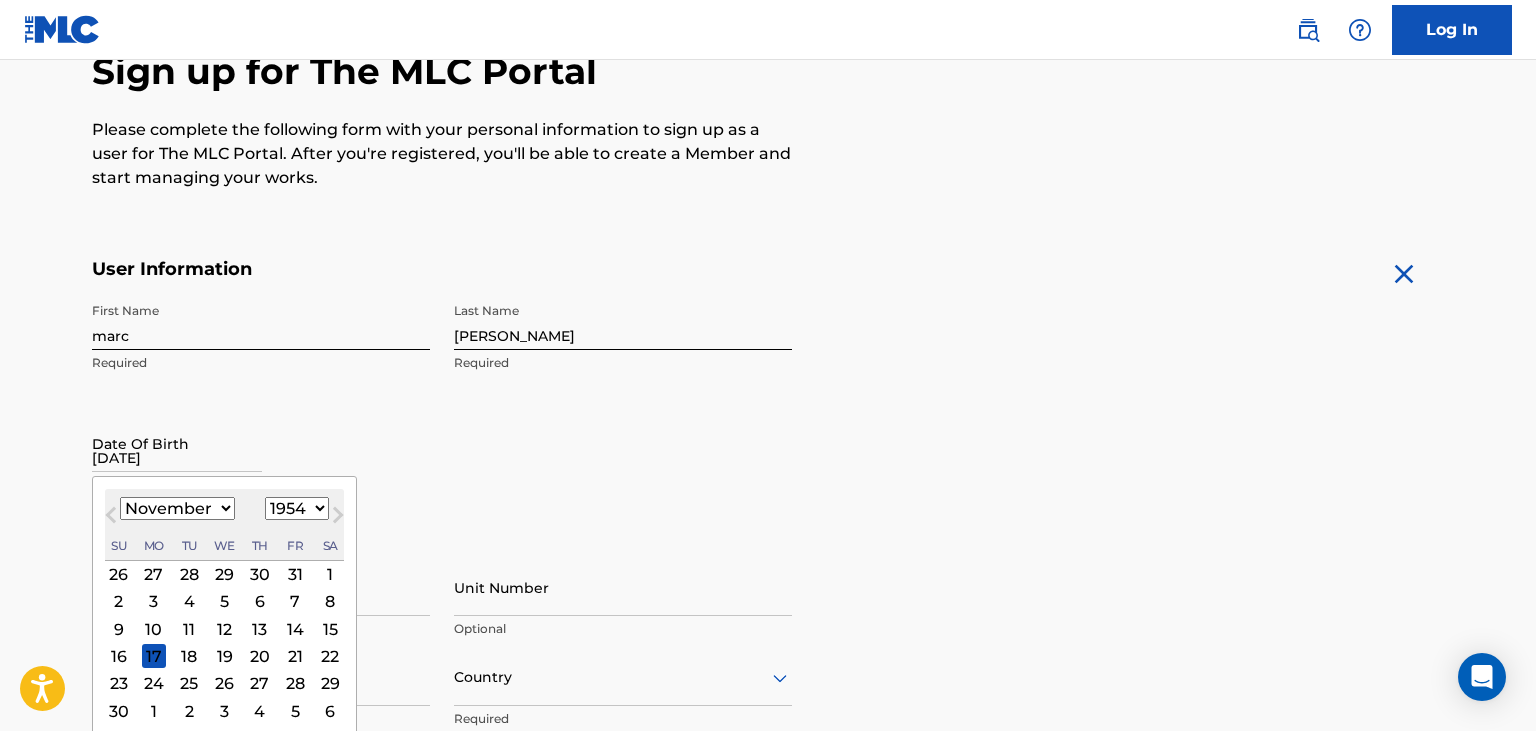click on "1954" at bounding box center [0, 0] 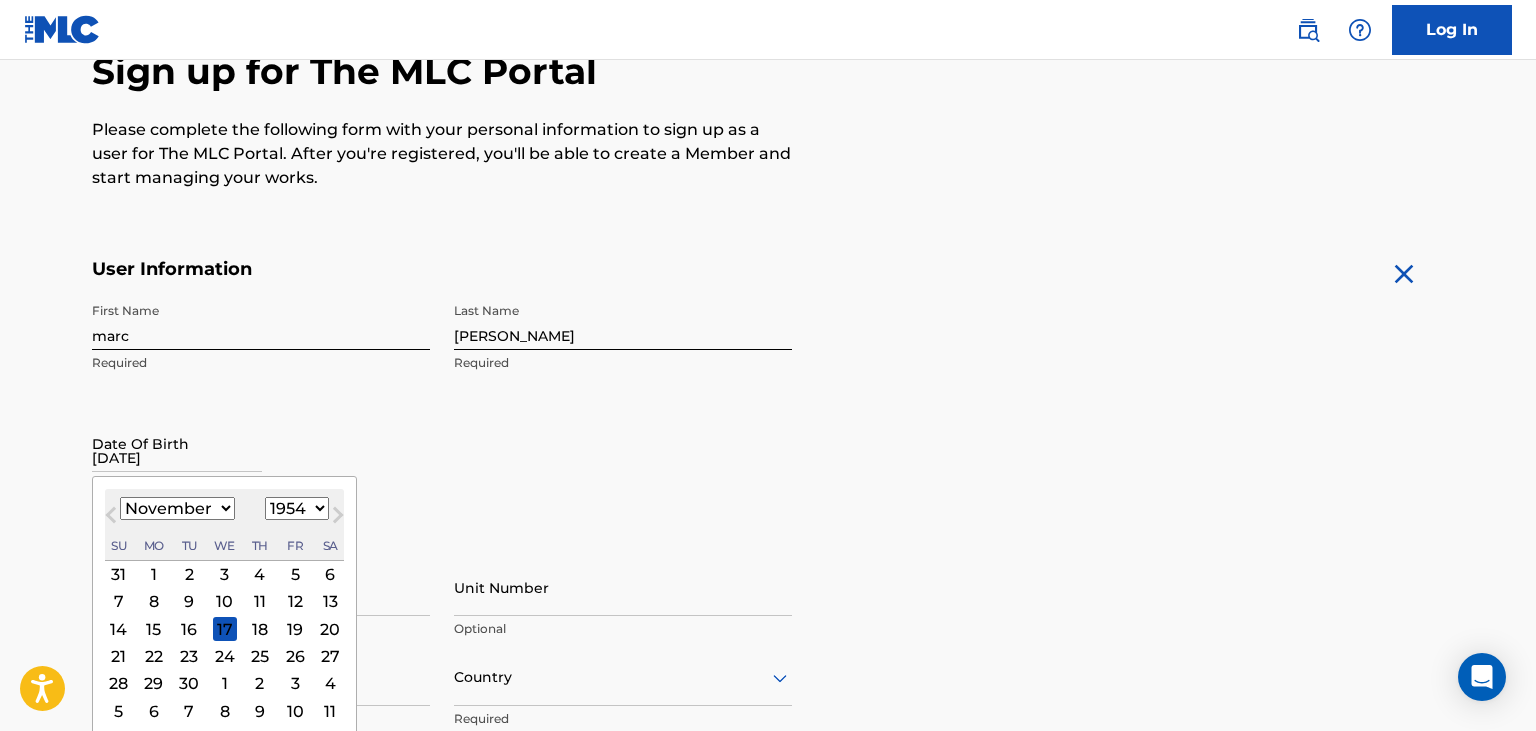 click on "27" at bounding box center (330, 656) 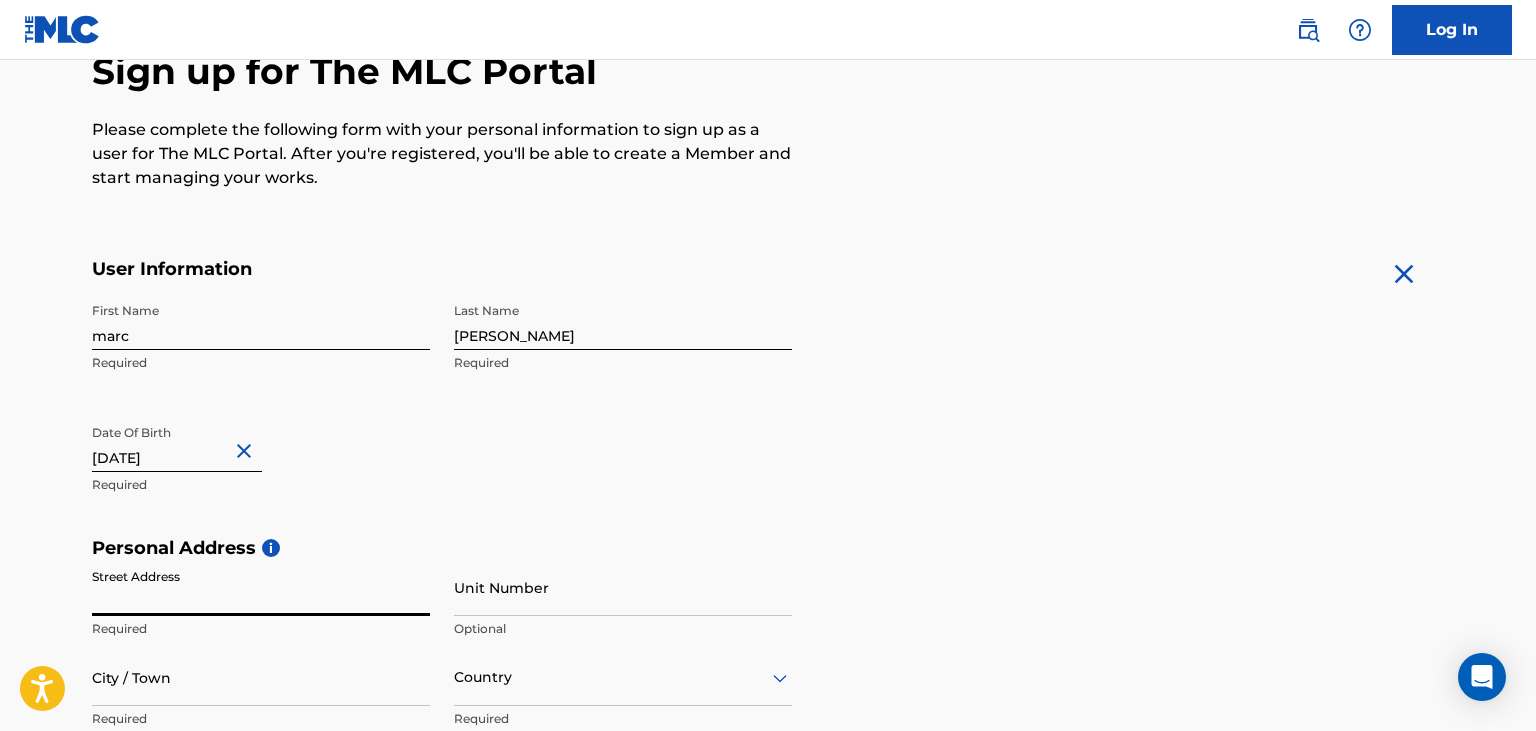 click on "Street Address" at bounding box center (261, 587) 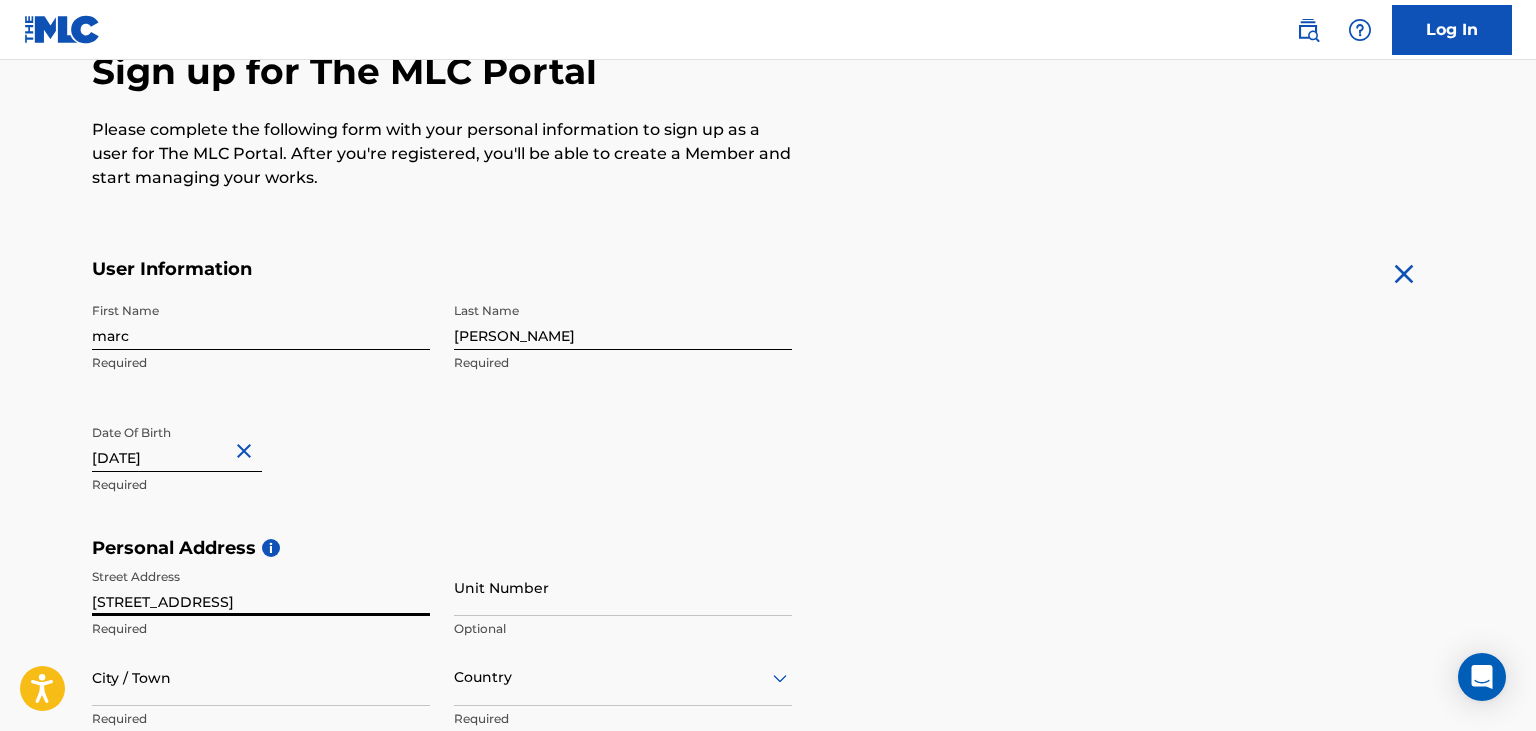 type on "[STREET_ADDRESS]" 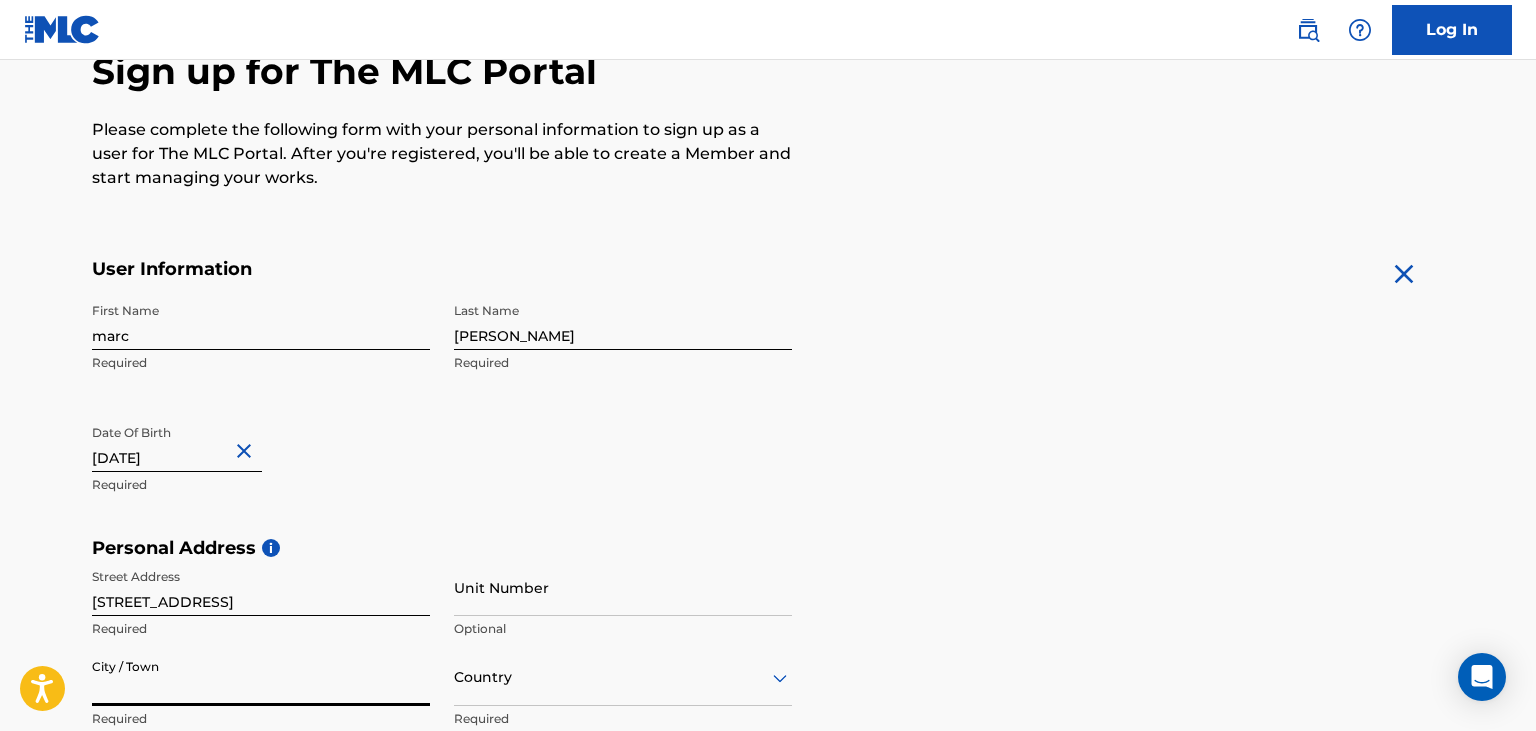 click on "City / Town" at bounding box center [261, 677] 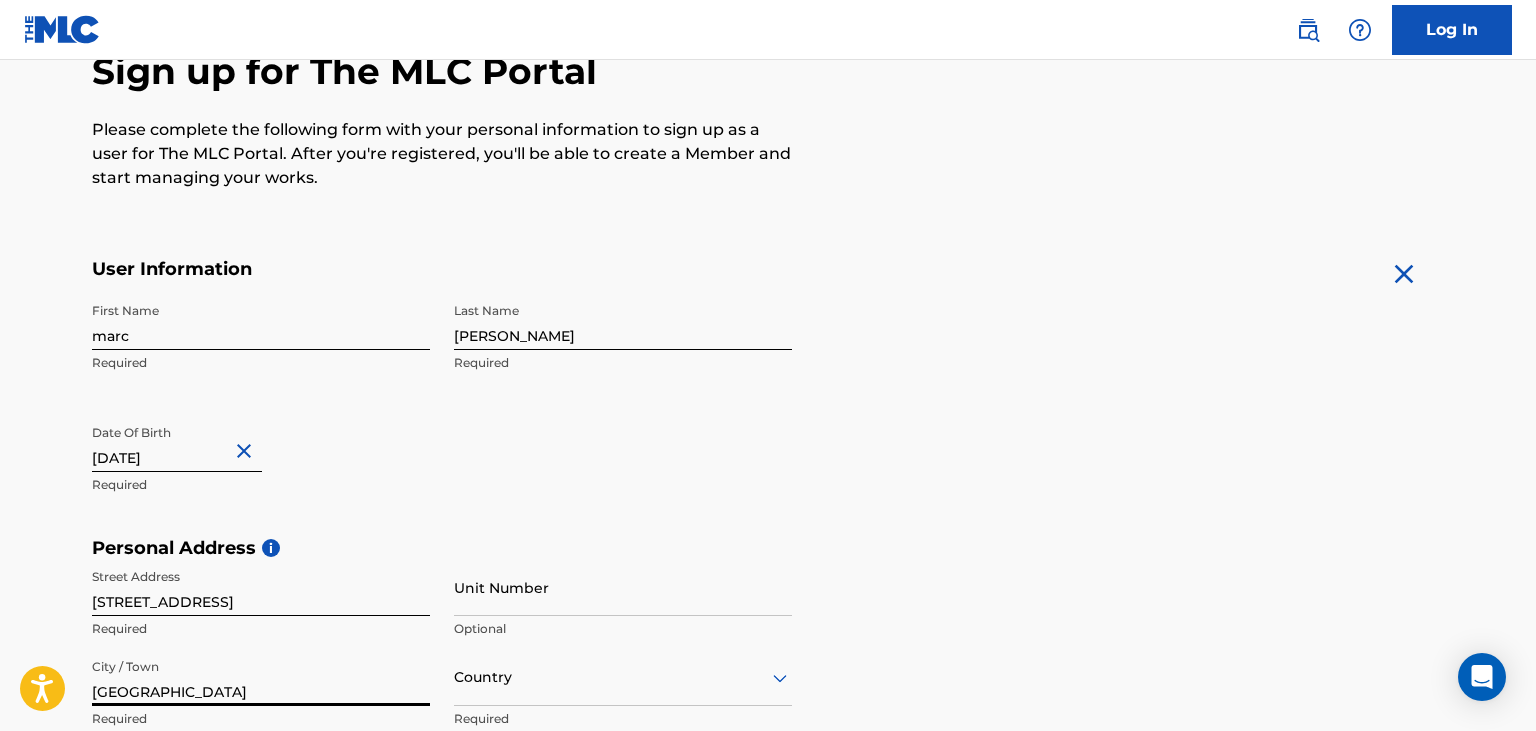 type on "[GEOGRAPHIC_DATA]" 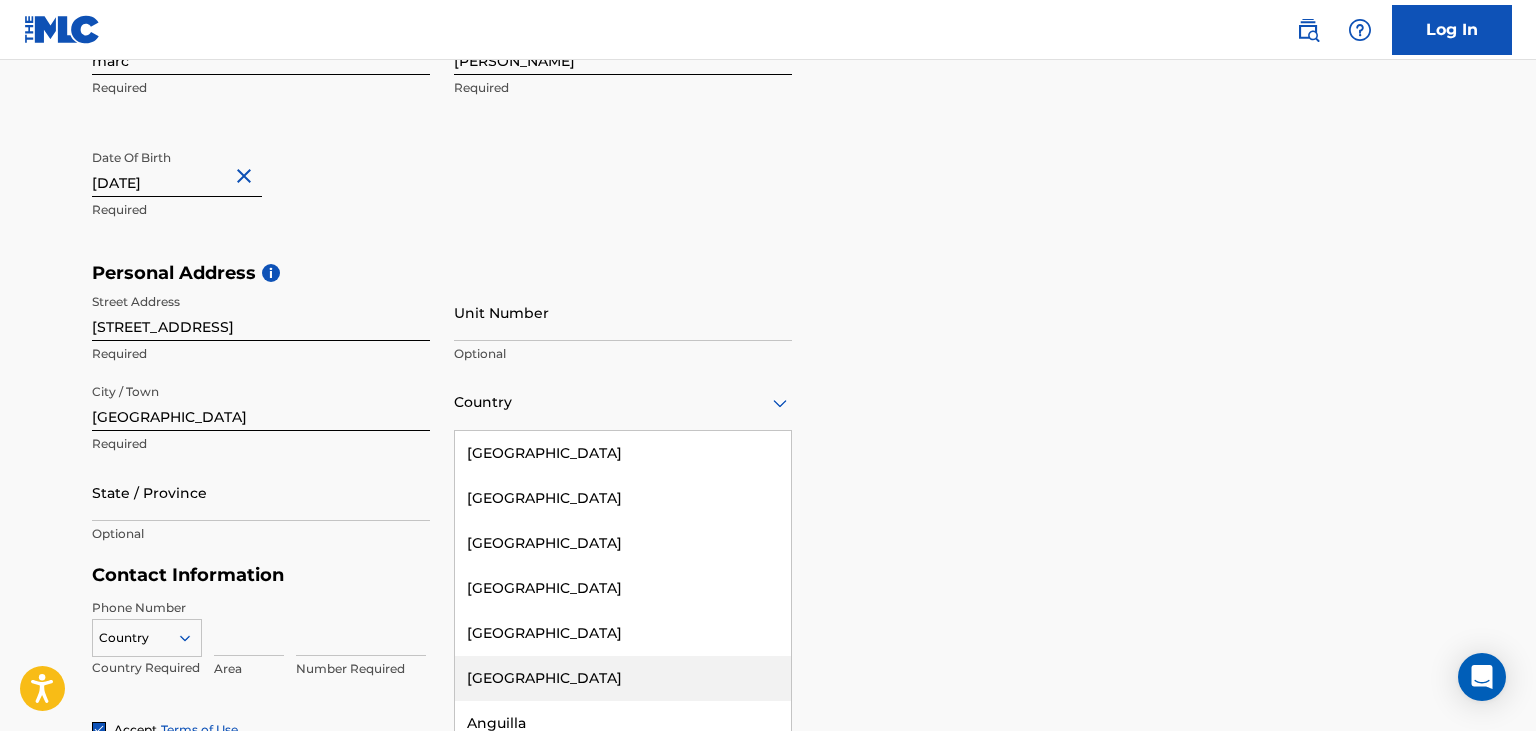 click on "223 results available. Use Up and Down to choose options, press Enter to select the currently focused option, press Escape to exit the menu, press Tab to select the option and exit the menu. Country [GEOGRAPHIC_DATA] [GEOGRAPHIC_DATA] [GEOGRAPHIC_DATA] [GEOGRAPHIC_DATA] [GEOGRAPHIC_DATA] [GEOGRAPHIC_DATA] [GEOGRAPHIC_DATA] [GEOGRAPHIC_DATA] [GEOGRAPHIC_DATA] [GEOGRAPHIC_DATA] [GEOGRAPHIC_DATA] [GEOGRAPHIC_DATA] [GEOGRAPHIC_DATA] [GEOGRAPHIC_DATA] [GEOGRAPHIC_DATA] [GEOGRAPHIC_DATA] [GEOGRAPHIC_DATA] [GEOGRAPHIC_DATA] [GEOGRAPHIC_DATA] [GEOGRAPHIC_DATA] [GEOGRAPHIC_DATA] [GEOGRAPHIC_DATA] [GEOGRAPHIC_DATA] [GEOGRAPHIC_DATA] [GEOGRAPHIC_DATA] [GEOGRAPHIC_DATA] [GEOGRAPHIC_DATA] [GEOGRAPHIC_DATA] [GEOGRAPHIC_DATA] [GEOGRAPHIC_DATA] [GEOGRAPHIC_DATA] [GEOGRAPHIC_DATA] [GEOGRAPHIC_DATA] [GEOGRAPHIC_DATA] [GEOGRAPHIC_DATA] [GEOGRAPHIC_DATA] [GEOGRAPHIC_DATA] [GEOGRAPHIC_DATA] [GEOGRAPHIC_DATA] [GEOGRAPHIC_DATA] [GEOGRAPHIC_DATA] [GEOGRAPHIC_DATA] [GEOGRAPHIC_DATA] [GEOGRAPHIC_DATA] [GEOGRAPHIC_DATA] [GEOGRAPHIC_DATA], [GEOGRAPHIC_DATA] [GEOGRAPHIC_DATA] [GEOGRAPHIC_DATA] [GEOGRAPHIC_DATA] [GEOGRAPHIC_DATA] [GEOGRAPHIC_DATA] [GEOGRAPHIC_DATA] [GEOGRAPHIC_DATA] [GEOGRAPHIC_DATA] [GEOGRAPHIC_DATA] [GEOGRAPHIC_DATA] [GEOGRAPHIC_DATA] [GEOGRAPHIC_DATA] [GEOGRAPHIC_DATA] [GEOGRAPHIC_DATA] [GEOGRAPHIC_DATA] [GEOGRAPHIC_DATA] [GEOGRAPHIC_DATA] [GEOGRAPHIC_DATA] ([GEOGRAPHIC_DATA]) [GEOGRAPHIC_DATA] [GEOGRAPHIC_DATA] [GEOGRAPHIC_DATA] [GEOGRAPHIC_DATA] [GEOGRAPHIC_DATA] [GEOGRAPHIC_DATA] [GEOGRAPHIC_DATA] [GEOGRAPHIC_DATA] [US_STATE] [GEOGRAPHIC_DATA] [GEOGRAPHIC_DATA] [GEOGRAPHIC_DATA] [GEOGRAPHIC_DATA] [GEOGRAPHIC_DATA] [GEOGRAPHIC_DATA] [GEOGRAPHIC_DATA]" at bounding box center (623, 402) 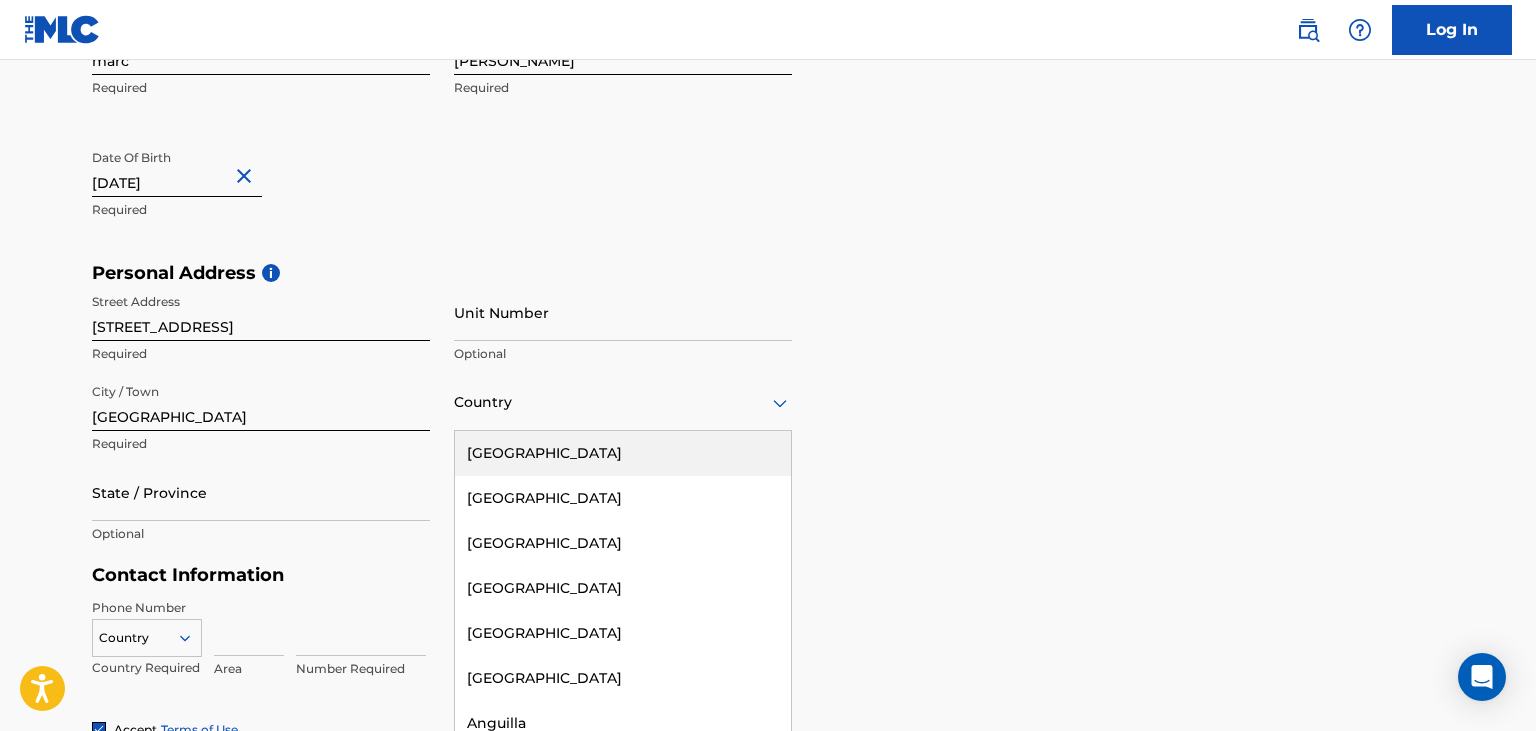click on "[GEOGRAPHIC_DATA]" at bounding box center [623, 453] 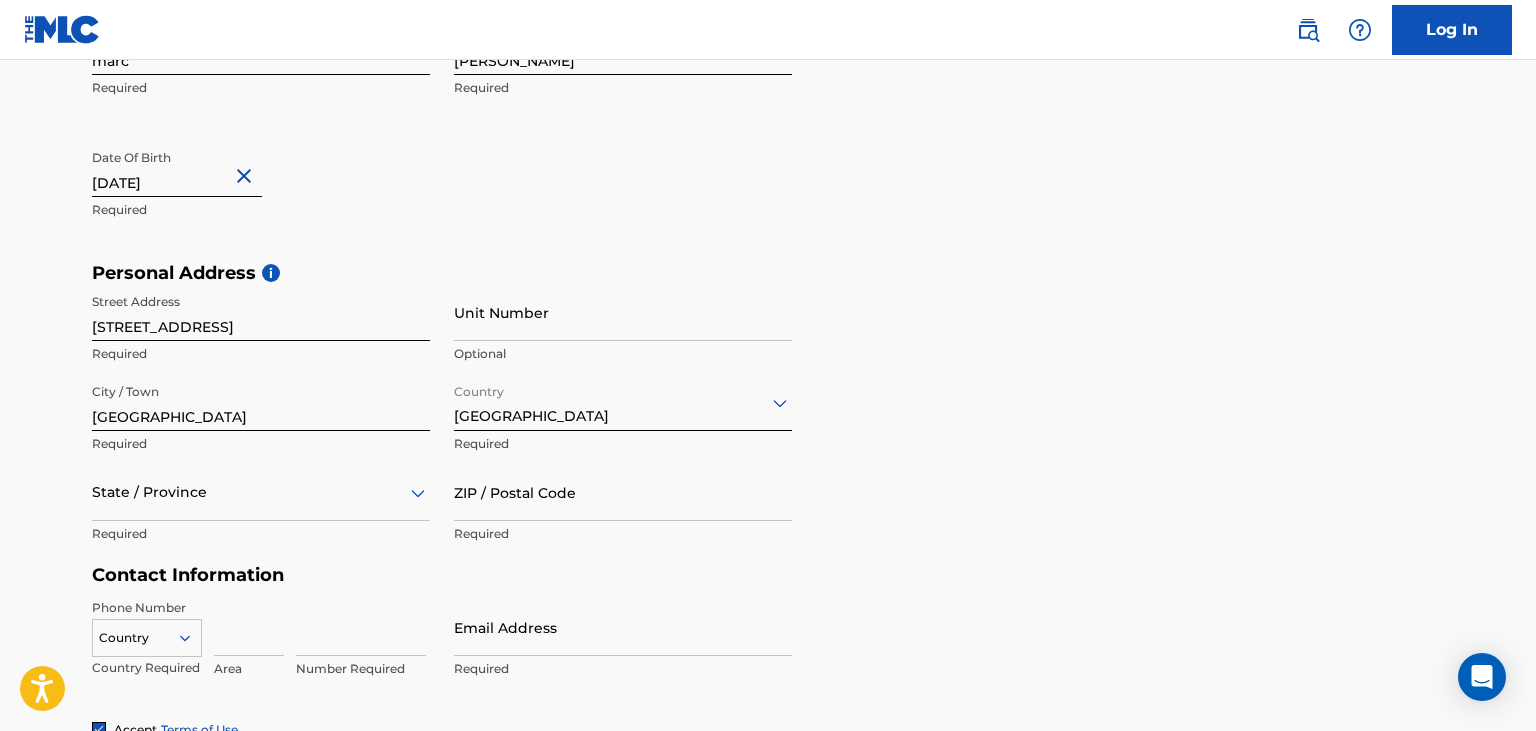 scroll, scrollTop: 704, scrollLeft: 0, axis: vertical 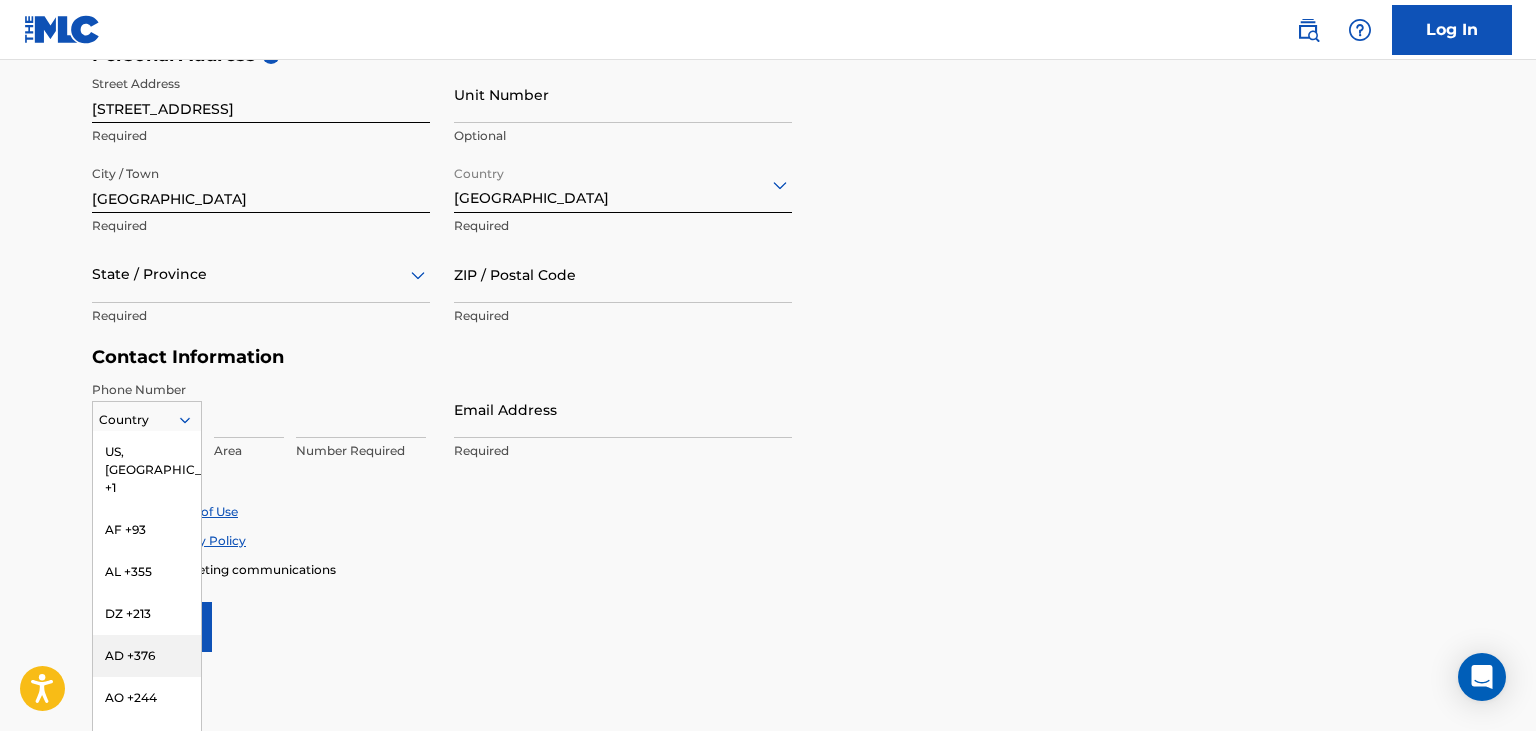 click on "216 results available. Use Up and Down to choose options, press Enter to select the currently focused option, press Escape to exit the menu, press Tab to select the option and exit the menu. Country [GEOGRAPHIC_DATA], [GEOGRAPHIC_DATA] +1 AF +93 AL +355 DZ +213 AD +376 AO +244 AI +1264 AG +1268 AR +54 AM +374 AW +297 AU +61 AT +43 AZ +994 BS +1242 BH +973 BD +880 BB +1246 BY +375 BE +32 BZ +501 BJ +229 BM +1441 BT +975 BO +591 BA +387 BW +267 BR +55 BN +673 BG +359 BF +226 BI +257 KH +855 CM +237 CV +238 KY +1345 CF +236 TD +235 CL +56 CN +86 CO +57 KM +269 CG, CD +242 CK +682 CR +506 CI +225 HR +385 CU +53 CY +357 CZ +420 DK +45 DJ +253 DM +1767 DO +1809 EC +593 EG +20 SV +503 GQ +240 ER +291 EE +372 ET +251 FK +500 FO +298 FJ +679 FI +358 FR +33 GF +594 PF +689 GA +241 GM +220 GE +995 DE +49 GH +233 GI +350 GR +30 GL +299 GD +1473 GP +590 GT +502 GN +224 GW +245 GY +592 HT +509 VA, IT +39 HN +504 HK +852 HU +36 IS +354 IN +91 ID +62 IR +98 IQ +964 IE +353 IL +972 JM +1876 JP +81 JO +962 KZ +7 KE +254 KI +686 KP +850 KR +82 KW +965" at bounding box center [147, 416] 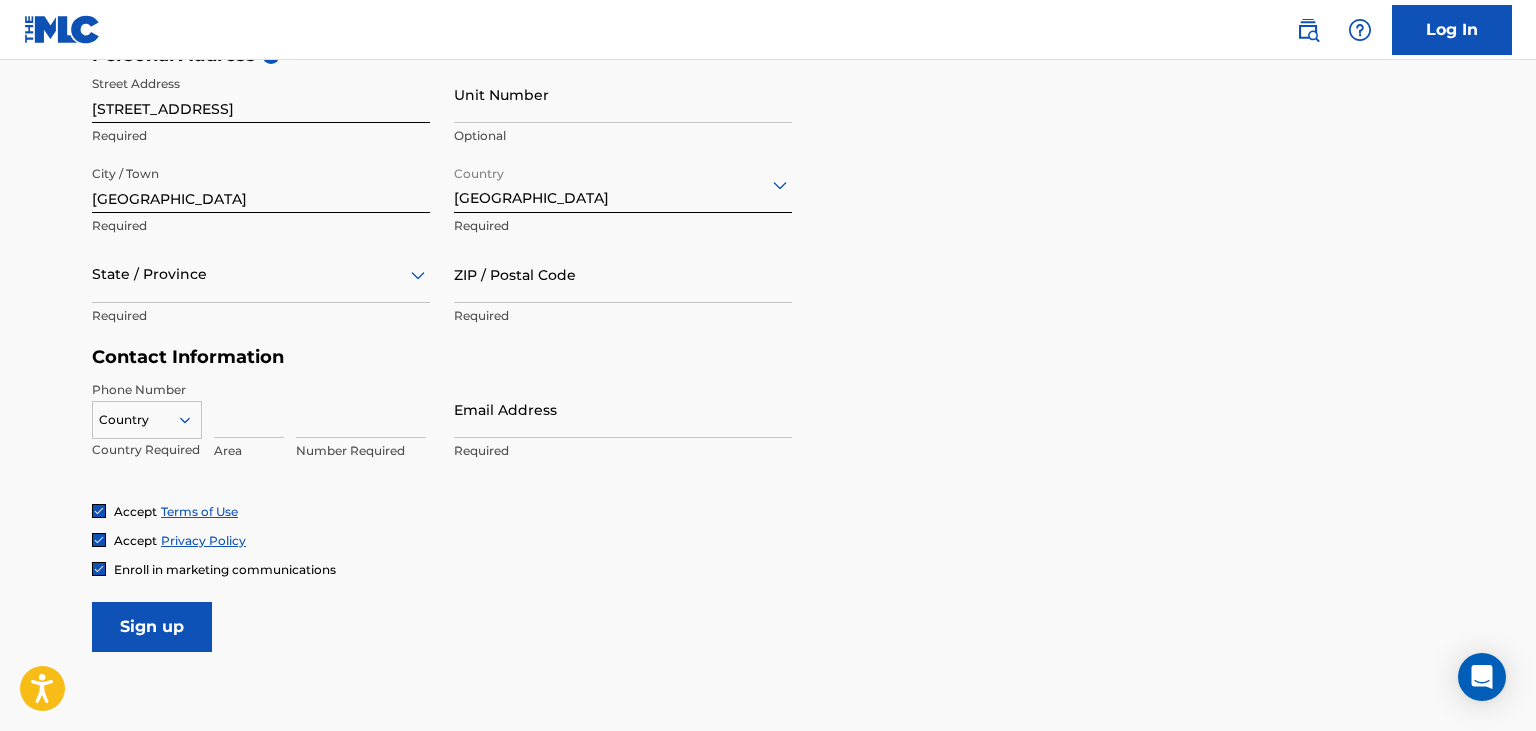 click on "User Information First Name [PERSON_NAME] Required Last Name [PERSON_NAME] Required Date Of Birth [DEMOGRAPHIC_DATA] Required Personal Address i Street Address [STREET_ADDRESS] Required State / Province Required ZIP / Postal Code Required Contact Information Phone Number Country Country Required Area Number Required Email Address Required Accept Terms of Use Accept Privacy Policy Enroll in marketing communications Sign up" at bounding box center (768, 208) 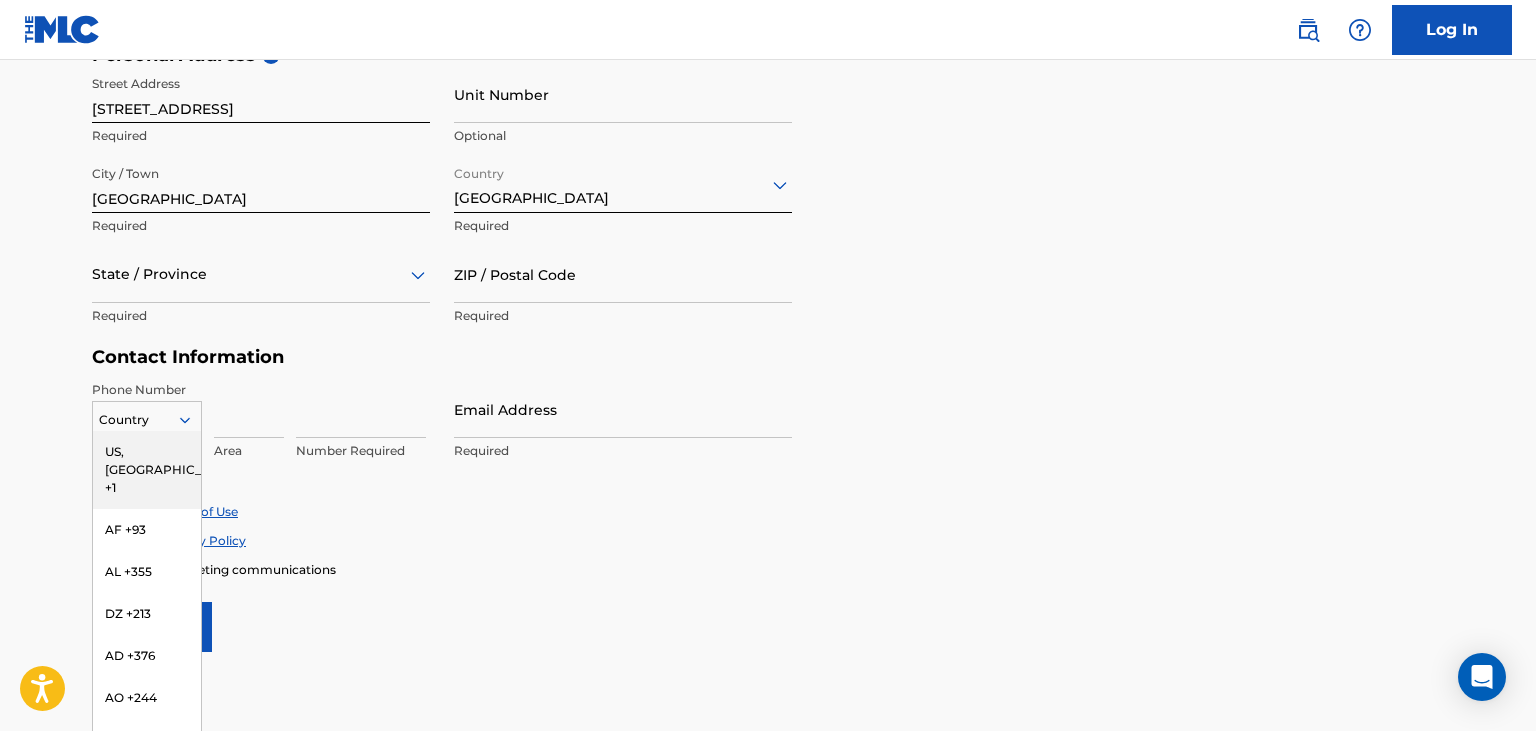 click 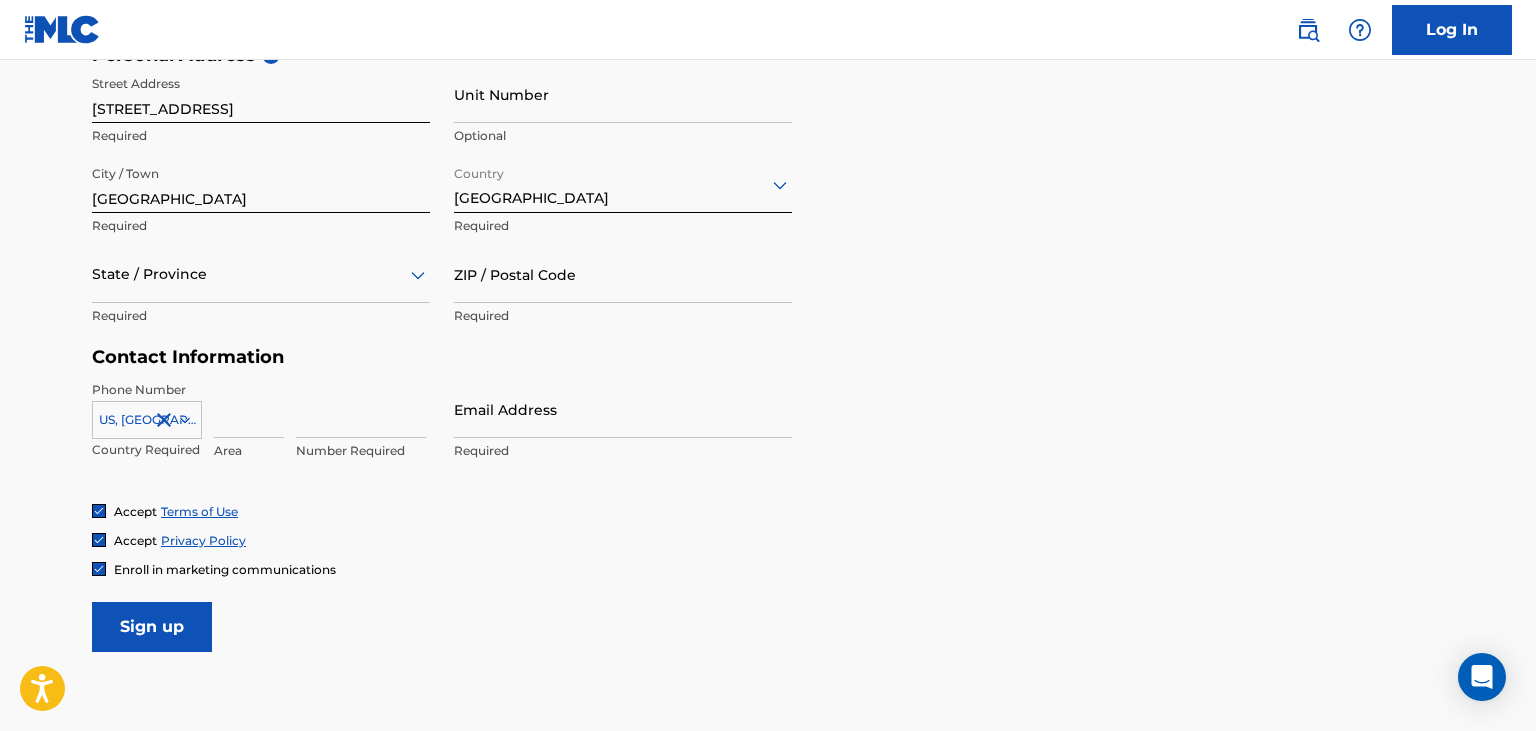 click at bounding box center (249, 409) 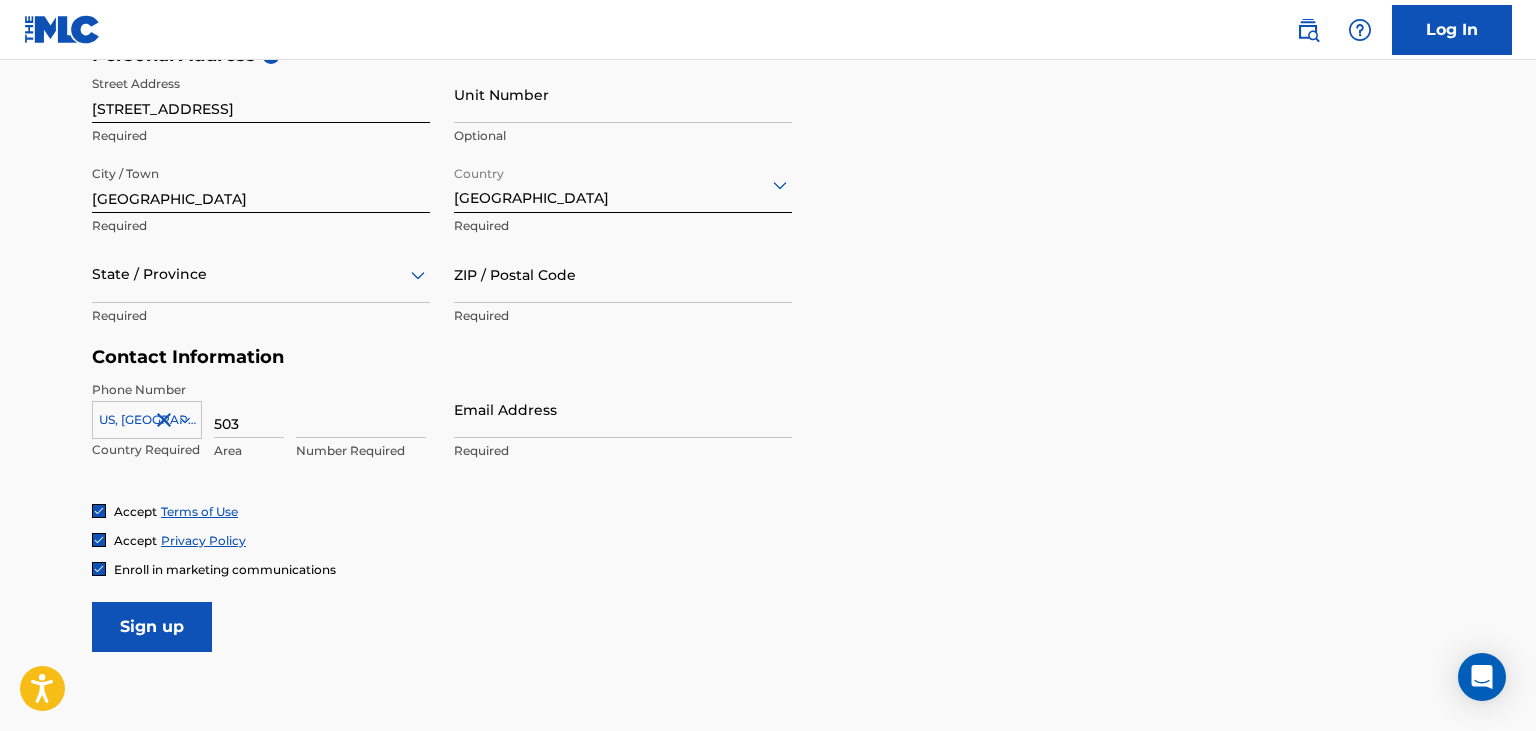 type on "503" 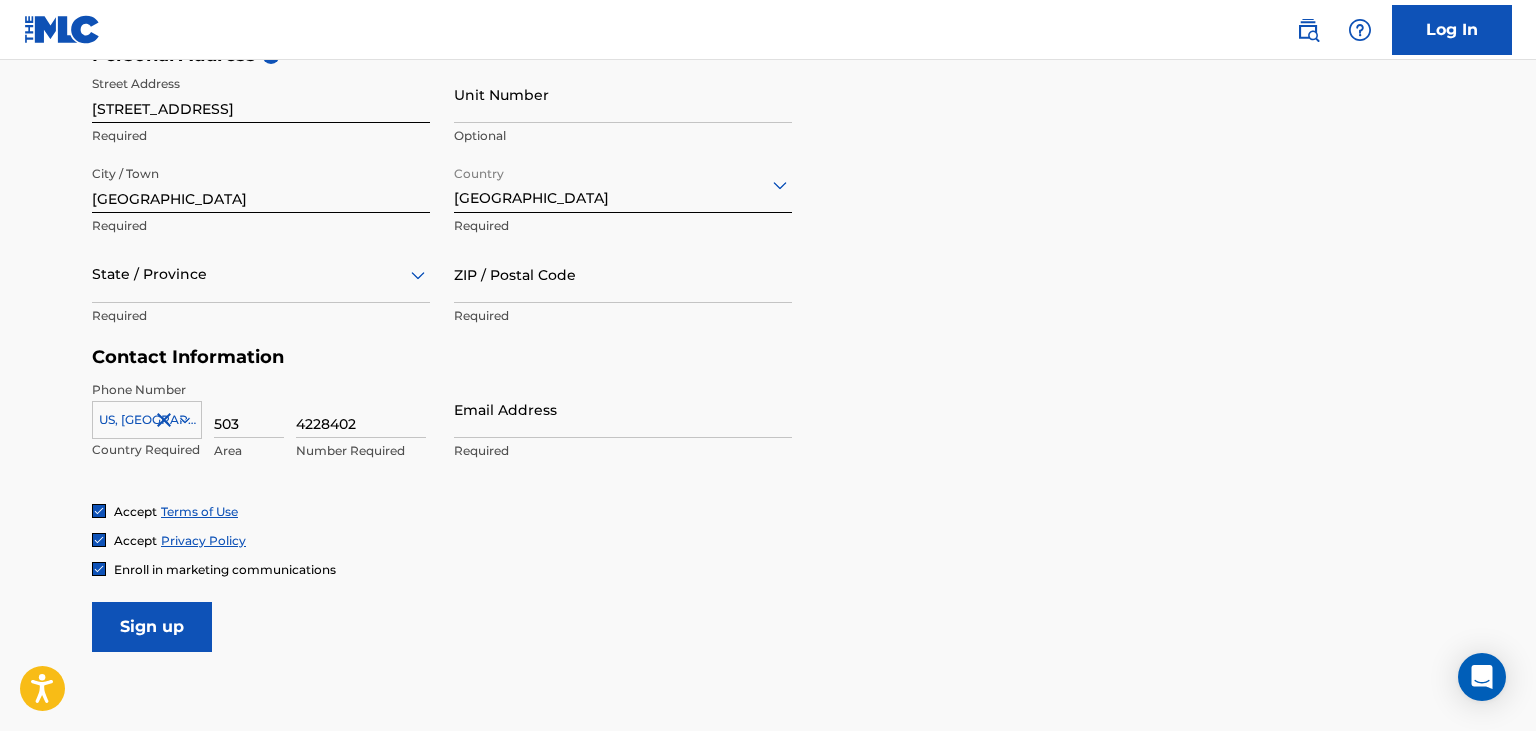 type on "4228402" 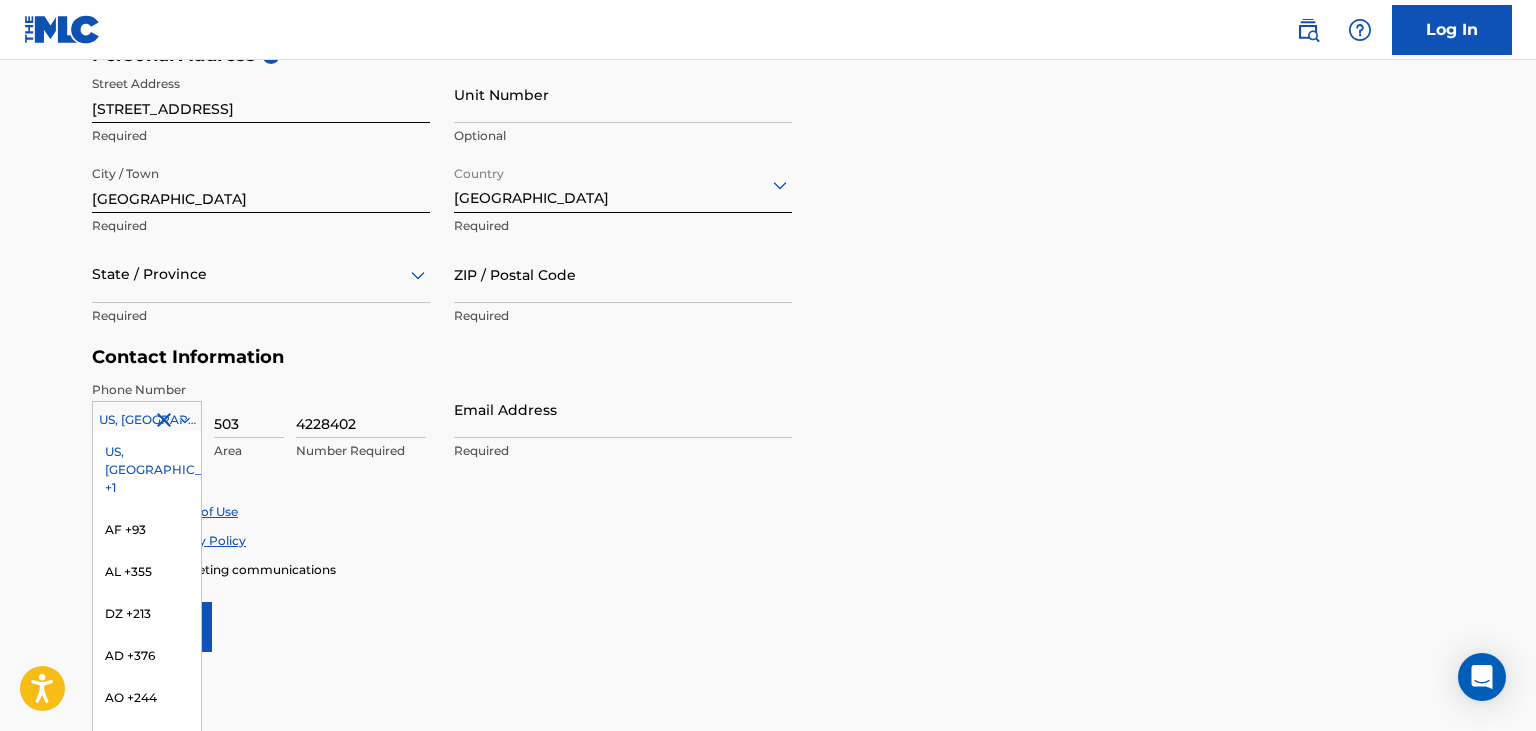 click 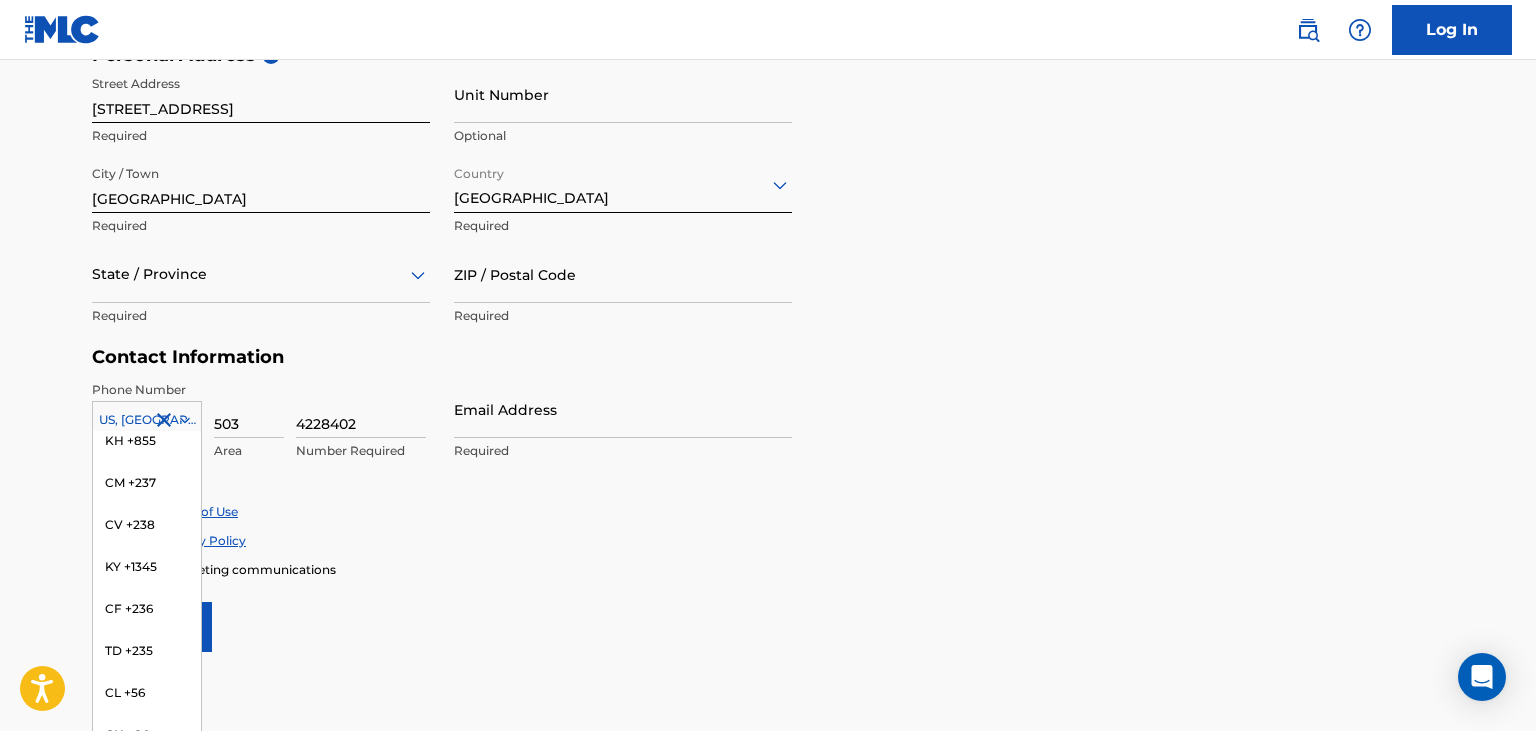 drag, startPoint x: 193, startPoint y: 721, endPoint x: 170, endPoint y: 651, distance: 73.68175 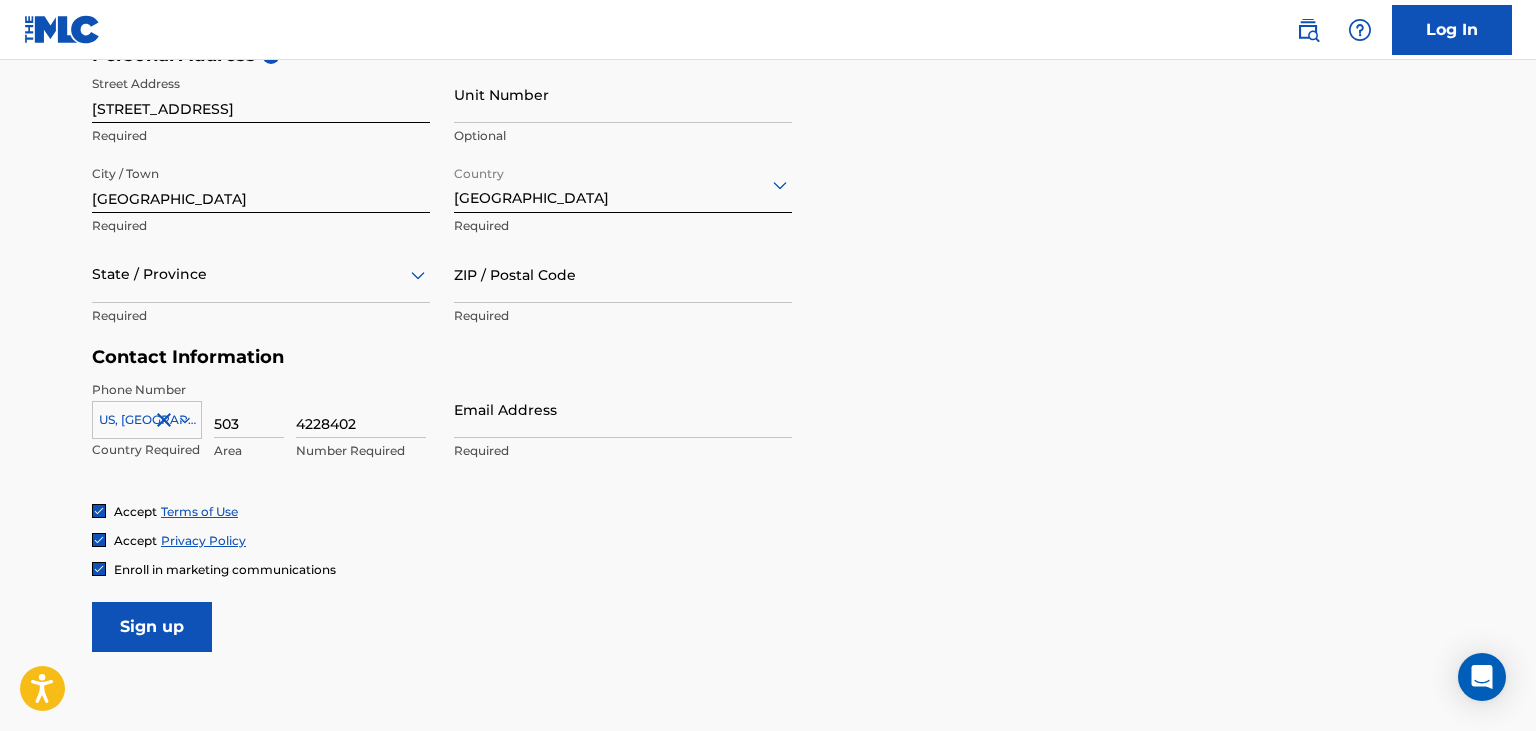 click 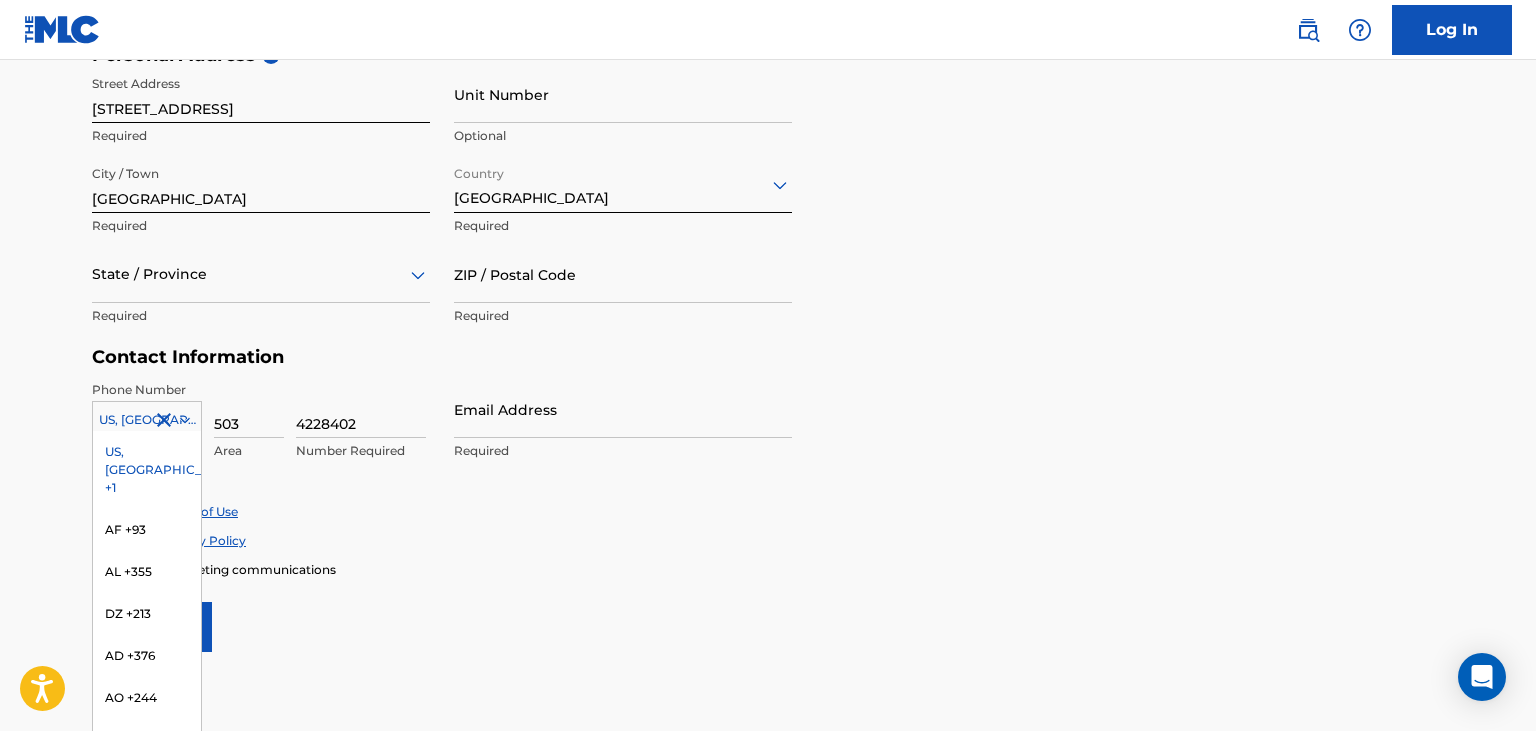 drag, startPoint x: 184, startPoint y: 418, endPoint x: 130, endPoint y: 415, distance: 54.08327 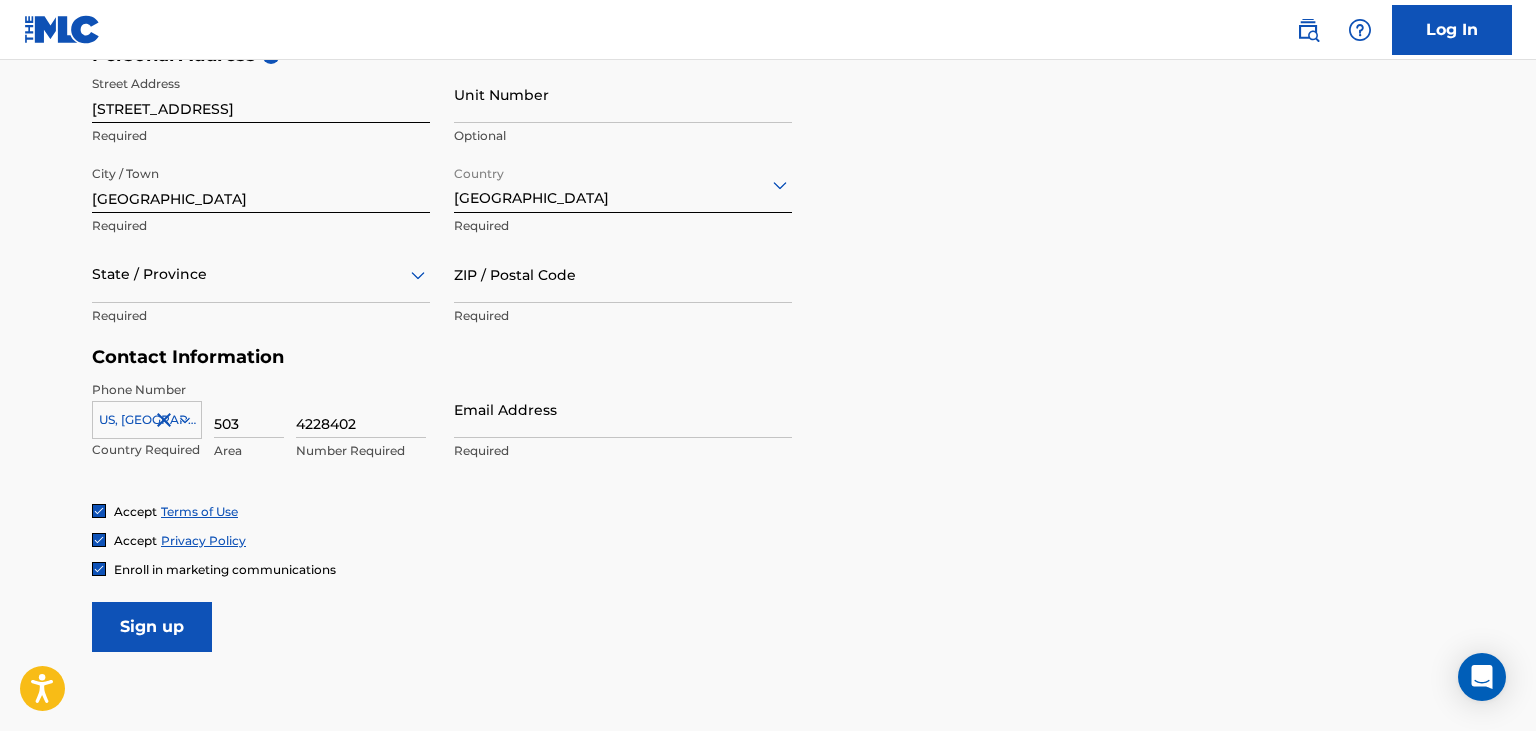 click at bounding box center (147, 420) 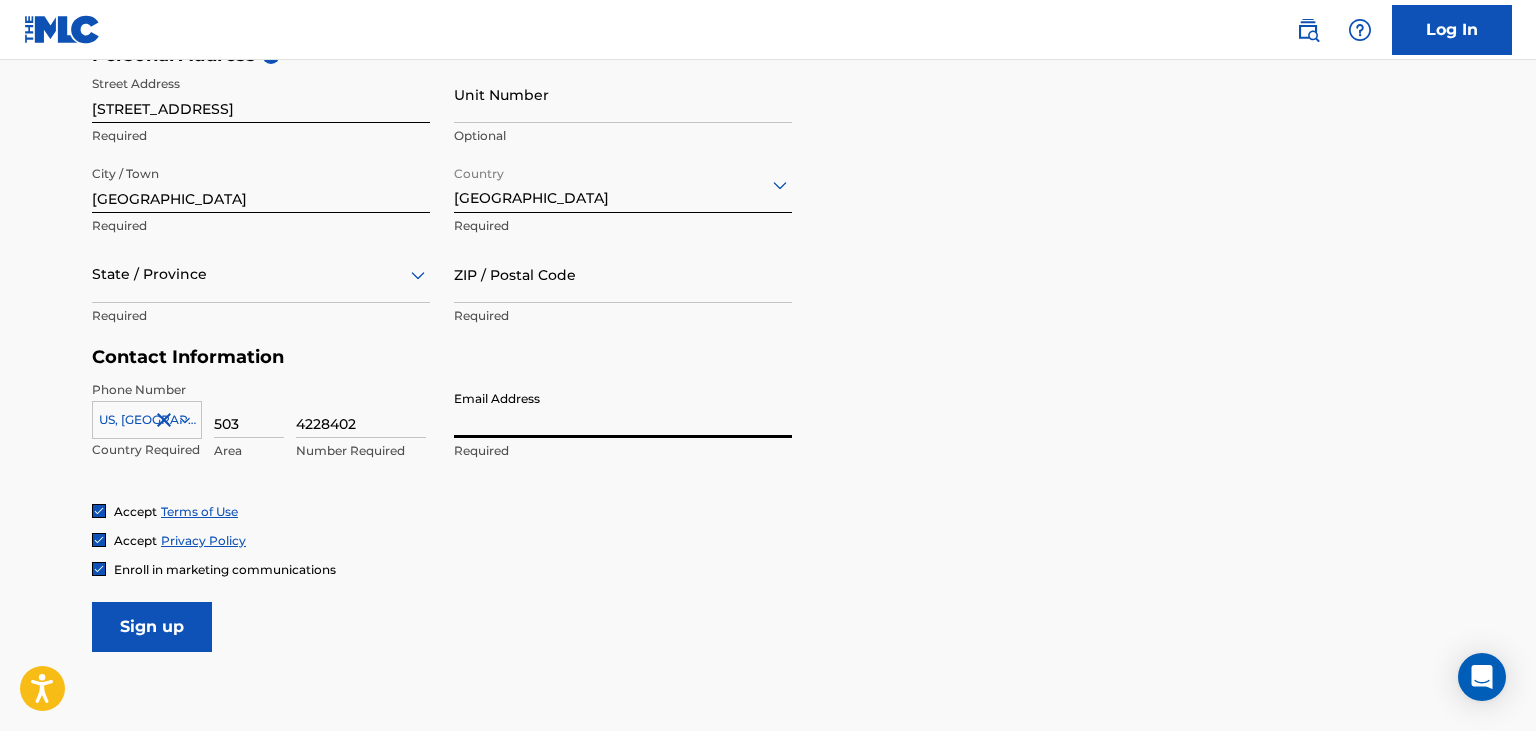 click on "Email Address" at bounding box center (623, 409) 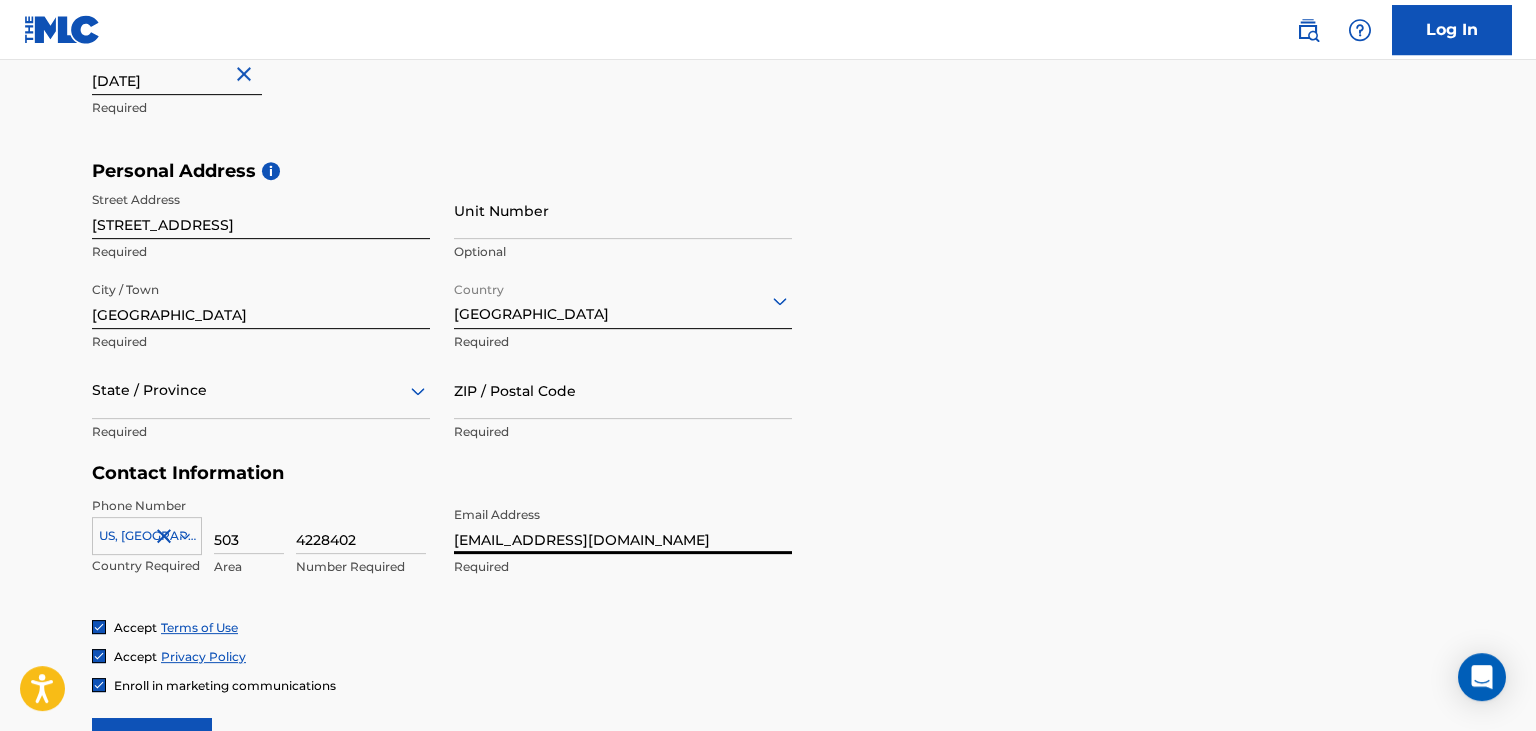 scroll, scrollTop: 633, scrollLeft: 0, axis: vertical 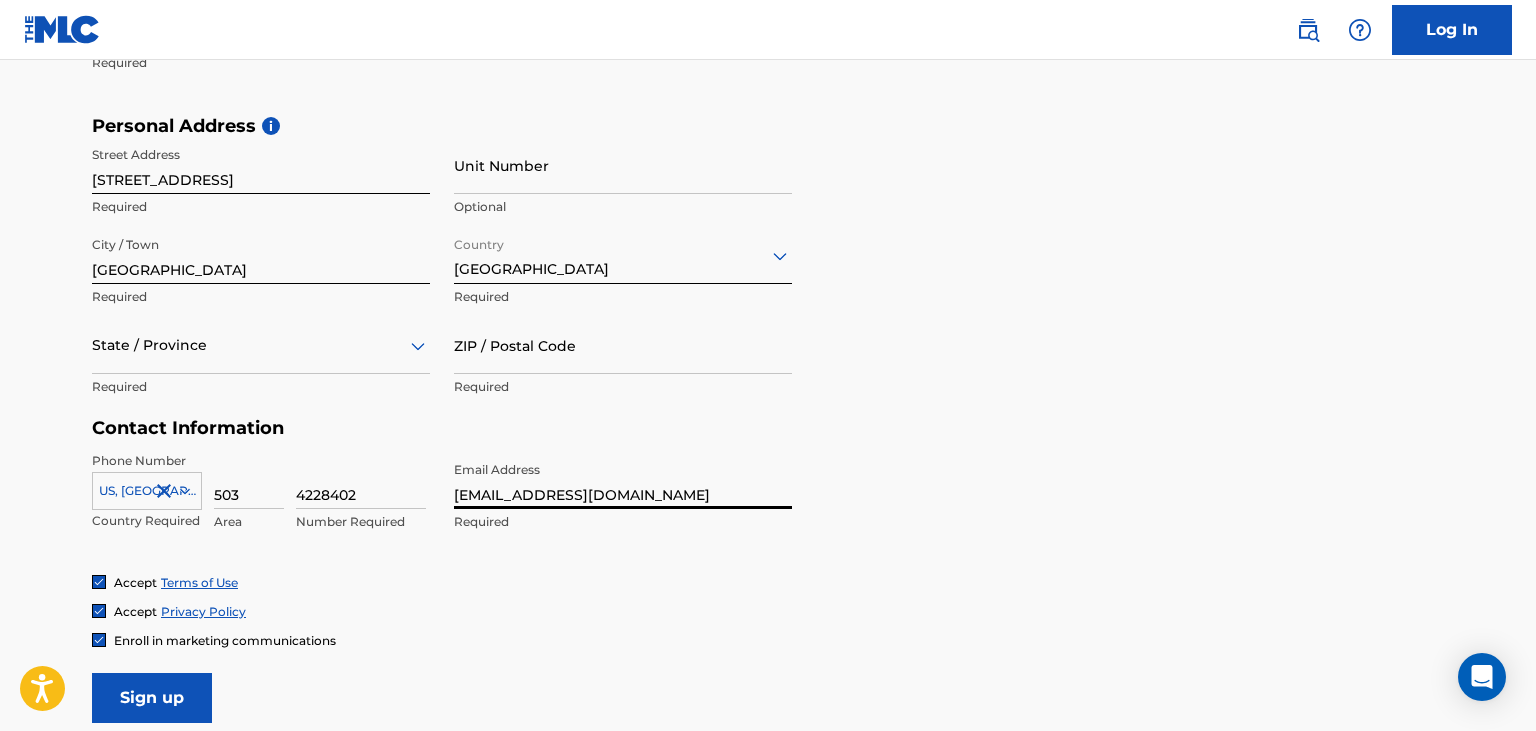 type on "[EMAIL_ADDRESS][DOMAIN_NAME]" 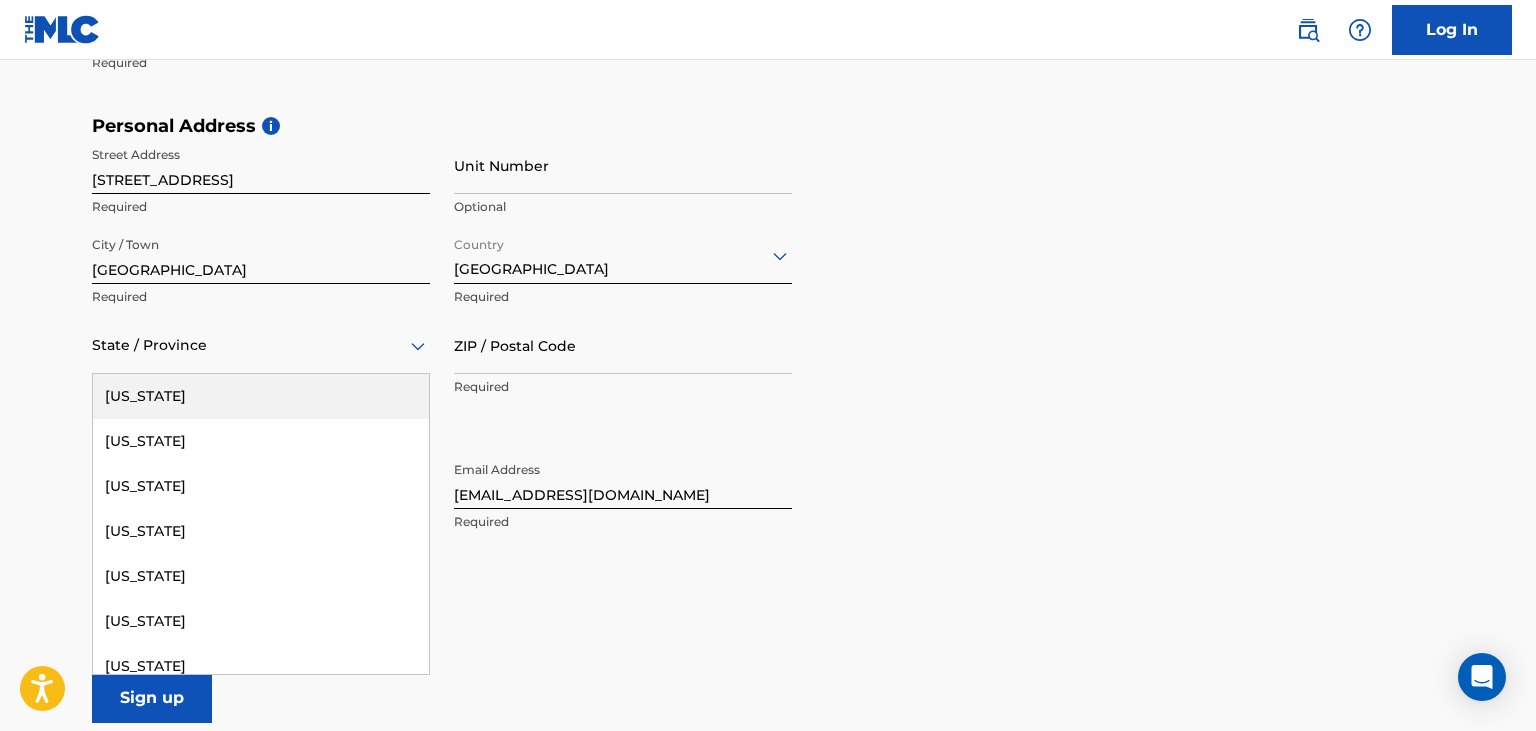click 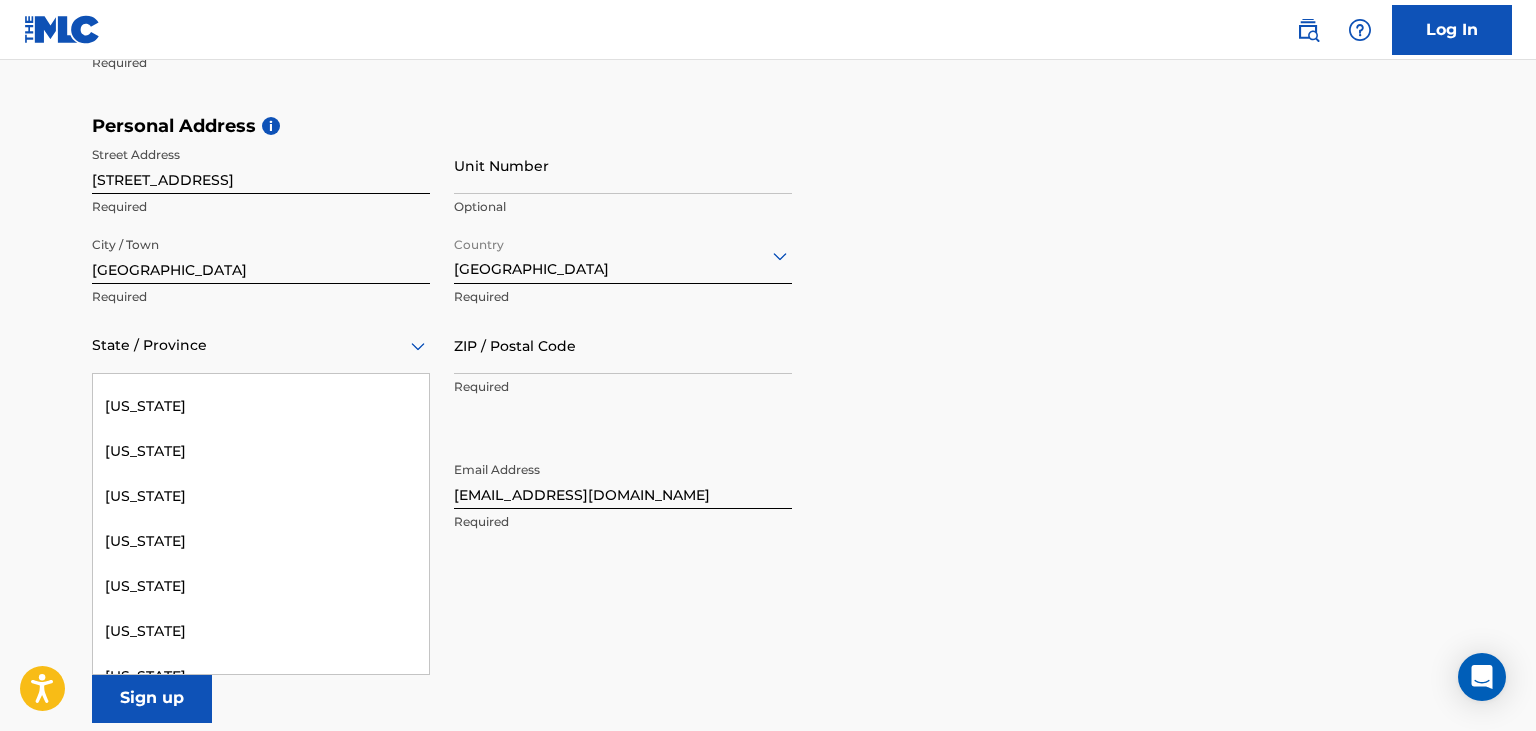 scroll, scrollTop: 1613, scrollLeft: 0, axis: vertical 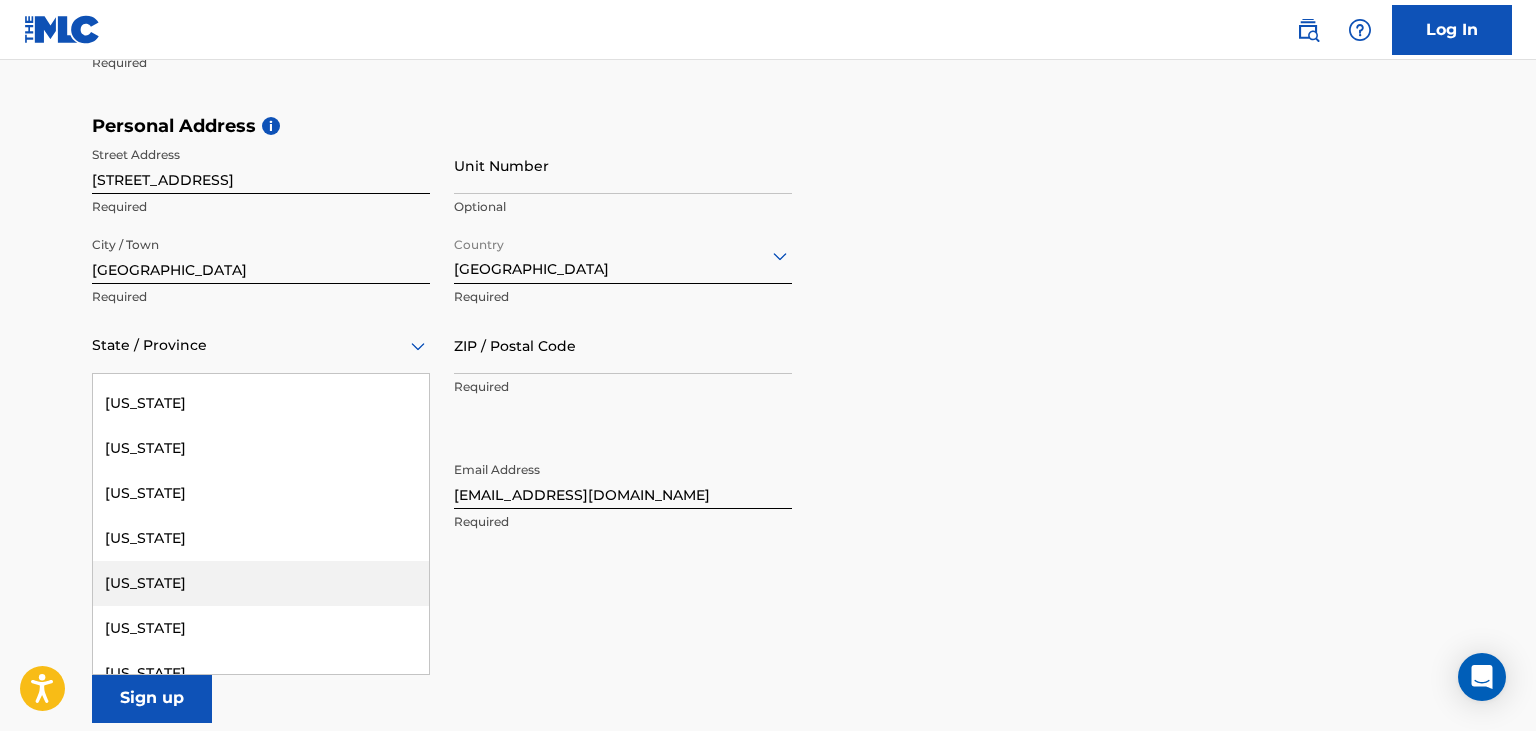 click on "[US_STATE]" at bounding box center [261, 583] 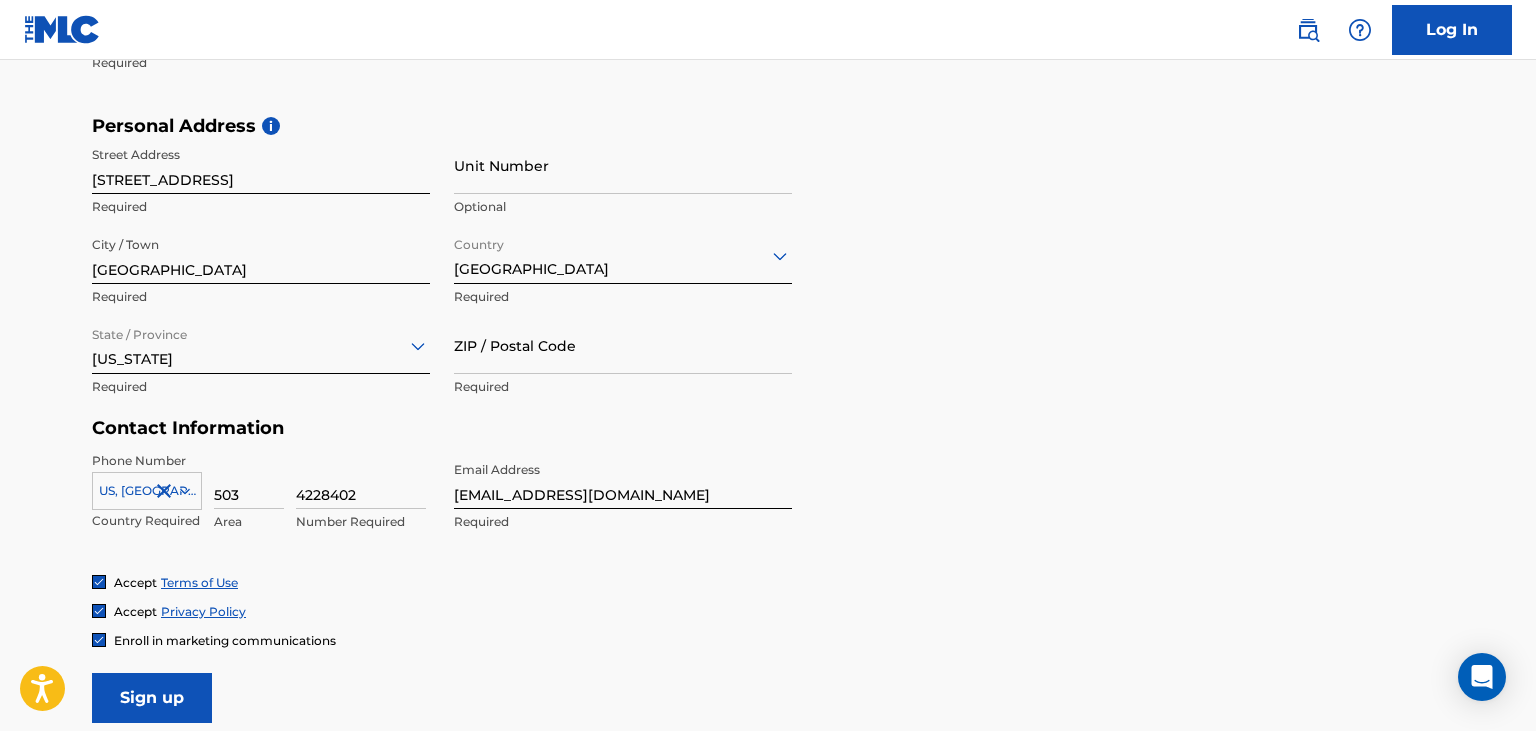 click on "ZIP / Postal Code" at bounding box center (623, 345) 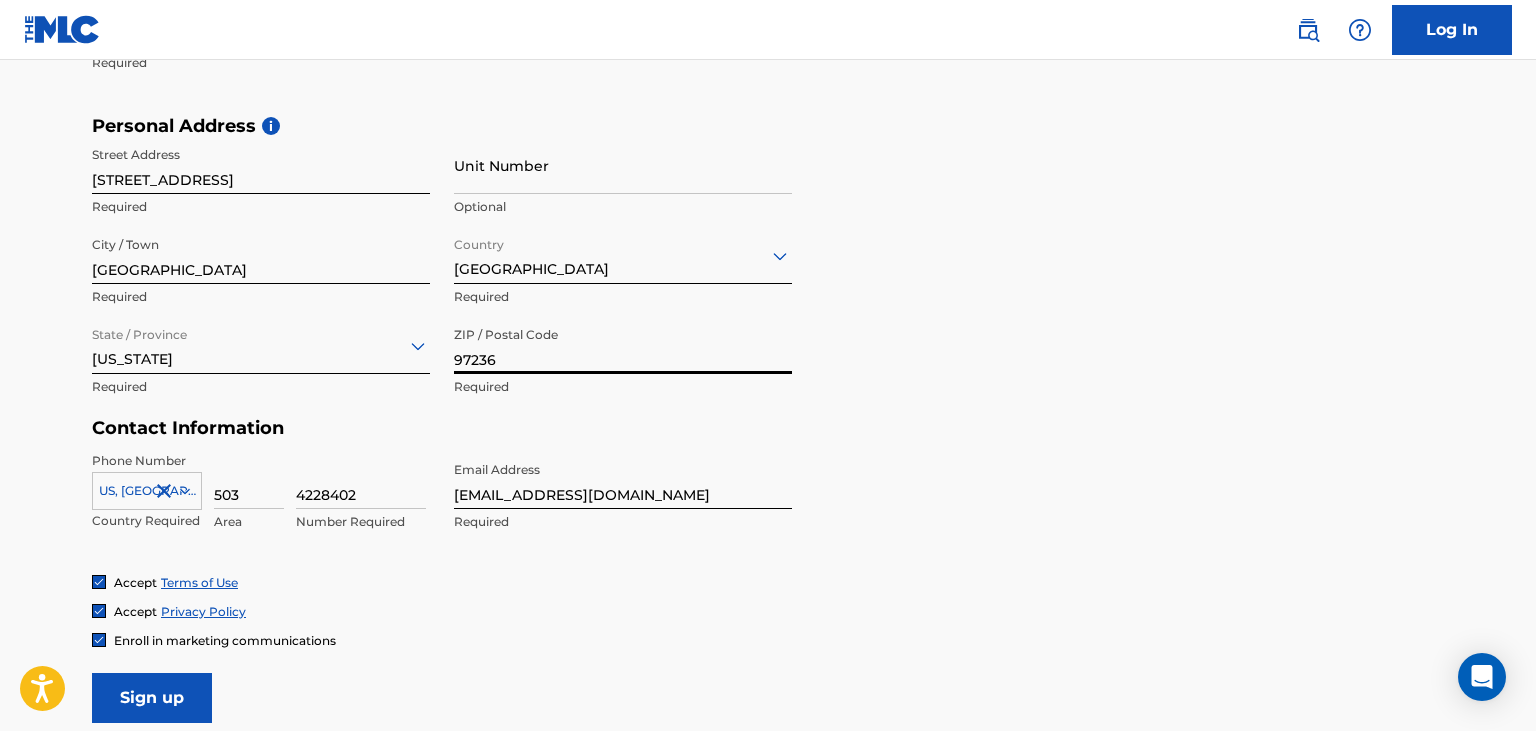 scroll, scrollTop: 739, scrollLeft: 0, axis: vertical 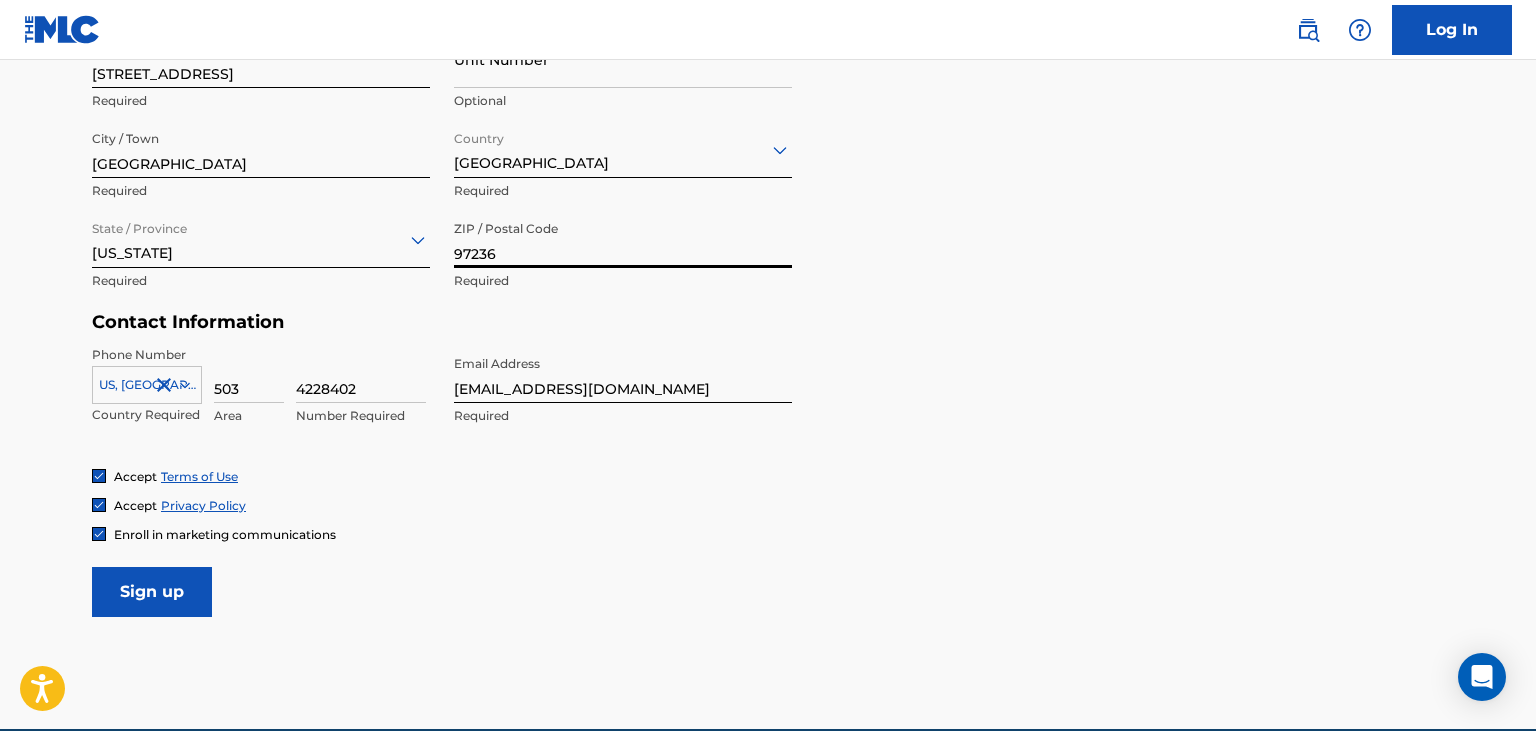 type on "97236" 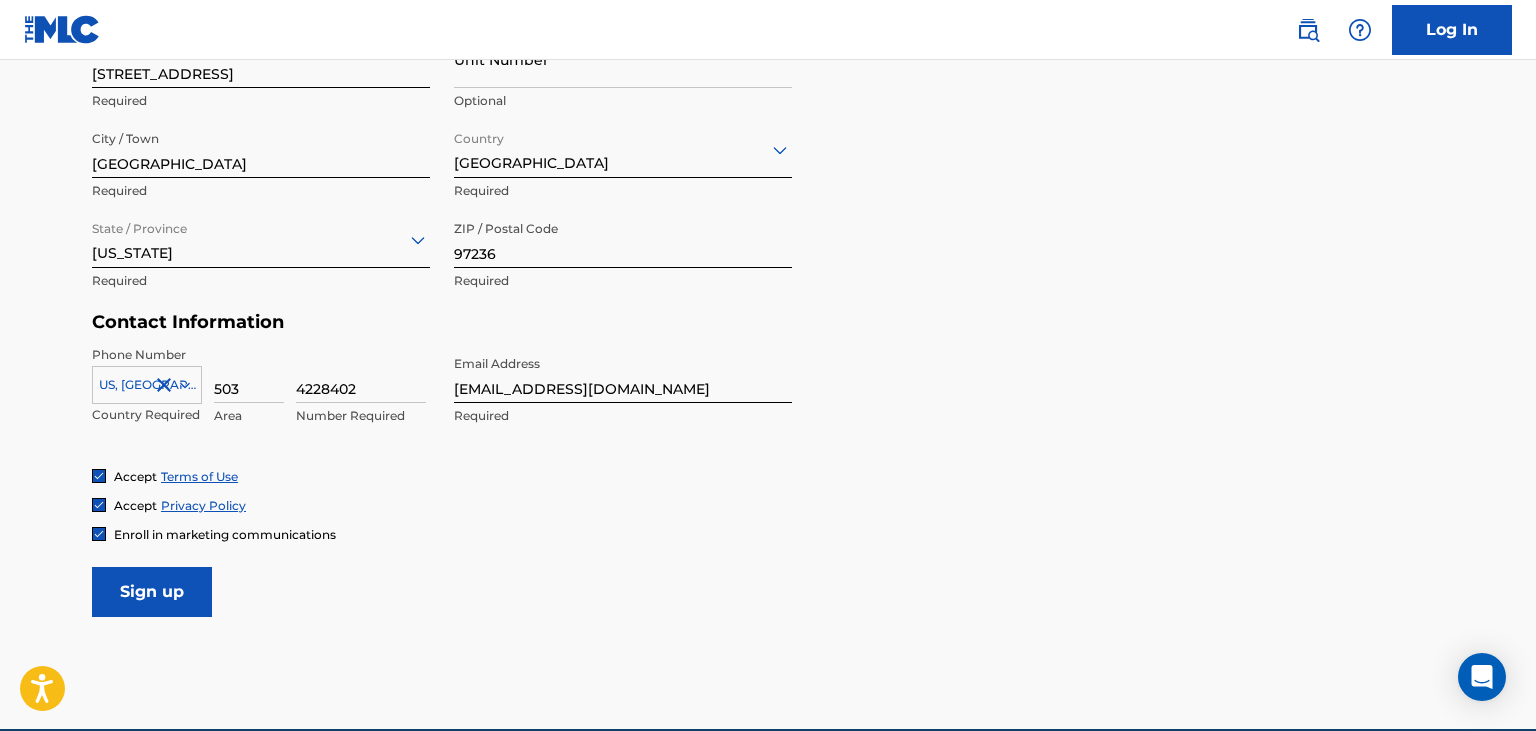 click on "Sign up" at bounding box center (152, 592) 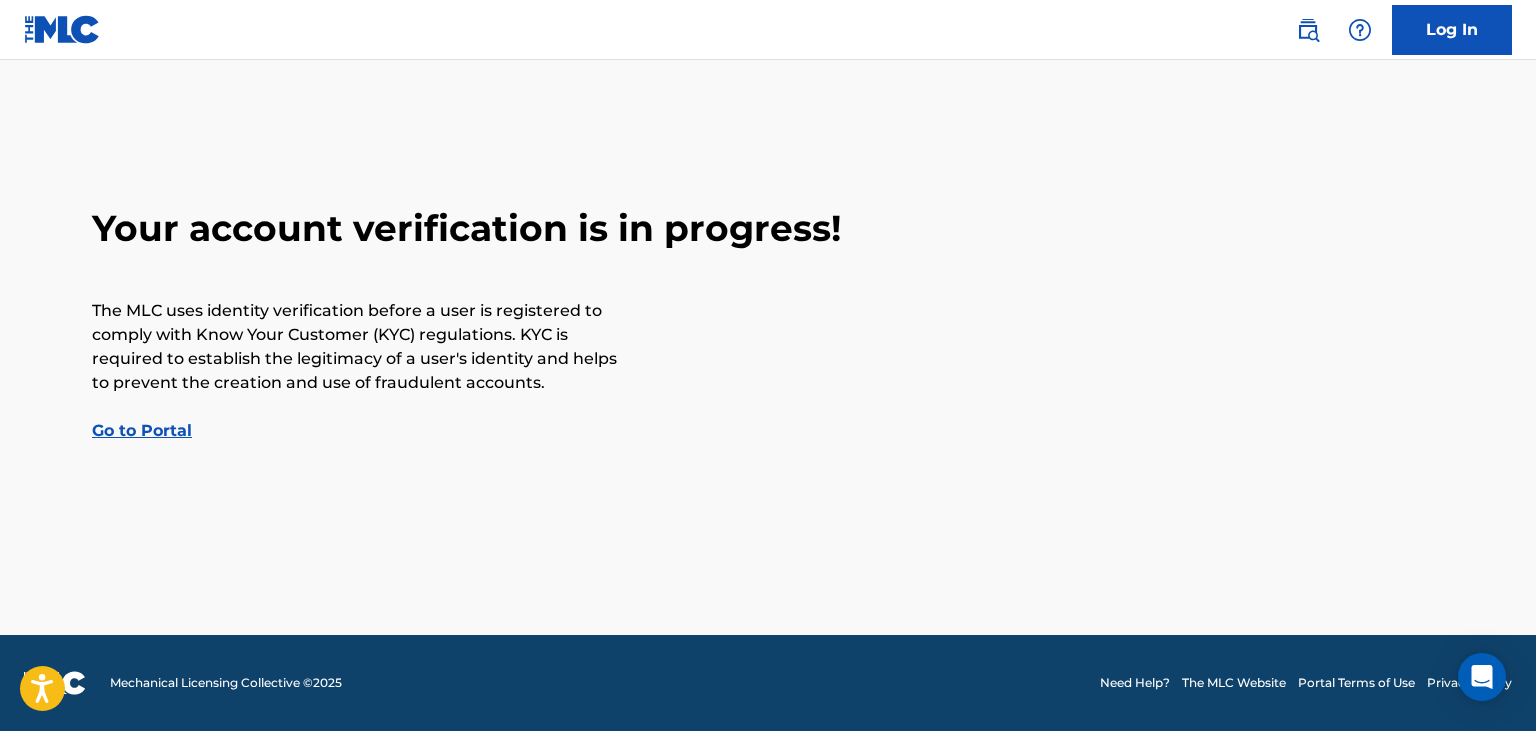 scroll, scrollTop: 0, scrollLeft: 0, axis: both 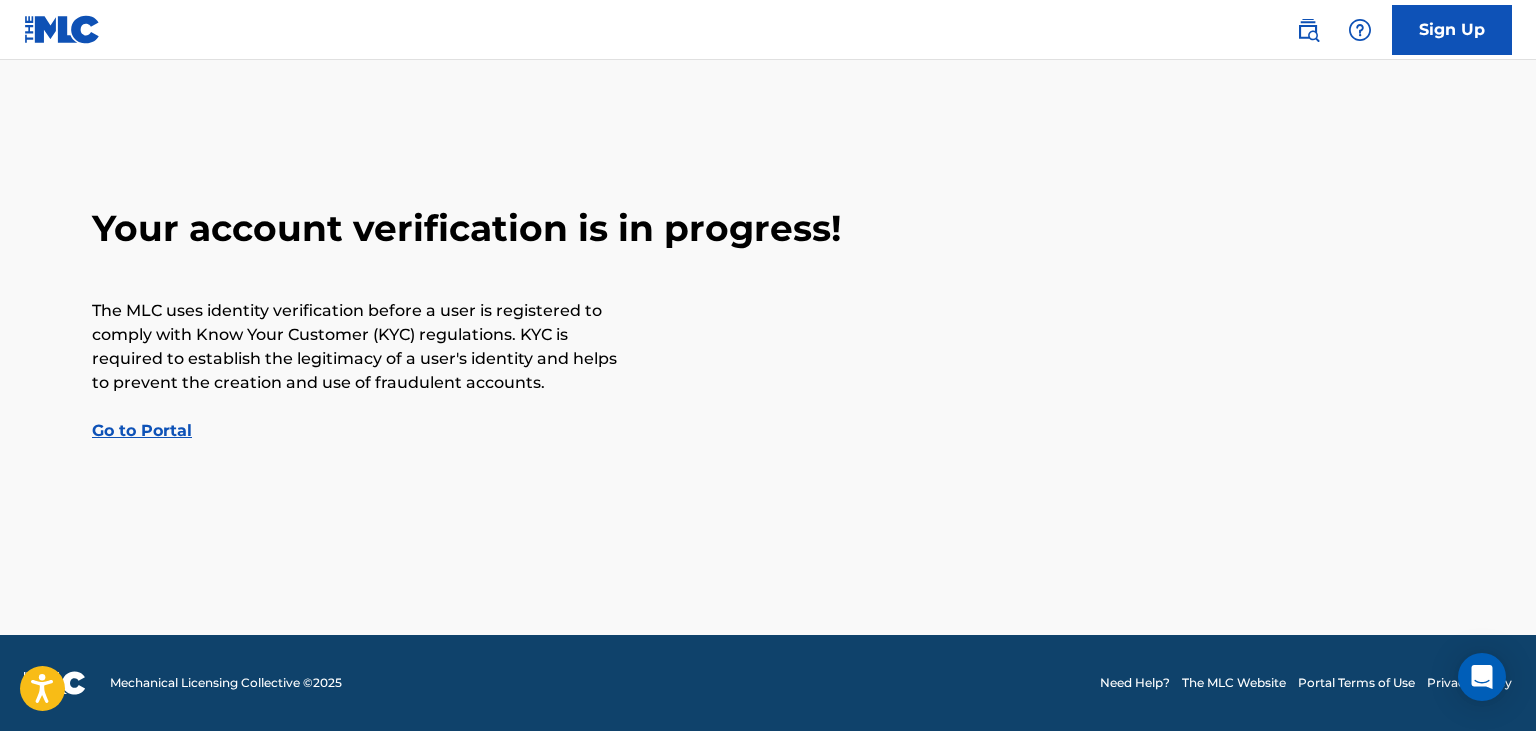 click on "Sign Up" at bounding box center [1452, 30] 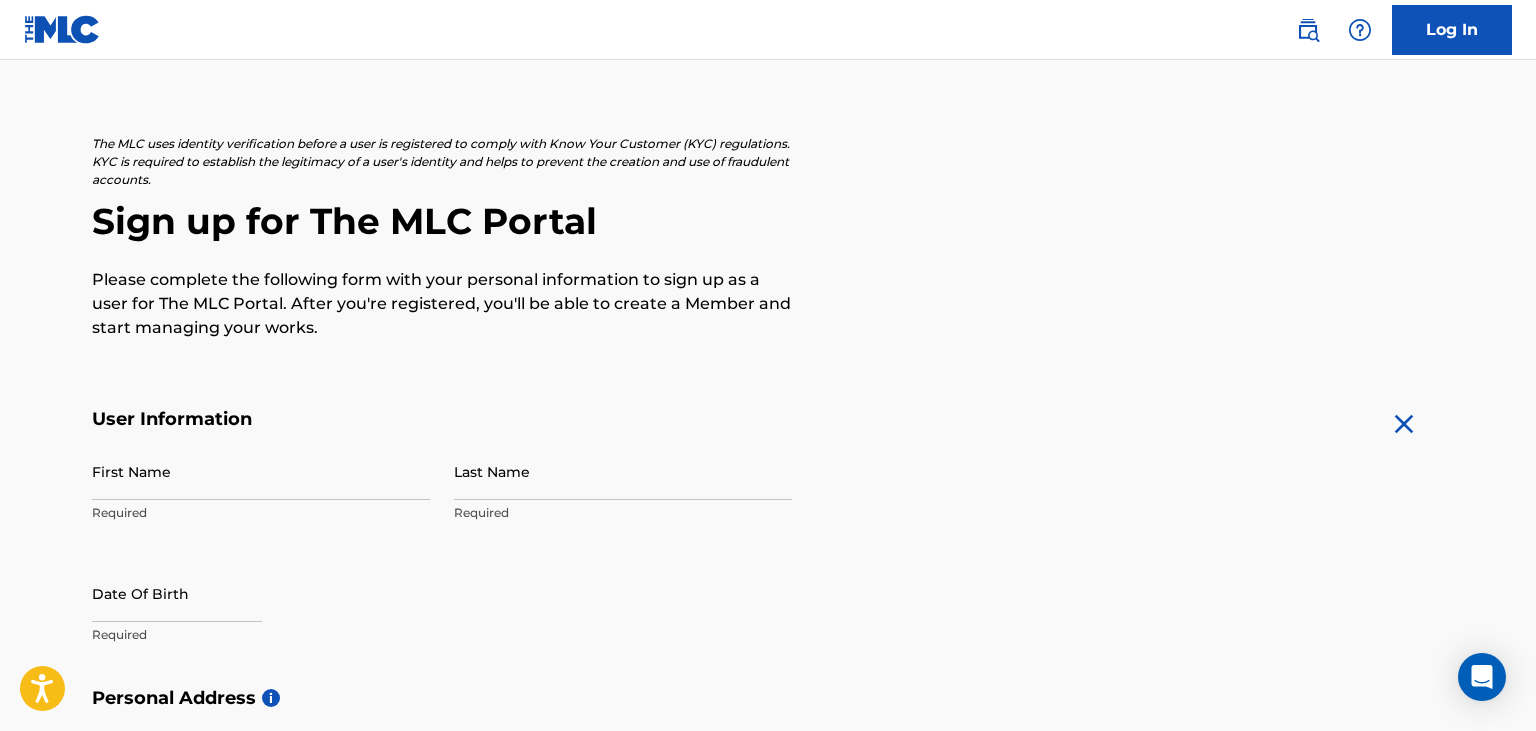 scroll, scrollTop: 0, scrollLeft: 0, axis: both 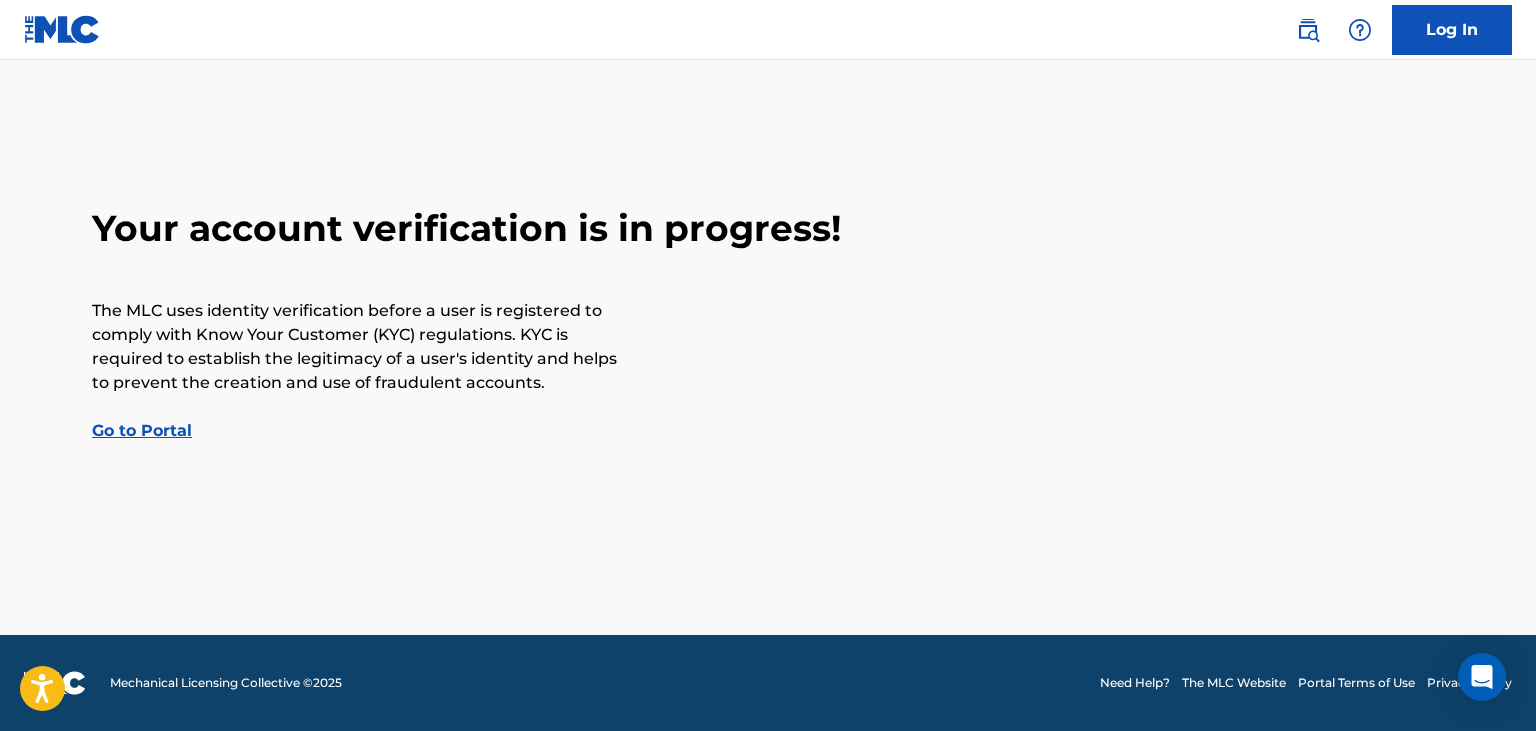 click on "Go to Portal" at bounding box center (142, 430) 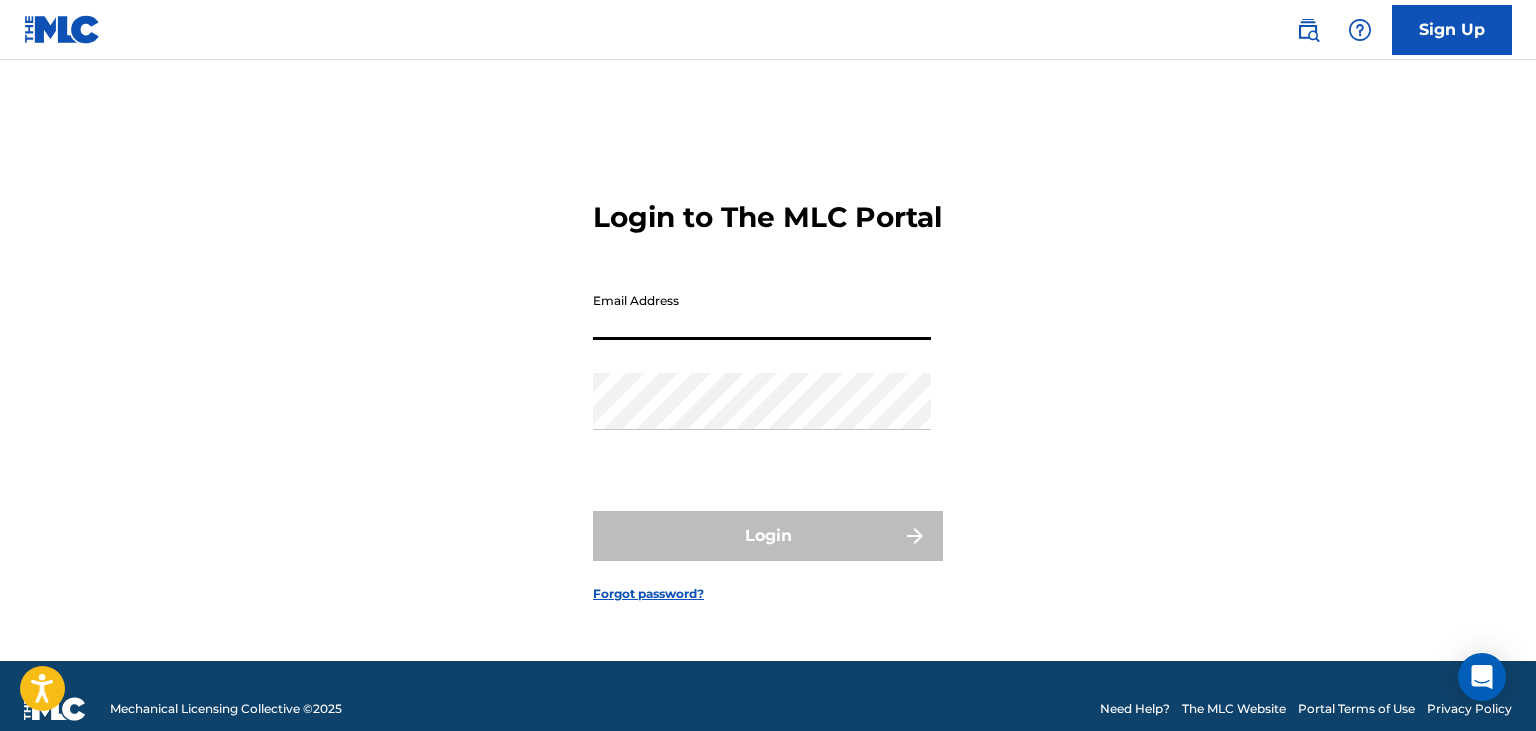 click on "Email Address" at bounding box center (762, 311) 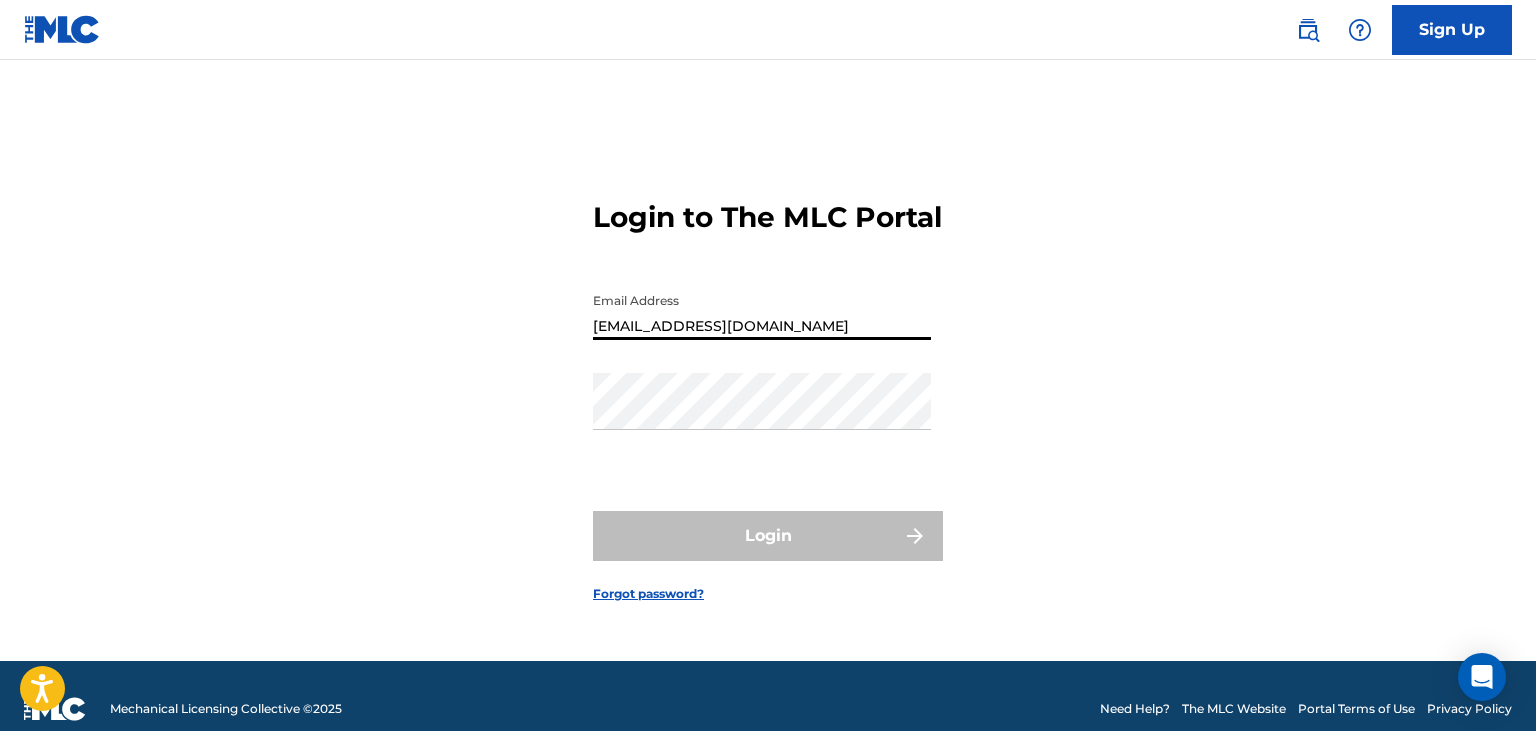 type on "[EMAIL_ADDRESS][DOMAIN_NAME]" 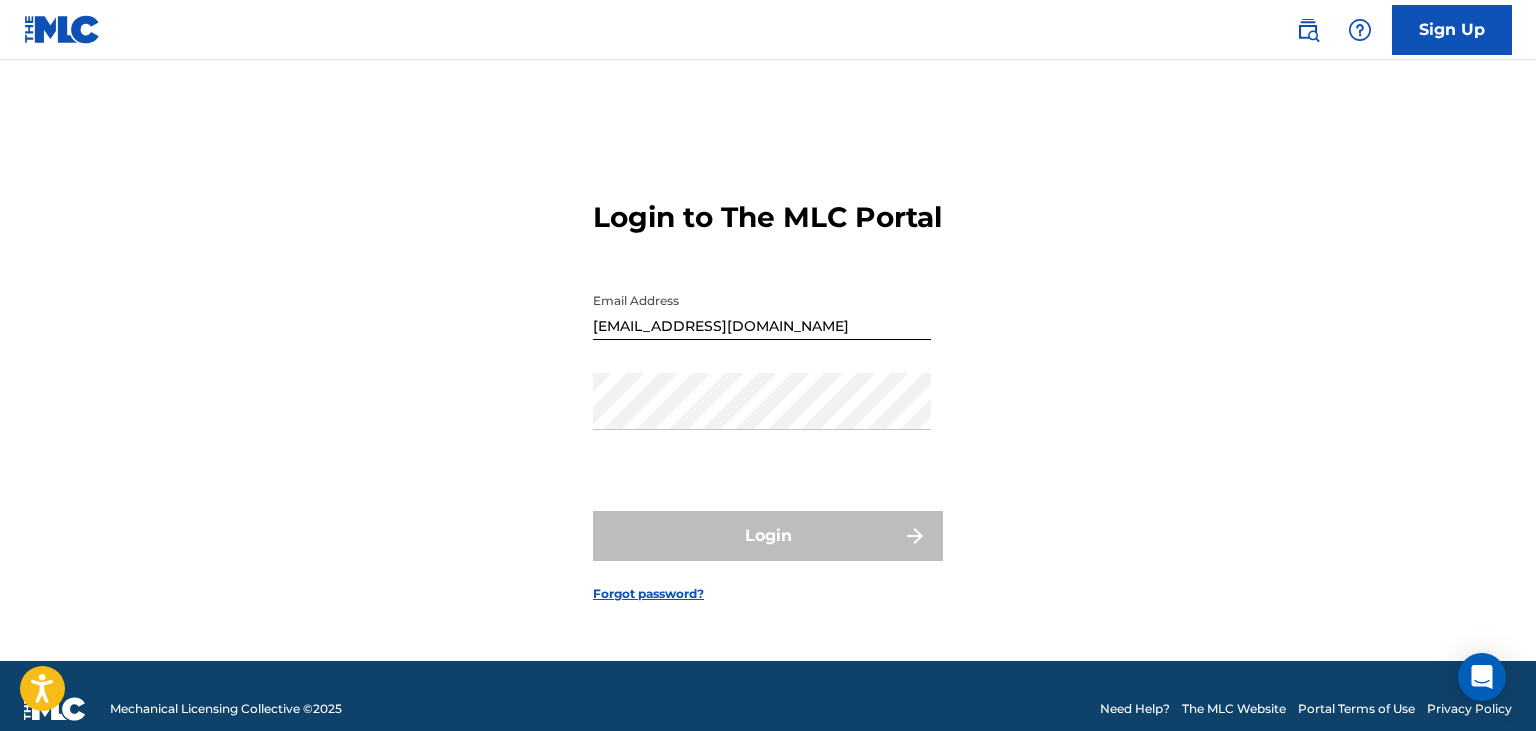 click on "Forgot password?" at bounding box center [648, 594] 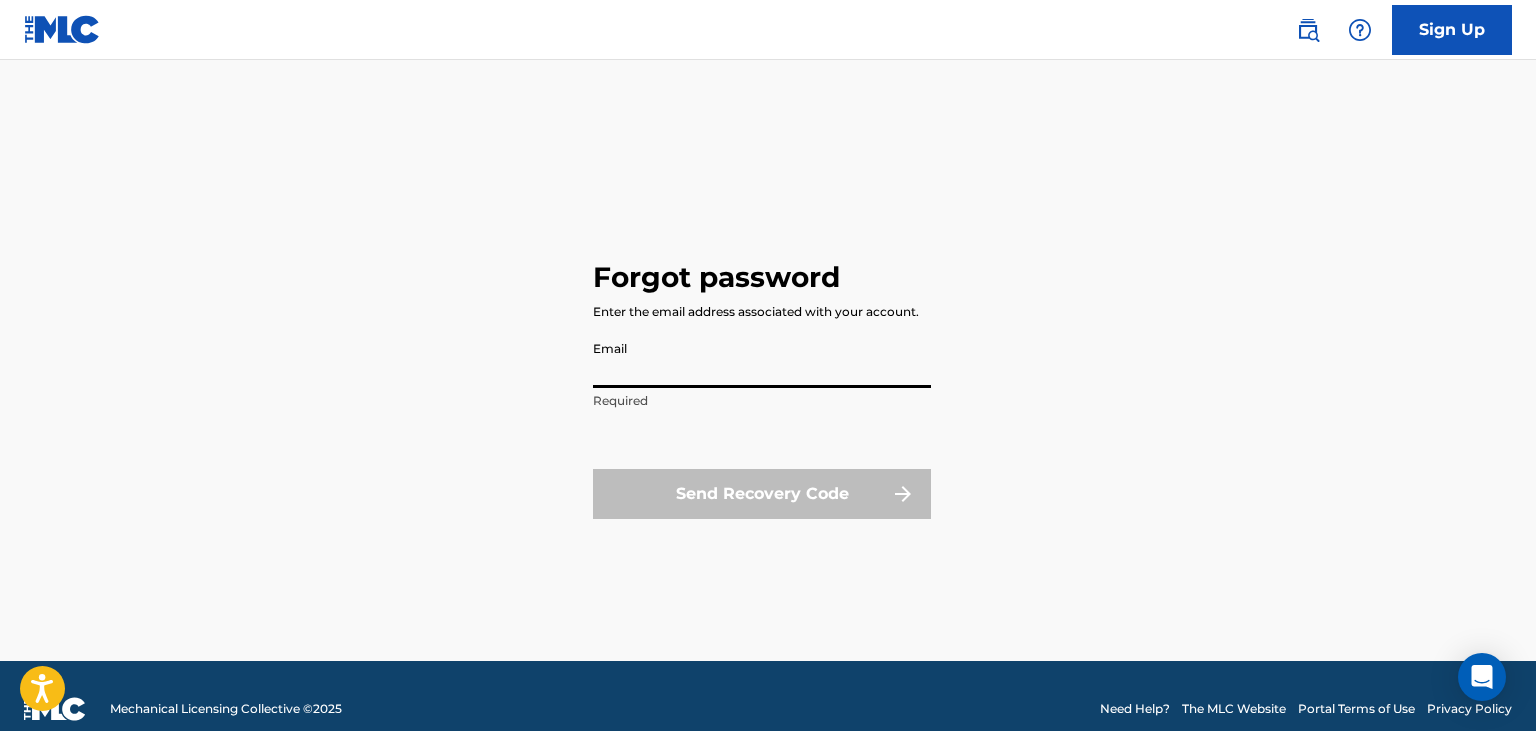 click on "Email" at bounding box center (762, 359) 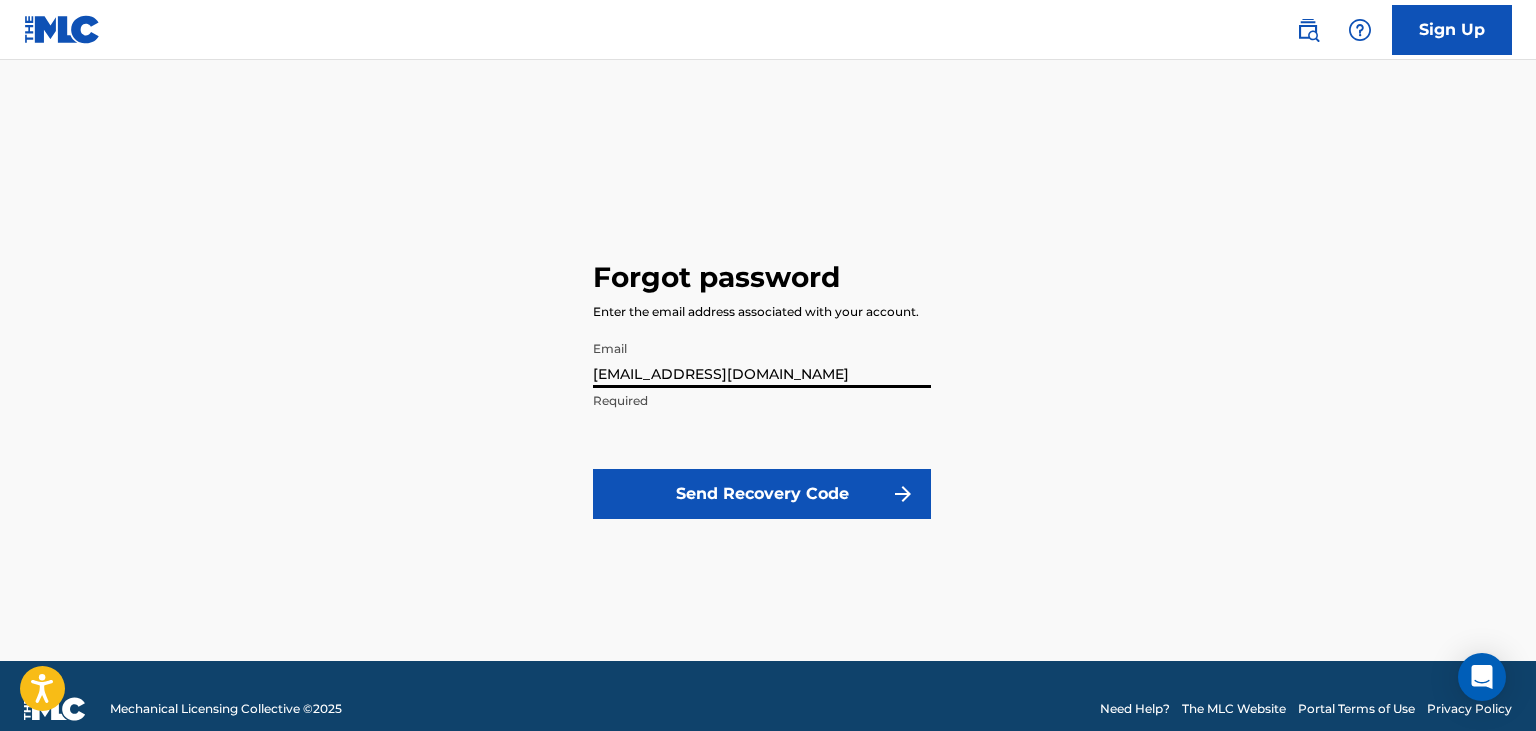 type on "[EMAIL_ADDRESS][DOMAIN_NAME]" 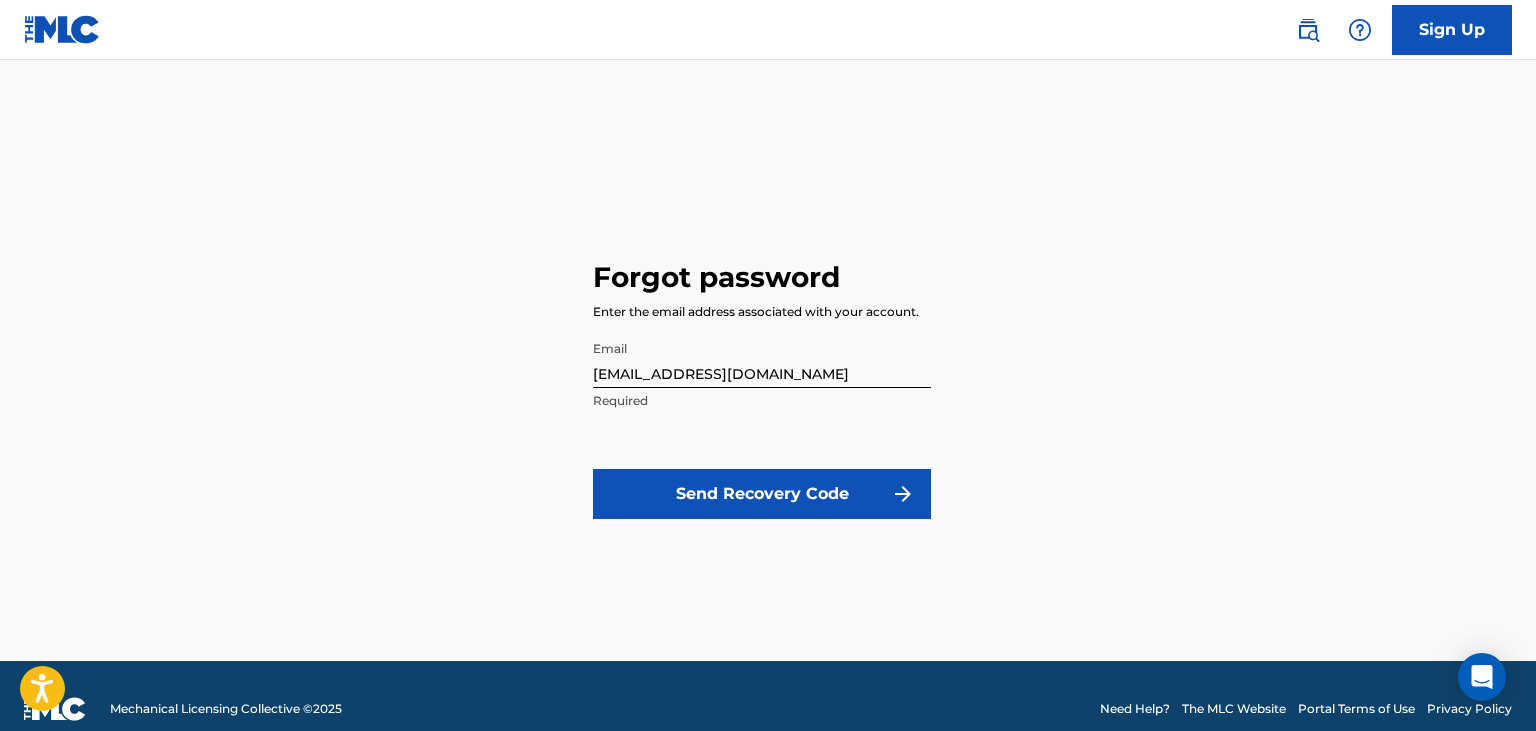 click on "Send Recovery Code" at bounding box center (762, 494) 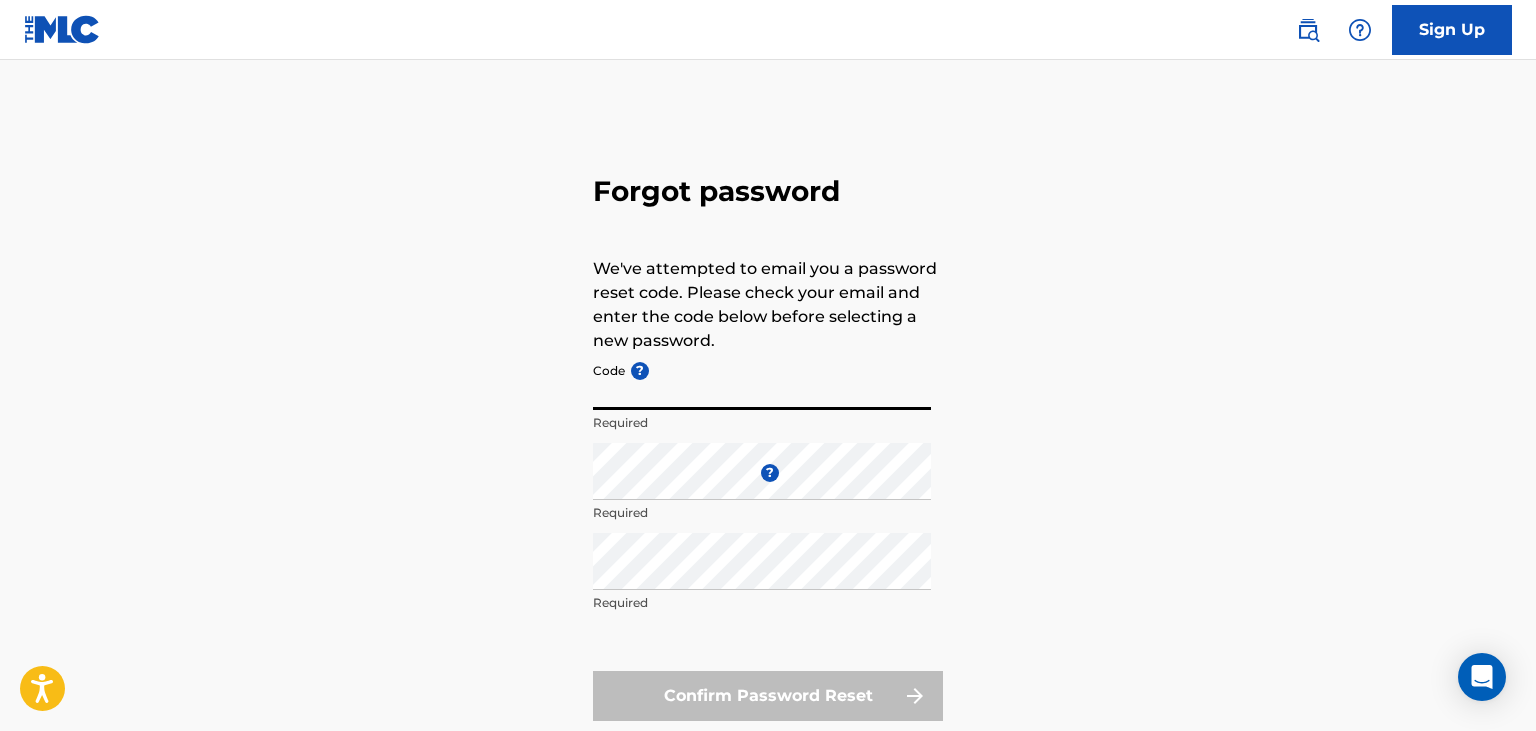 click on "Code ?" at bounding box center (762, 381) 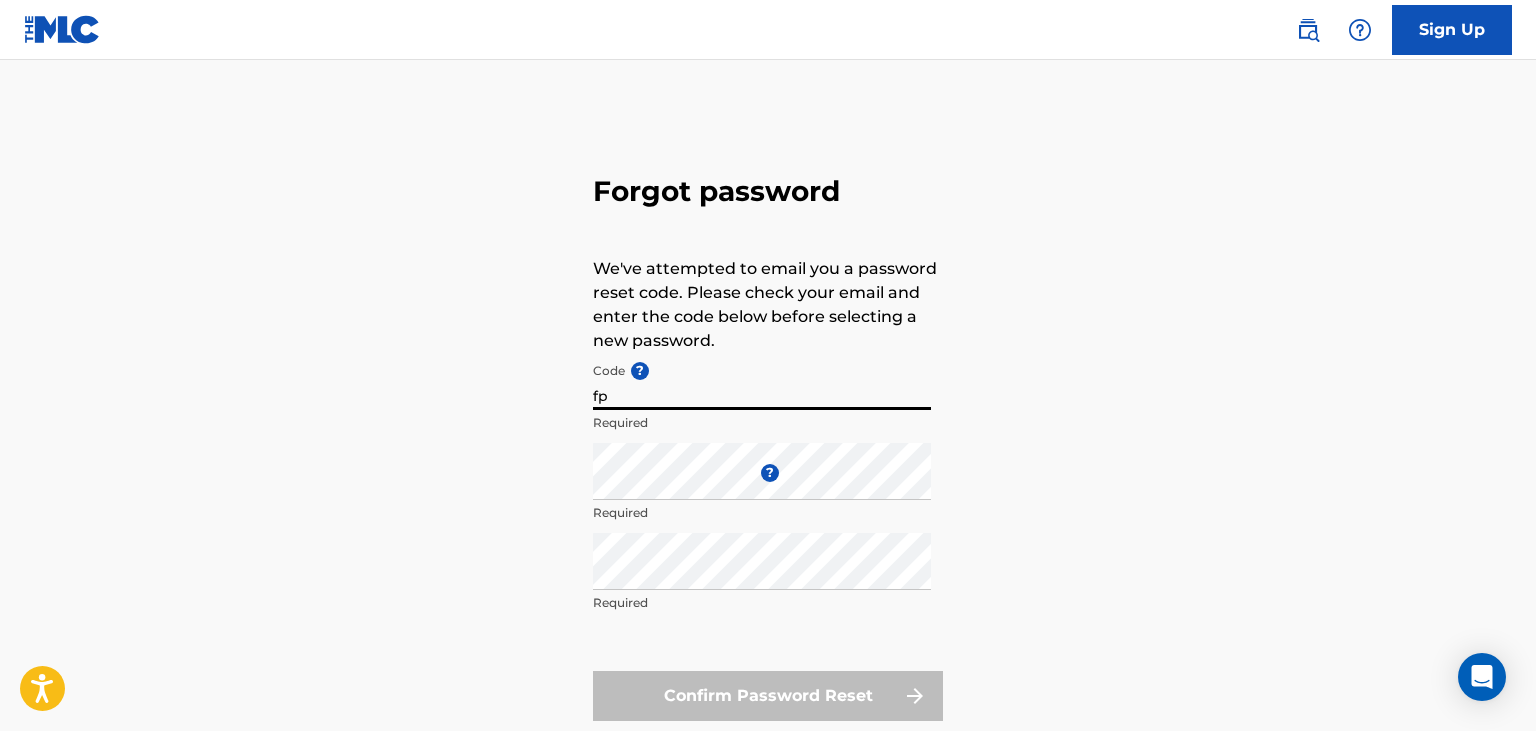 type on "f" 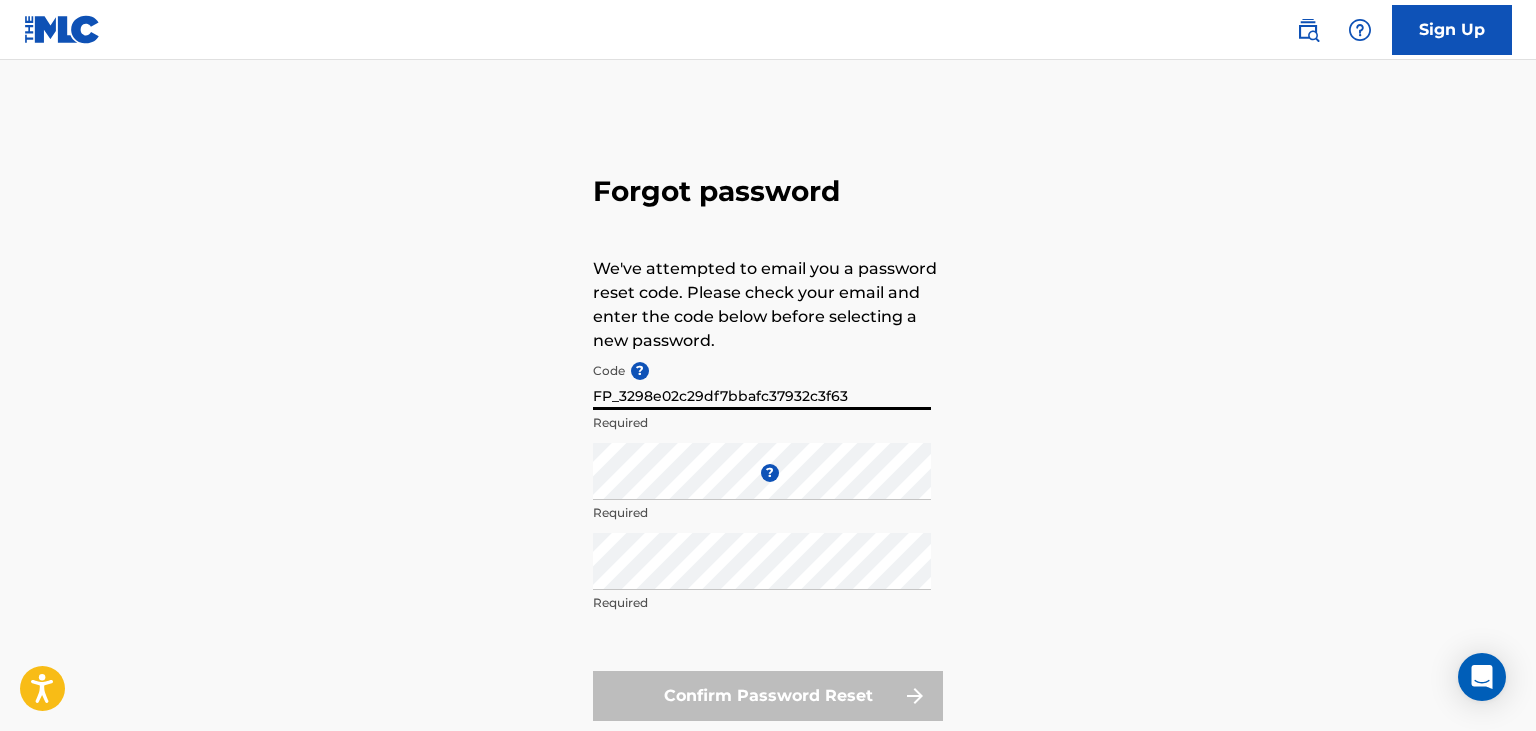 type on "FP_3298e02c29df7bbafc37932c3f63" 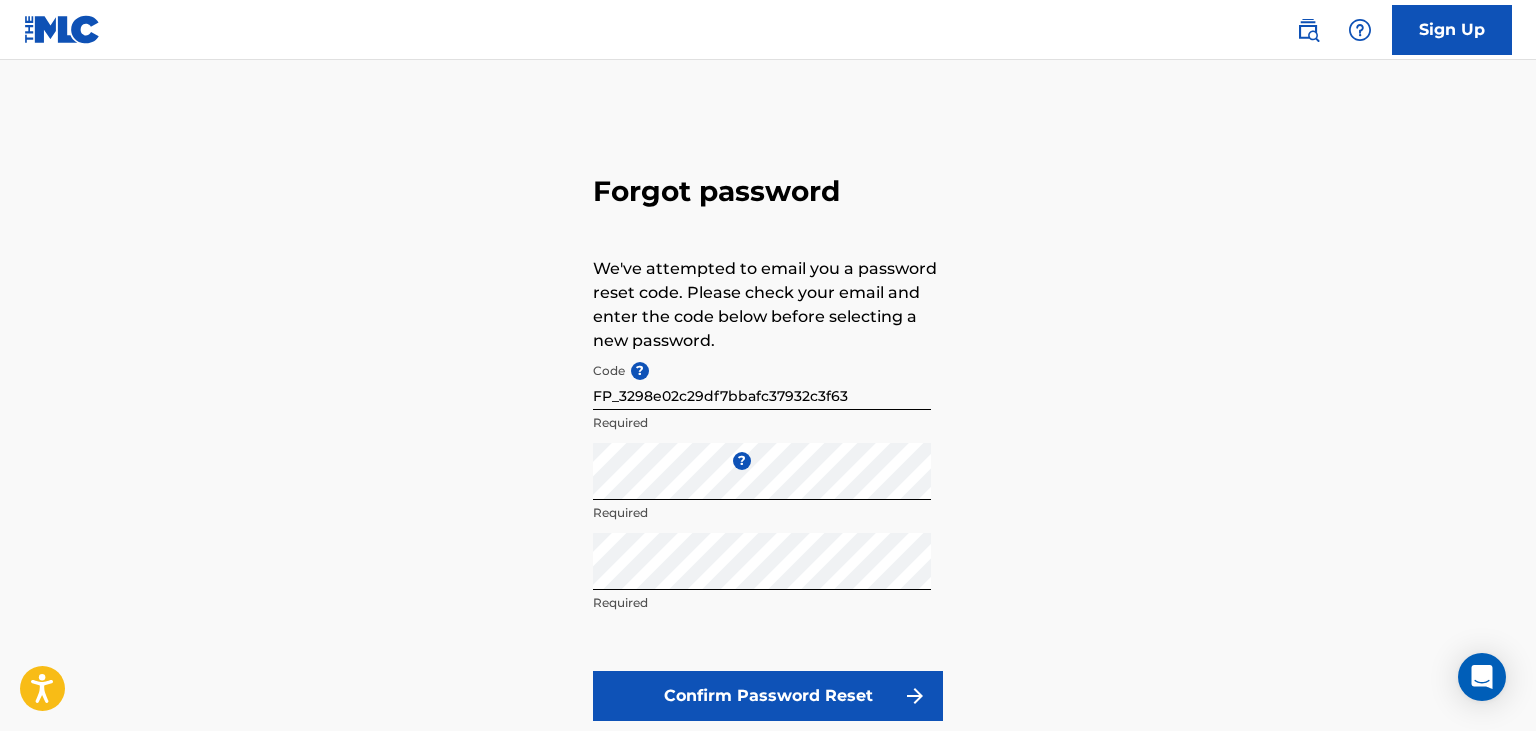 click on "Confirm Password Reset" at bounding box center (768, 696) 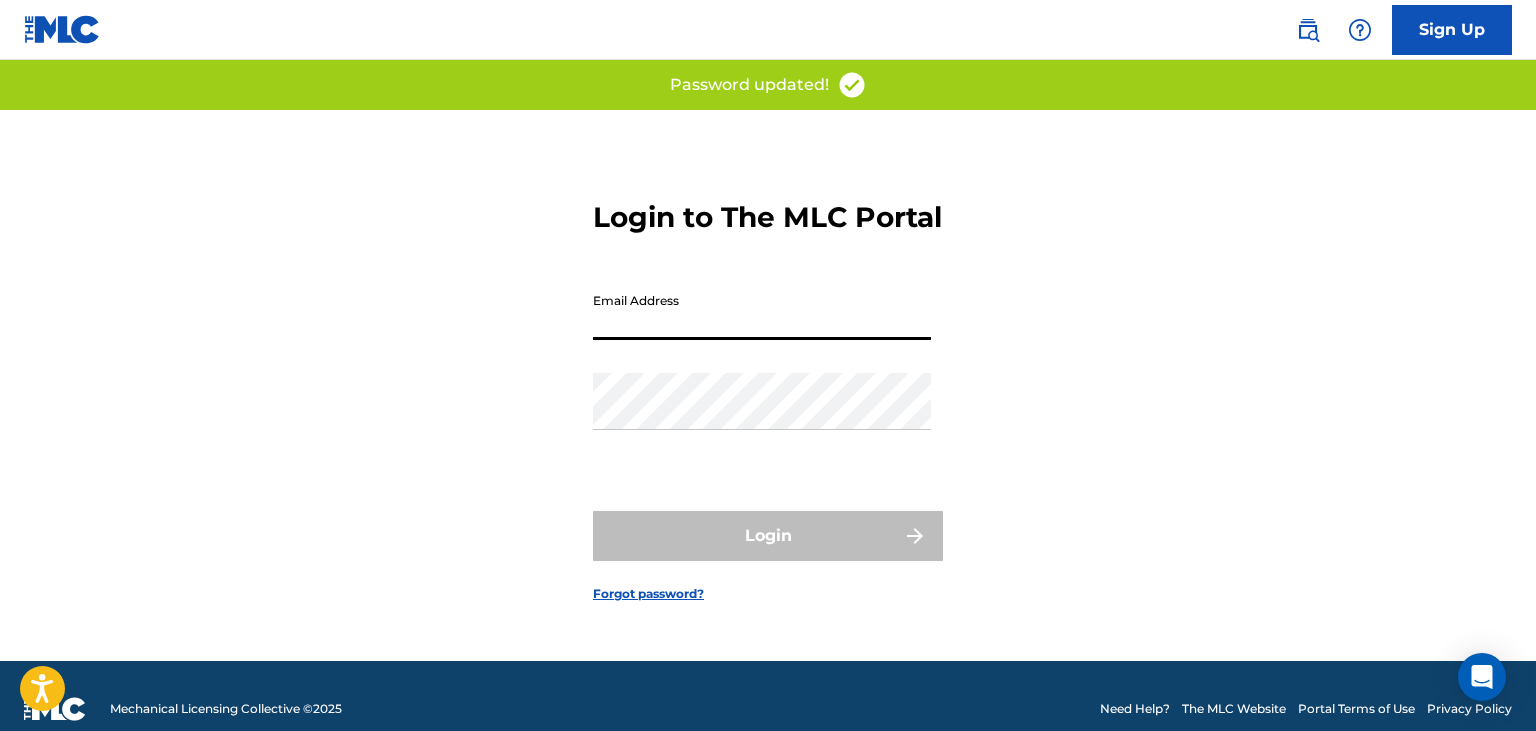click on "Email Address" at bounding box center [762, 311] 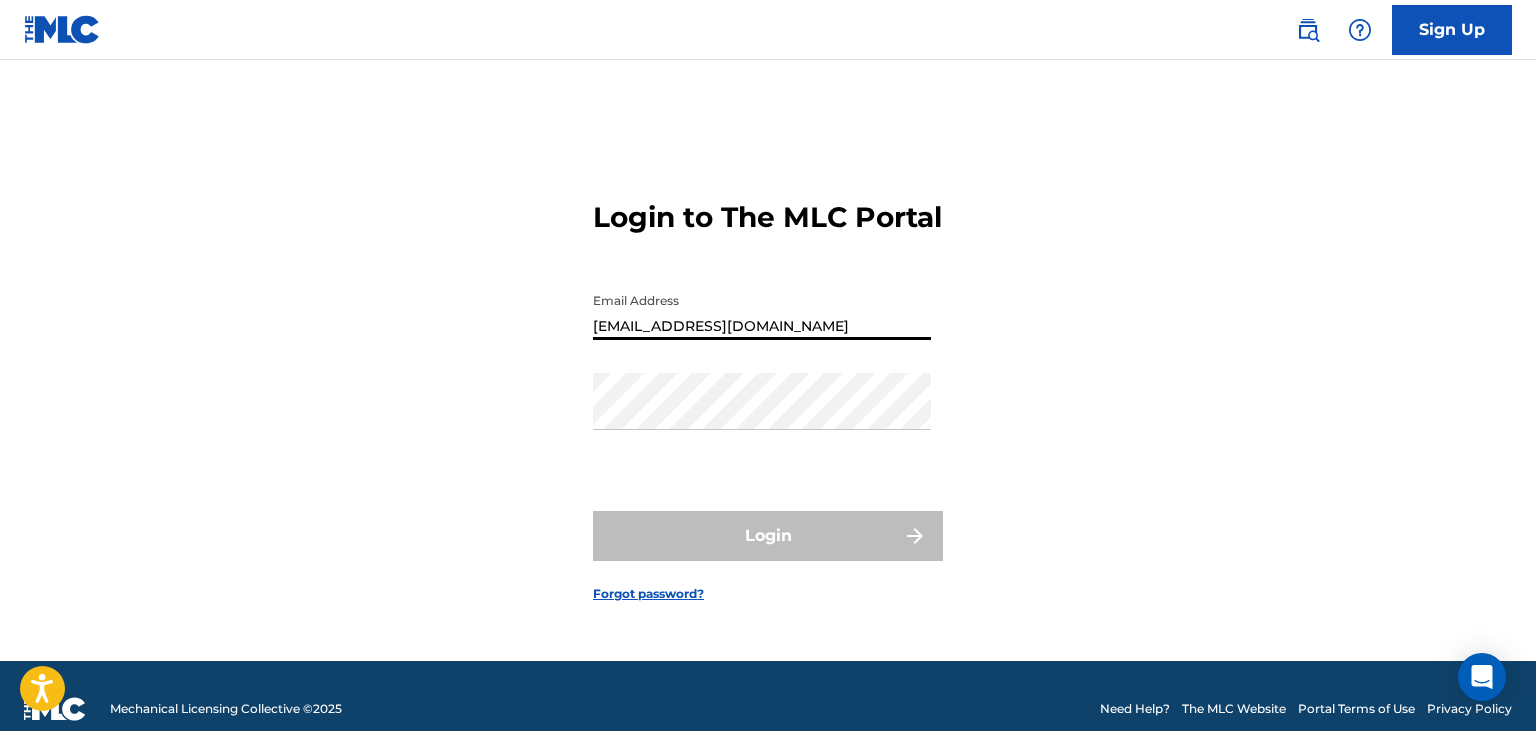 type on "[EMAIL_ADDRESS][DOMAIN_NAME]" 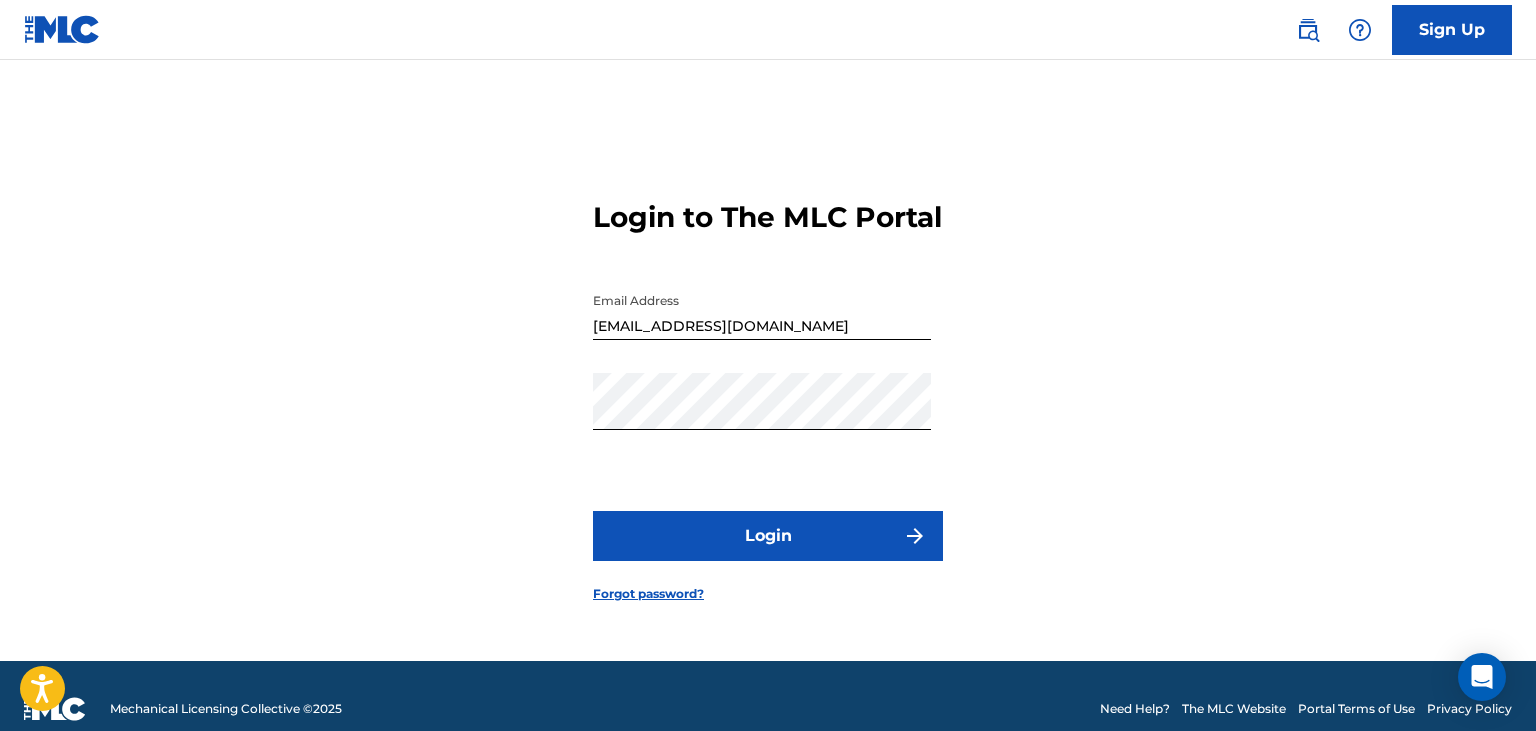 click on "Login" at bounding box center [768, 536] 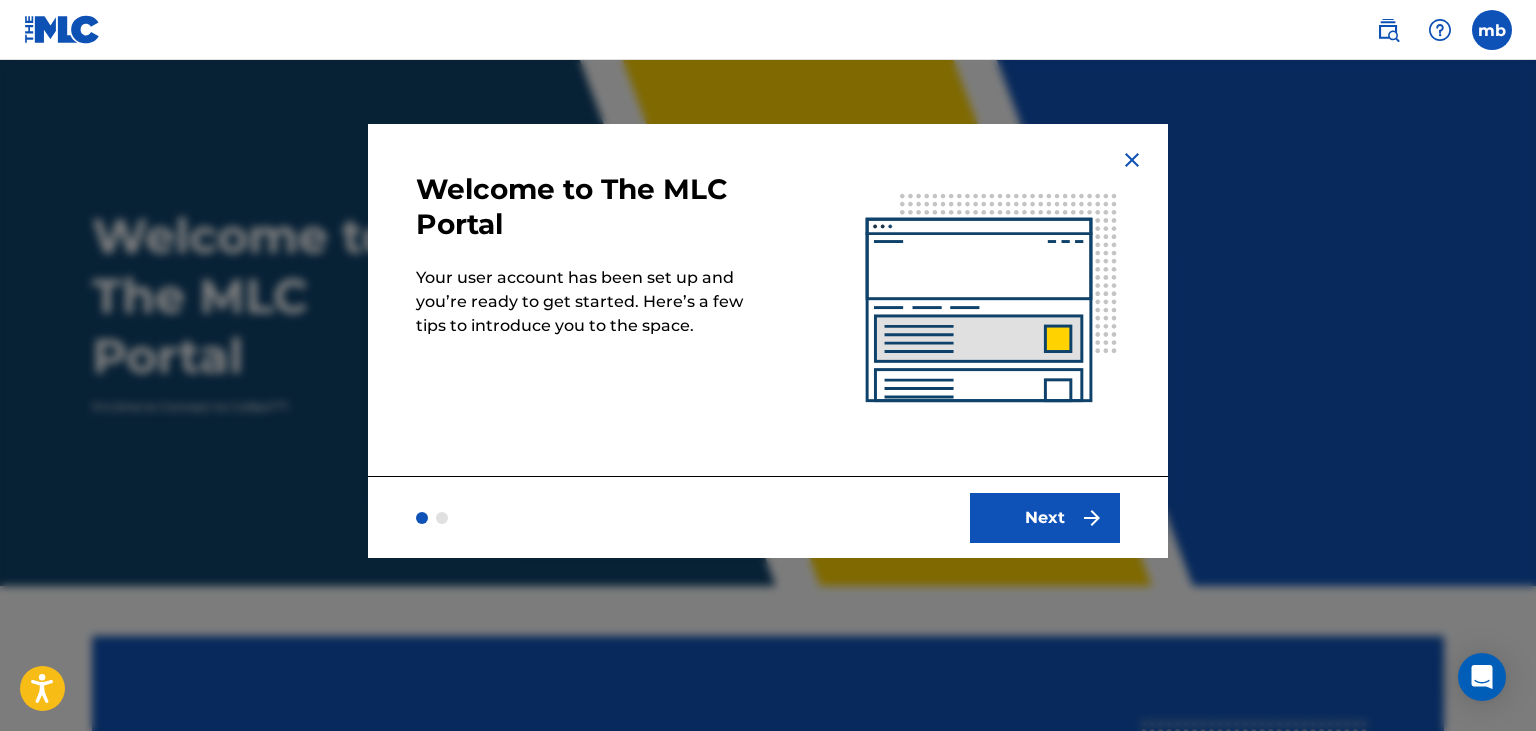 scroll, scrollTop: 0, scrollLeft: 0, axis: both 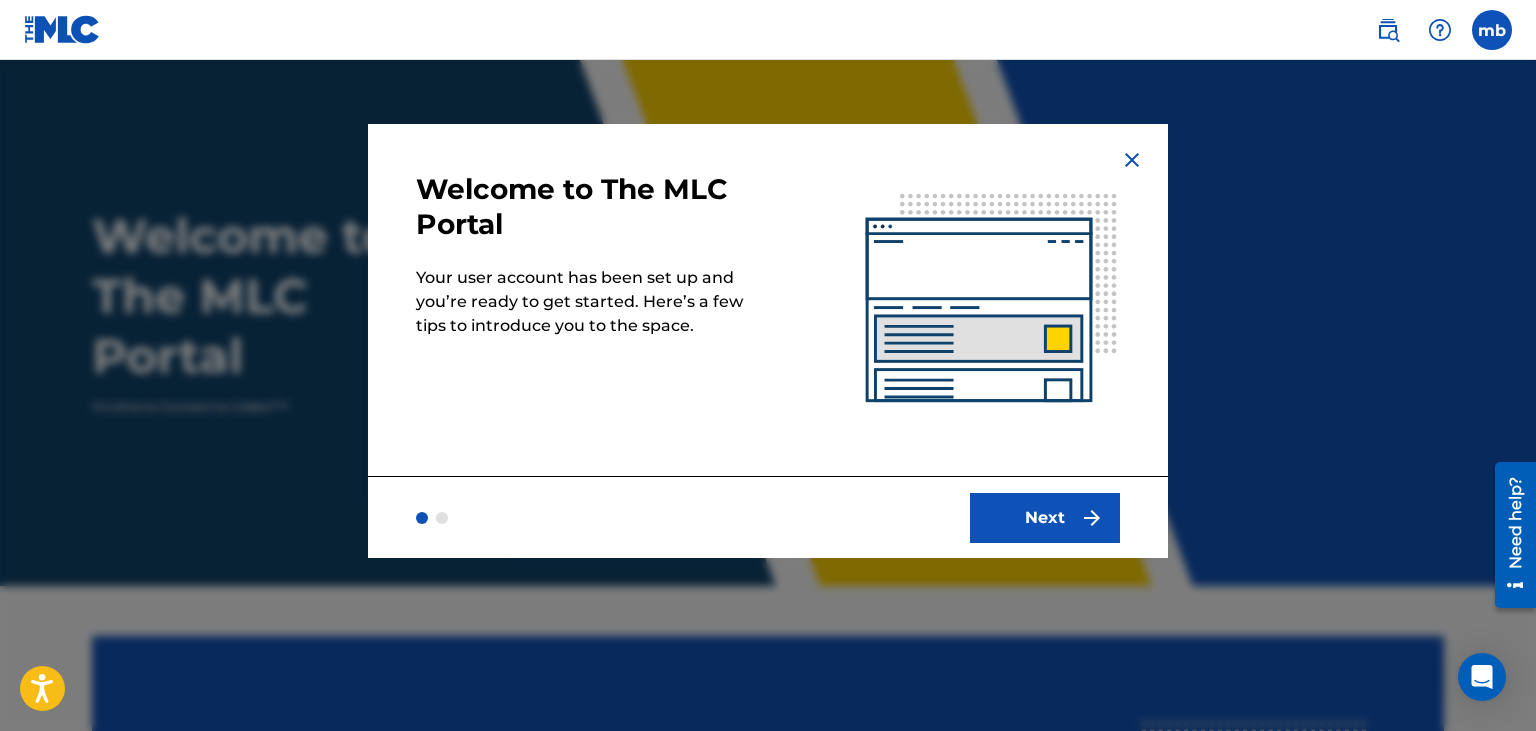 click on "Next" at bounding box center [1045, 518] 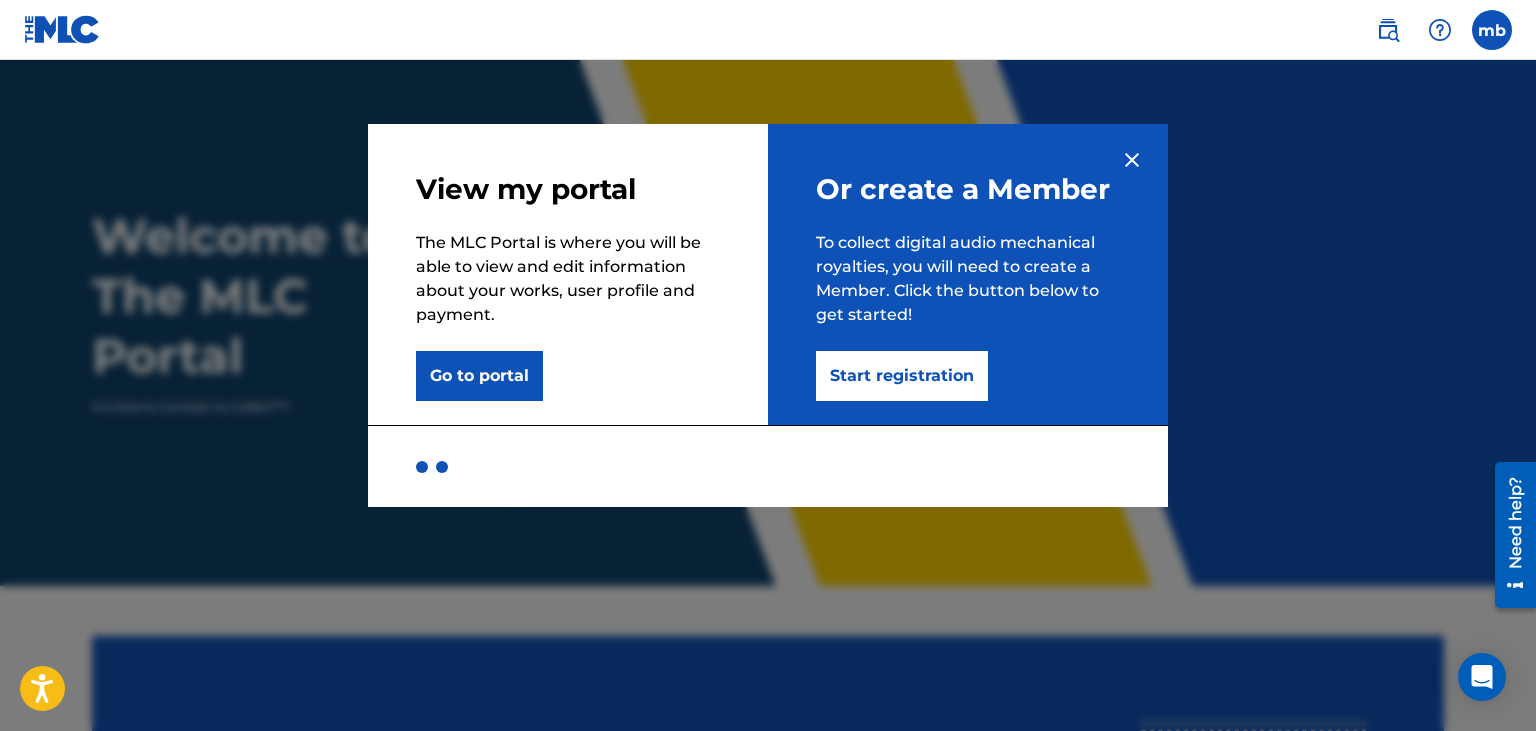 click on "Start registration" at bounding box center [902, 376] 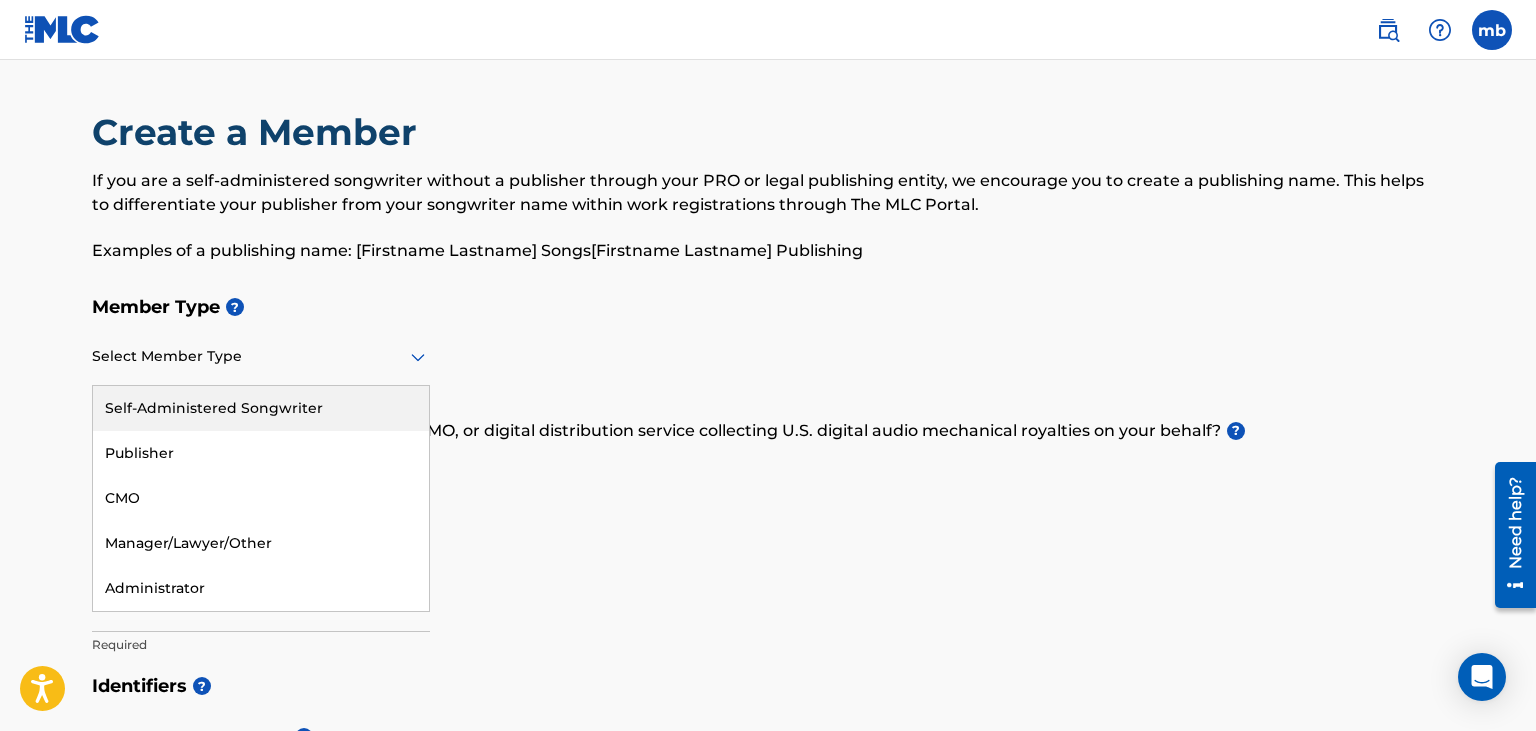 click 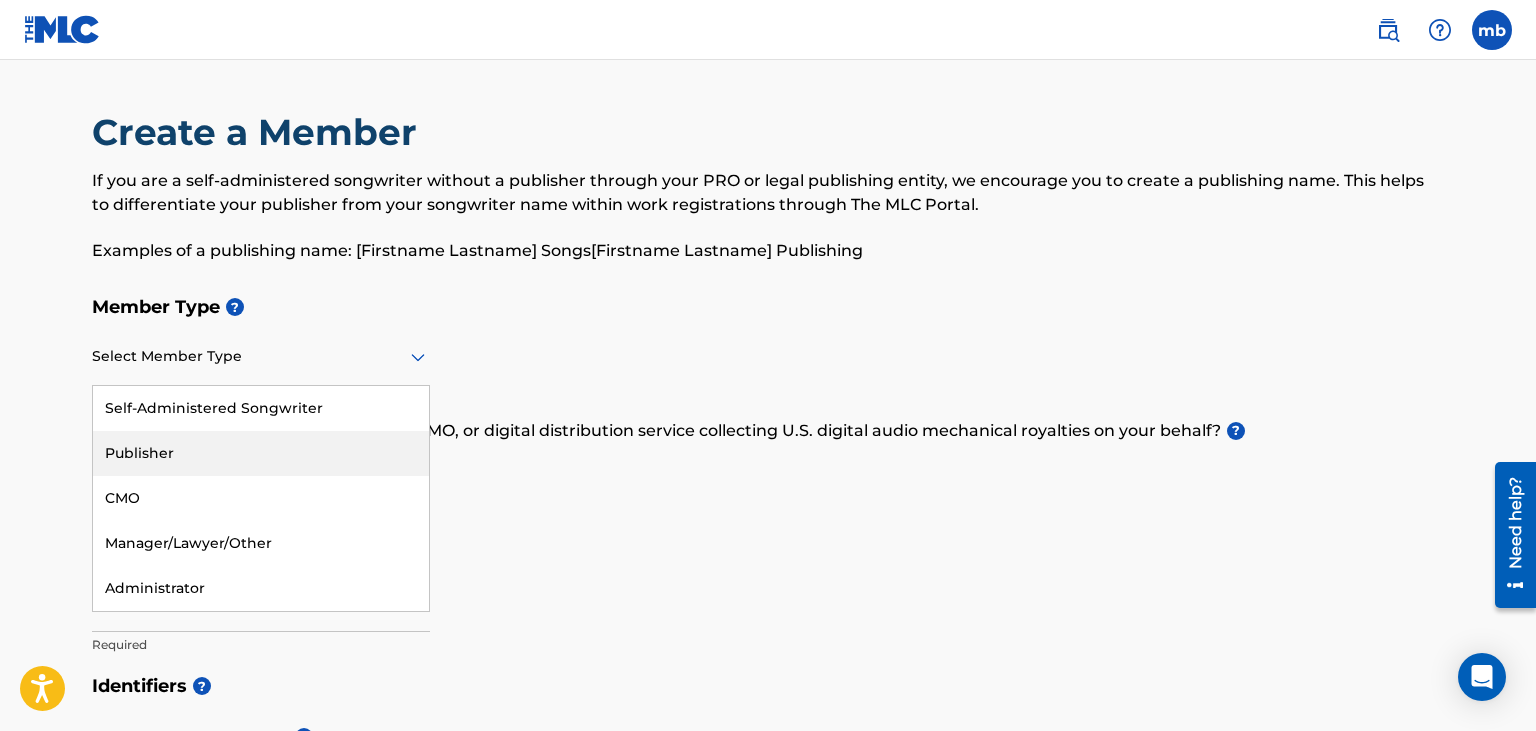 click on "Publisher" at bounding box center (261, 453) 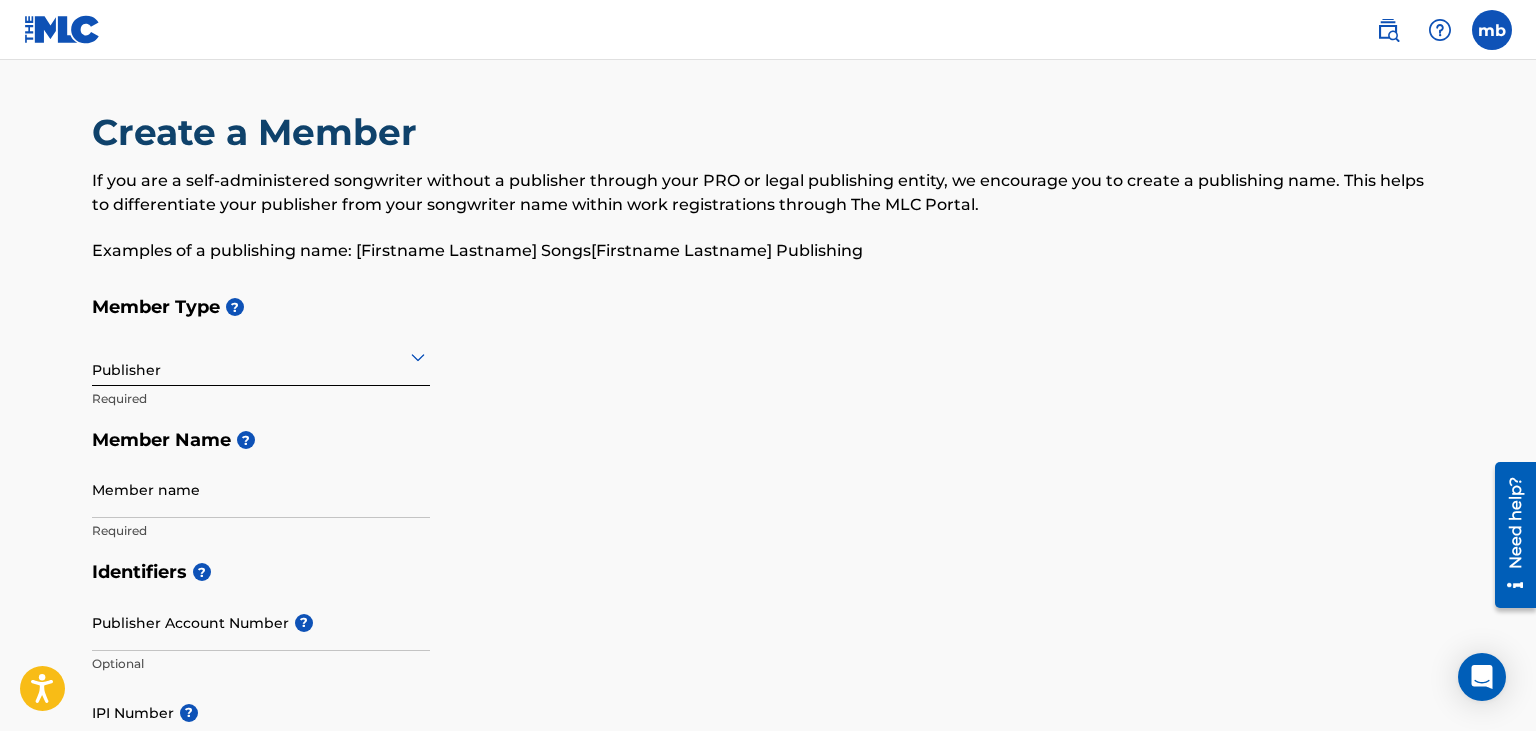 click on "Member name" at bounding box center (261, 489) 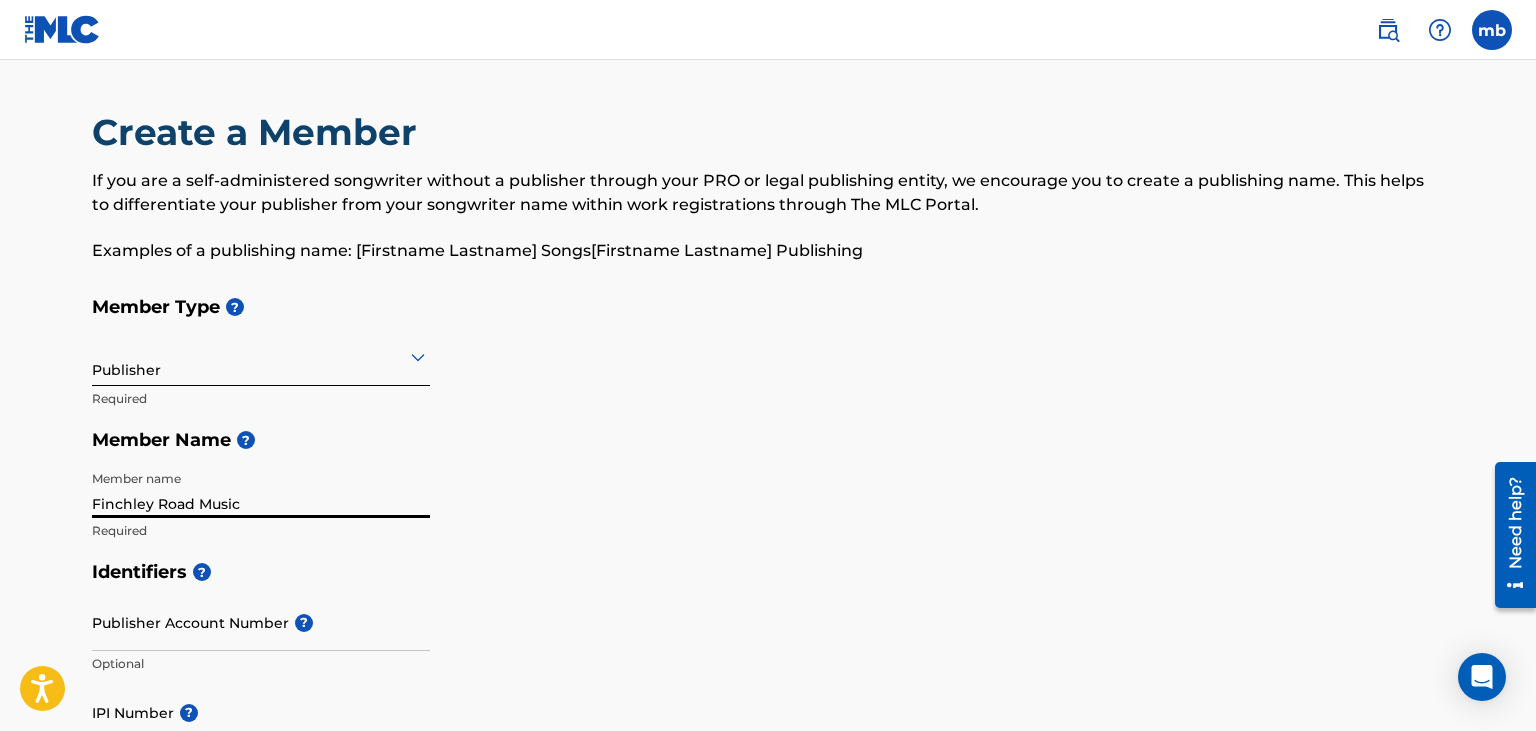 type on "Finchley Road Music" 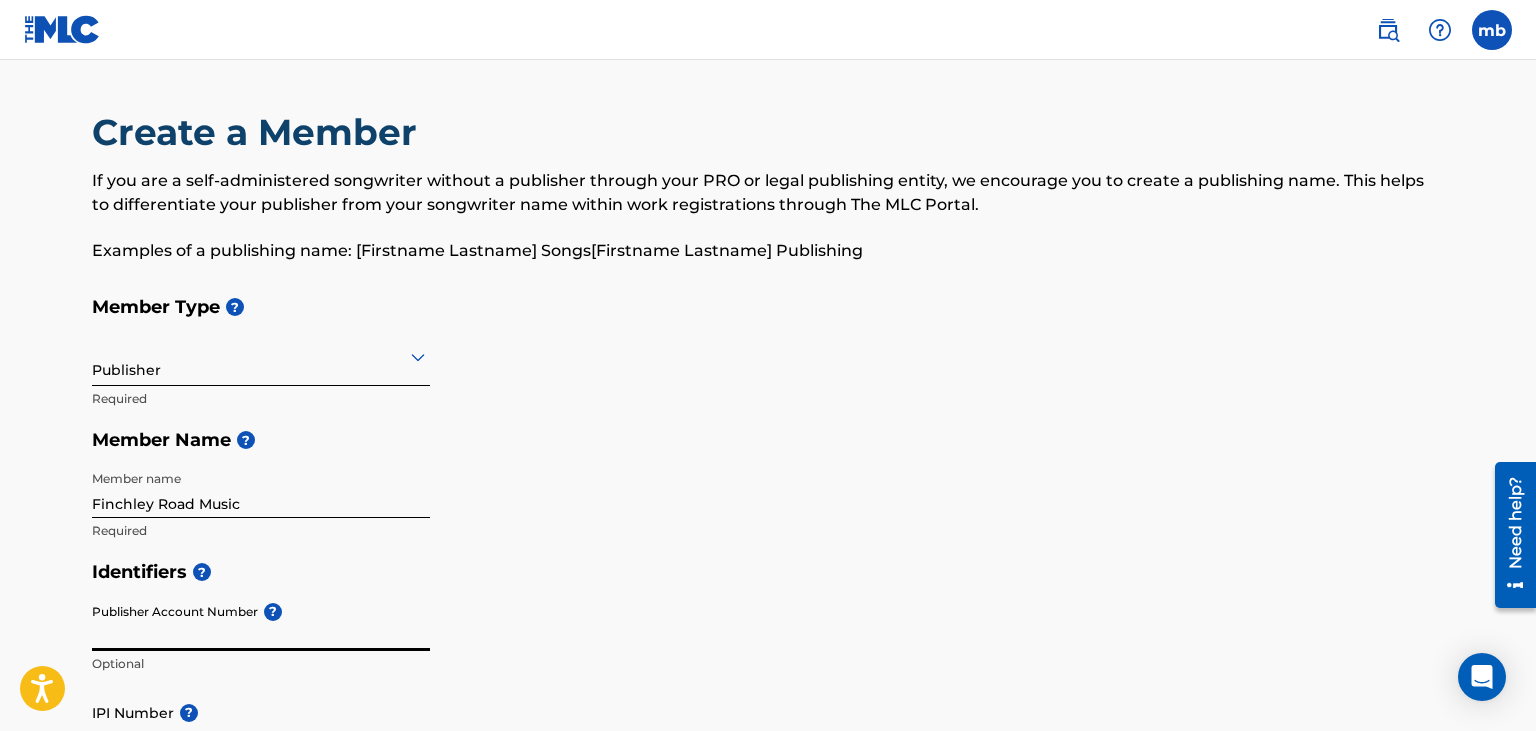 click on "Publisher Account Number ?" at bounding box center [261, 622] 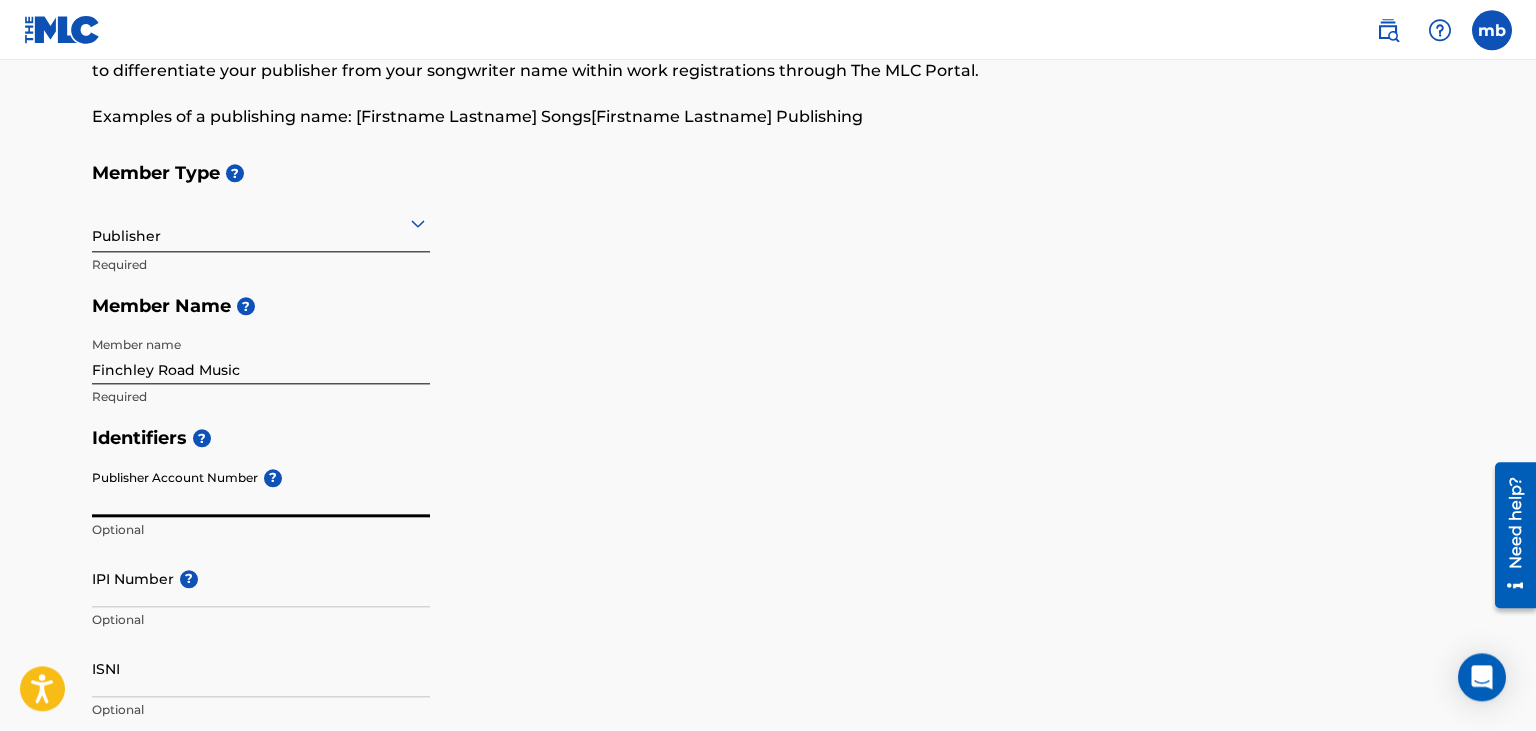 scroll, scrollTop: 316, scrollLeft: 0, axis: vertical 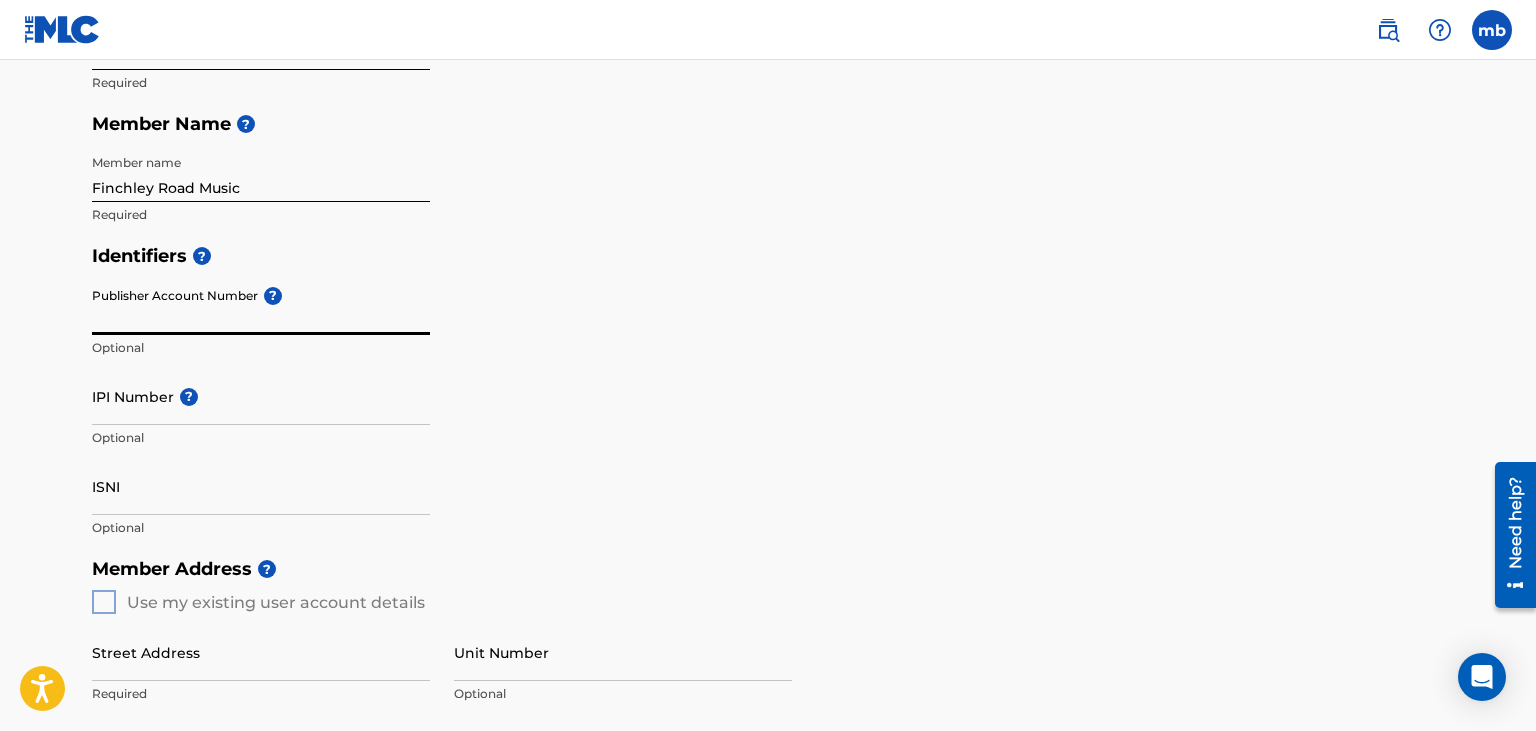 click on "IPI Number ?" at bounding box center (261, 396) 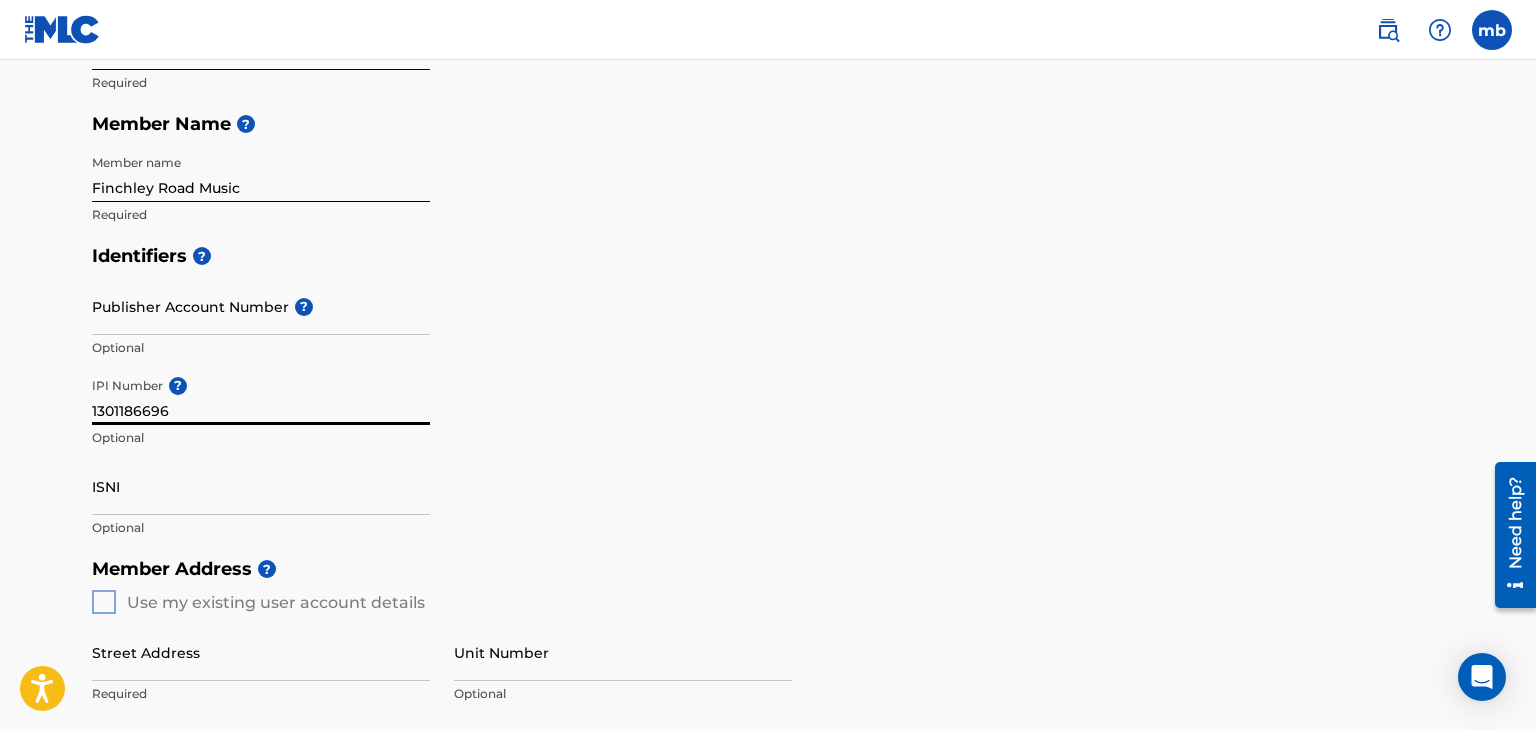type on "1301186696" 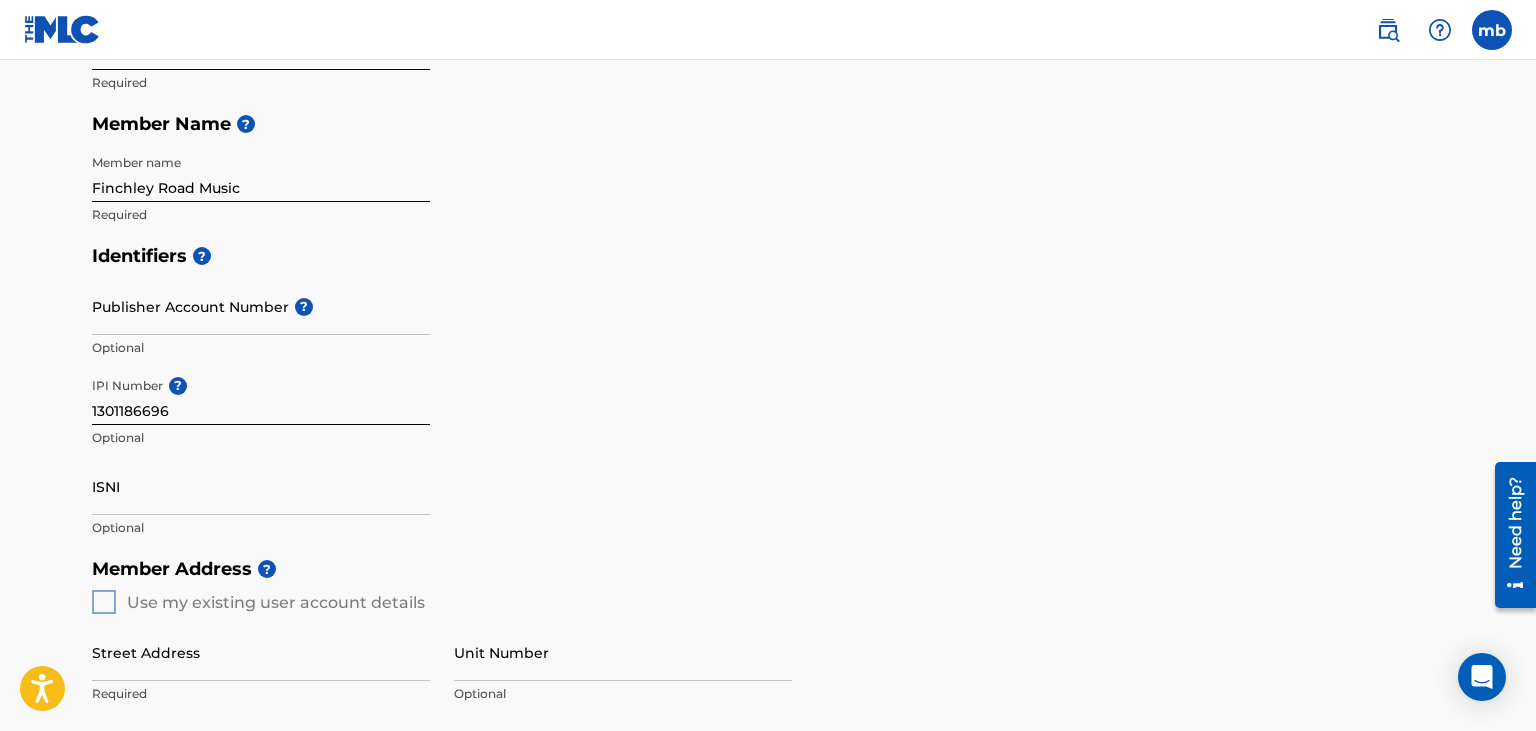 click on "Member Address ? Use my existing user account details Street Address Required Unit Number Optional Attention Optional City / Town Required Country Required State / Province Optional ZIP / Postal Code Optional" at bounding box center [768, 776] 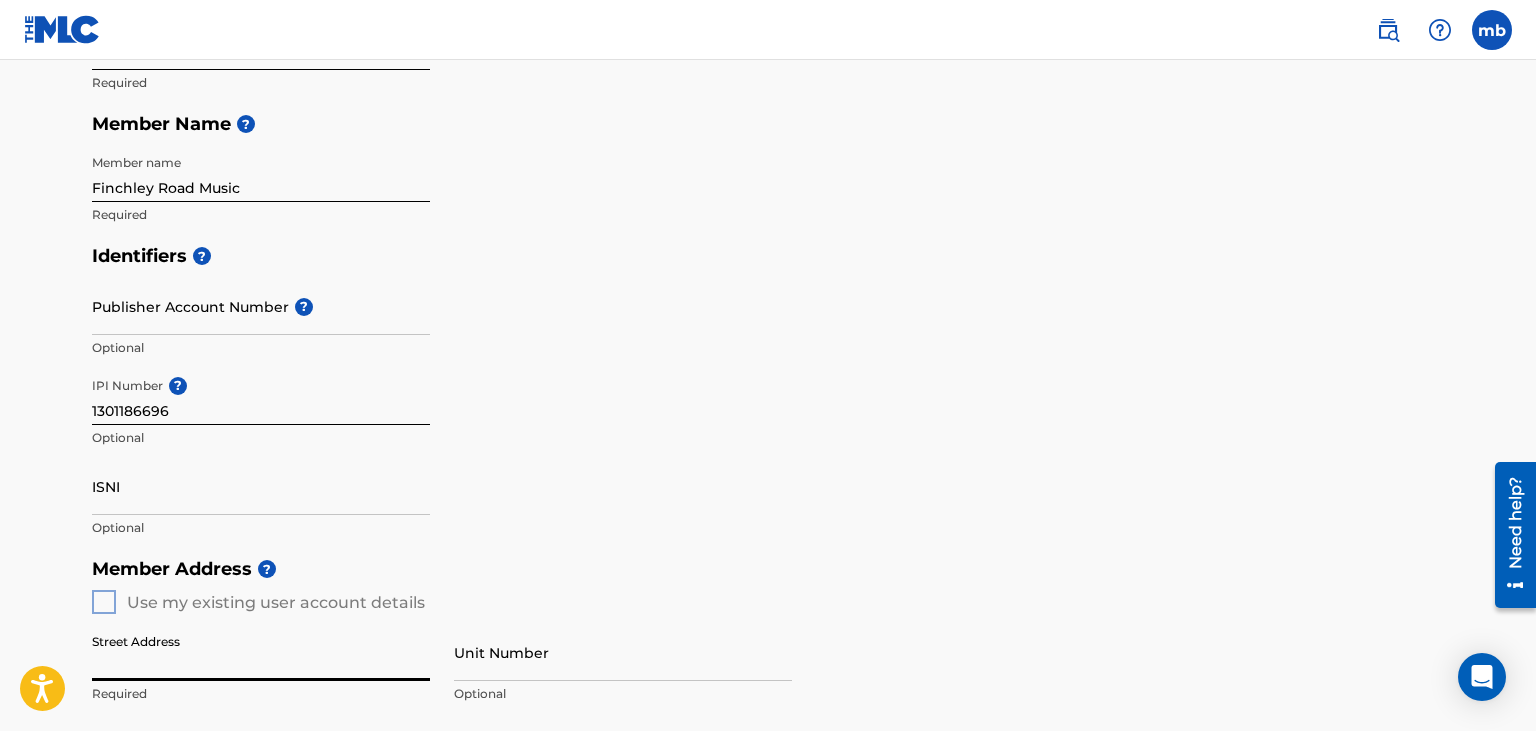 click on "Street Address" at bounding box center [261, 652] 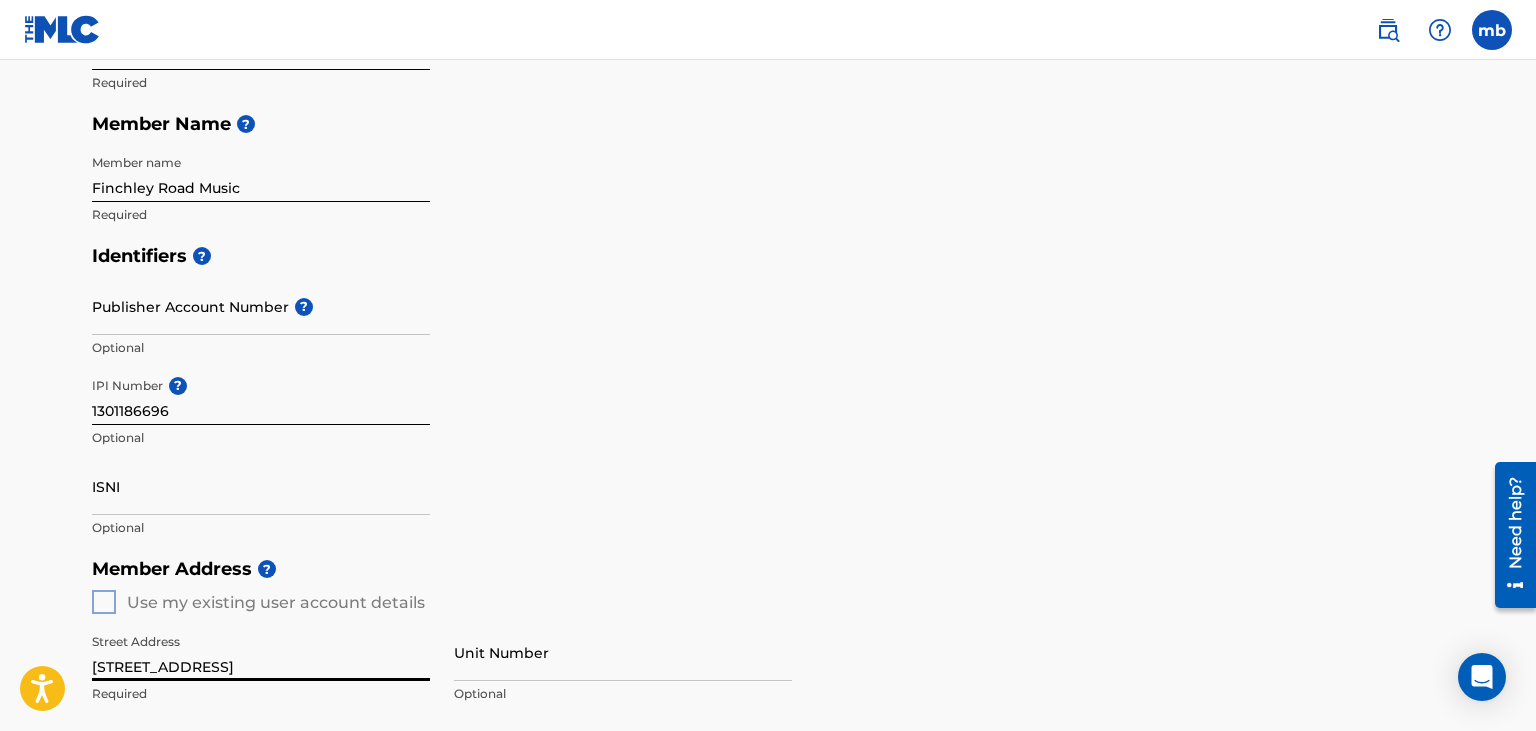 type on "[STREET_ADDRESS]" 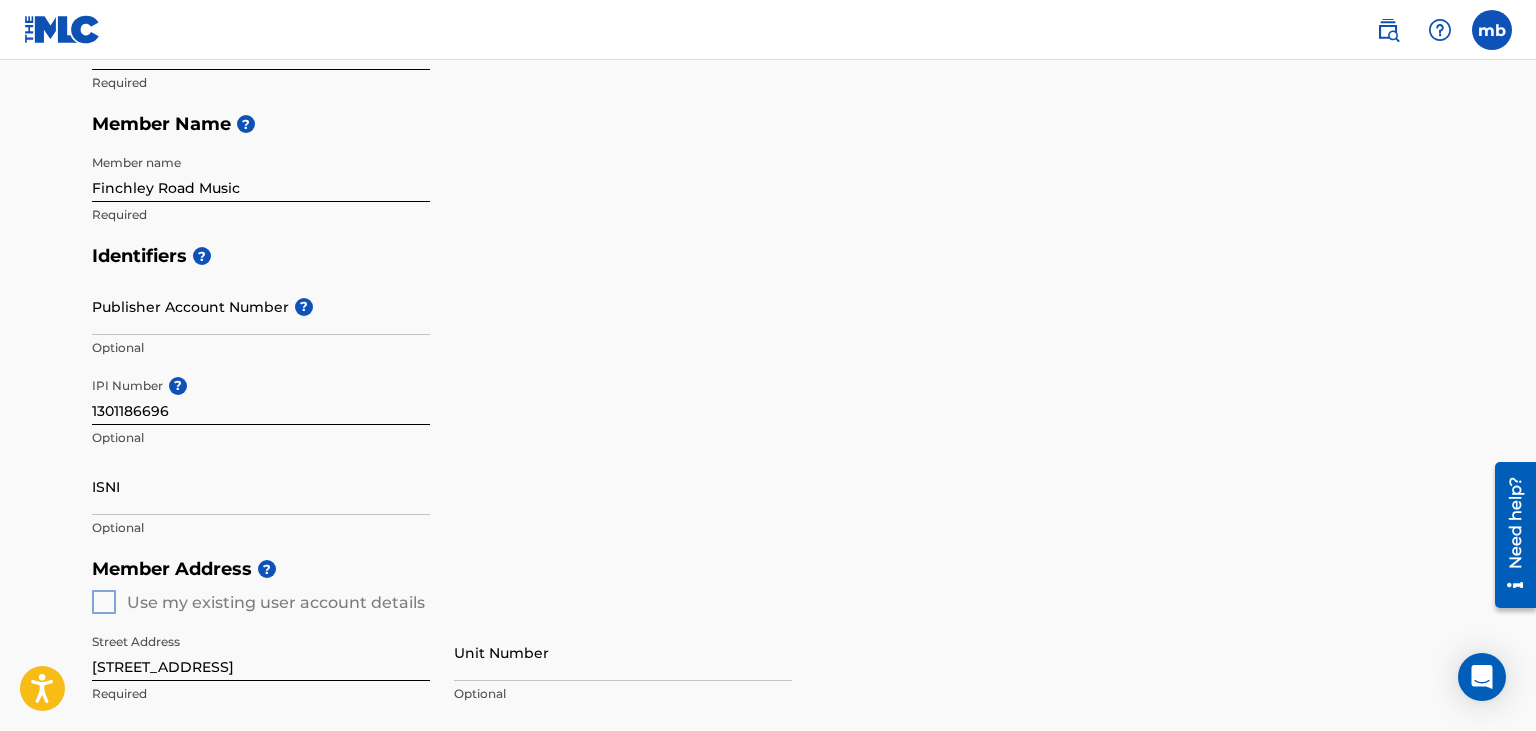 click on "Member Address ? Use my existing user account details Street Address [STREET_ADDRESS] Required Unit Number Optional Attention Optional City / Town Required Country Required State / Province Optional ZIP / Postal Code Optional" at bounding box center (768, 776) 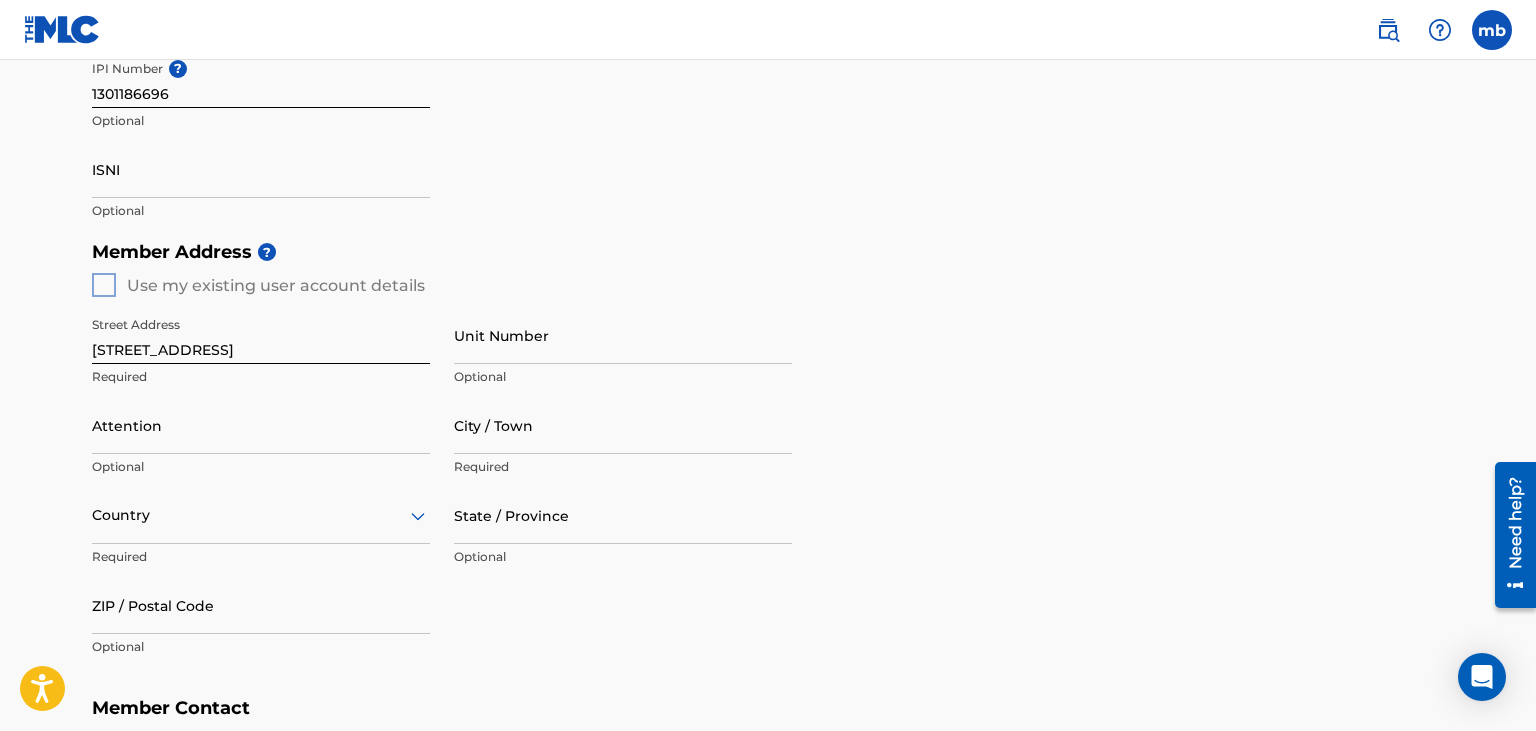 scroll, scrollTop: 739, scrollLeft: 0, axis: vertical 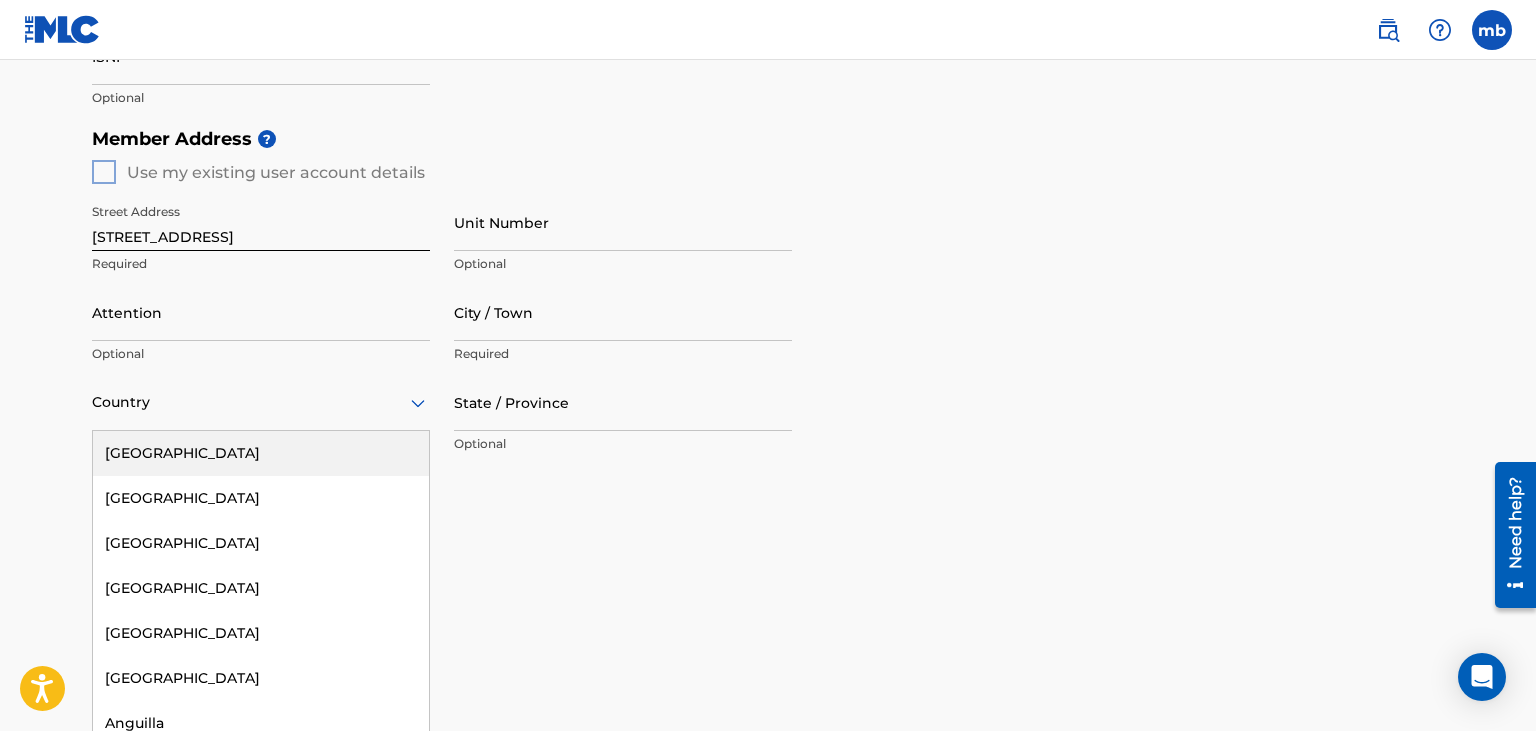 click 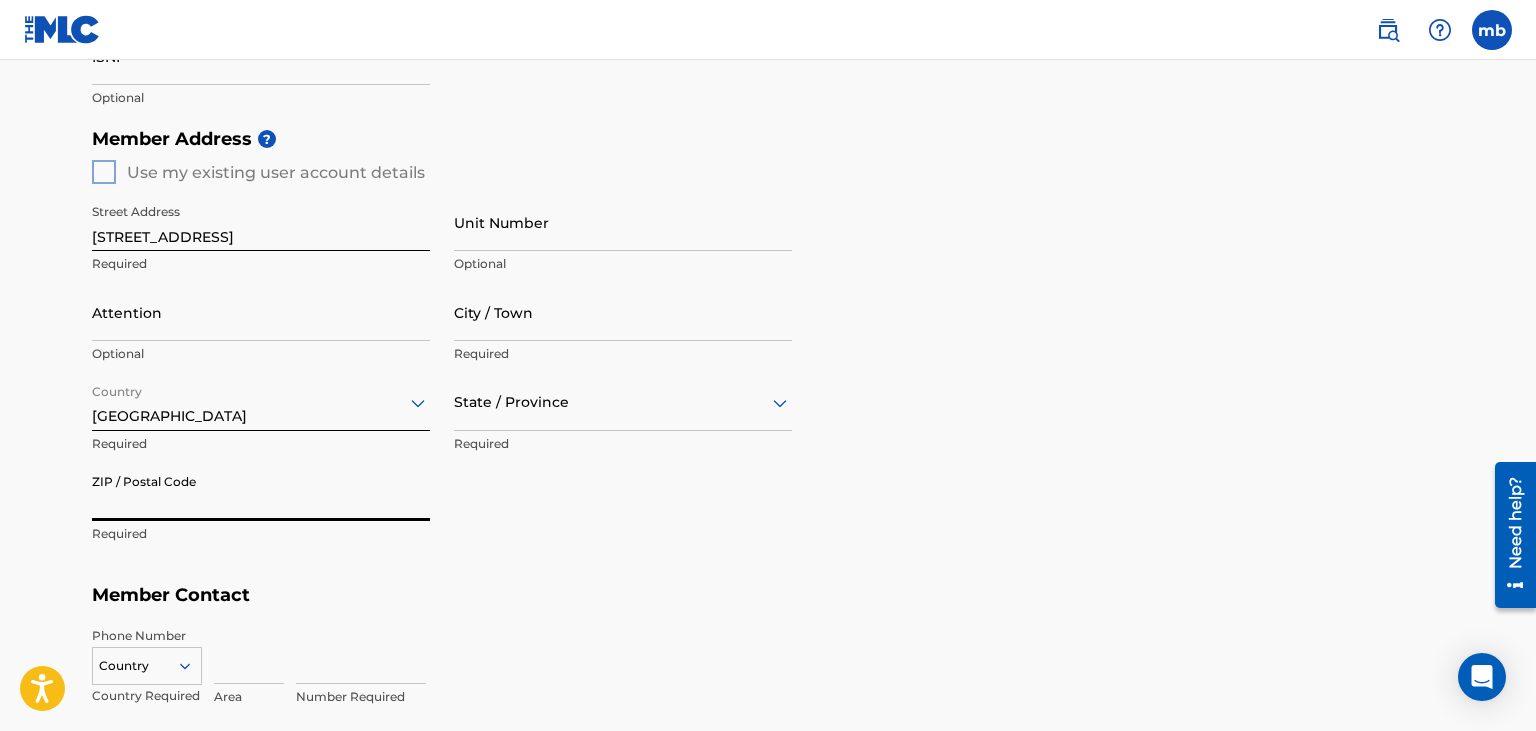 click on "ZIP / Postal Code" at bounding box center [261, 492] 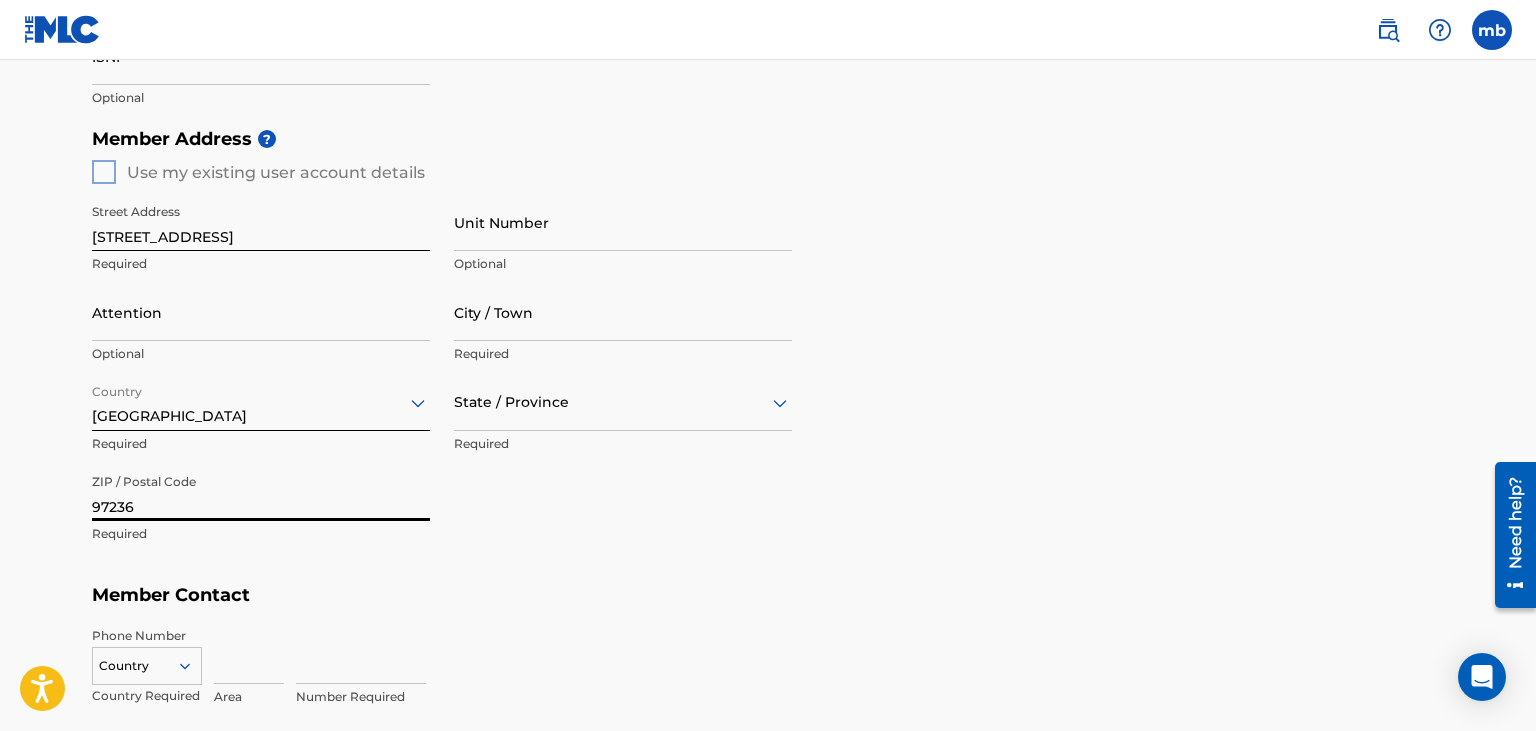 type on "97236" 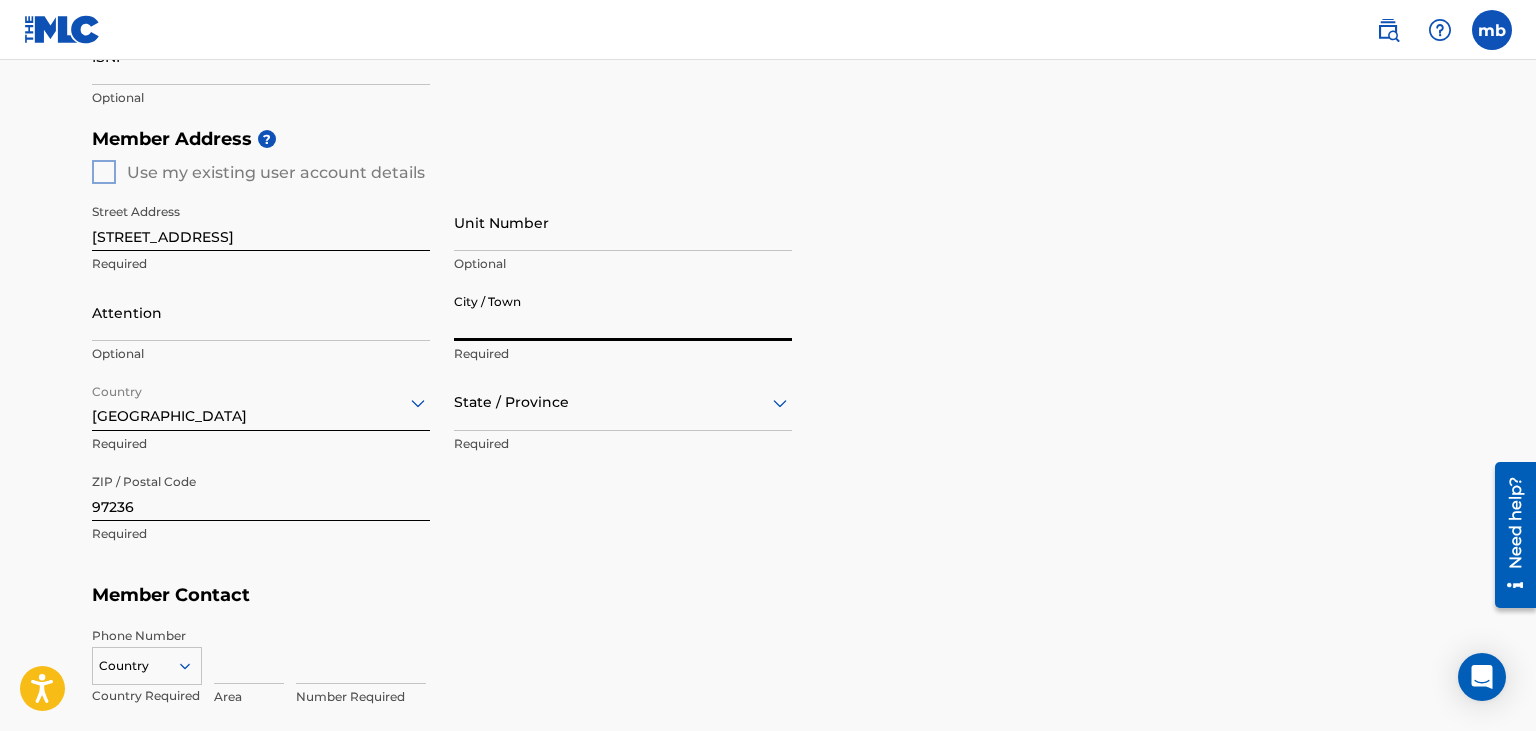 click on "City / Town" at bounding box center (623, 312) 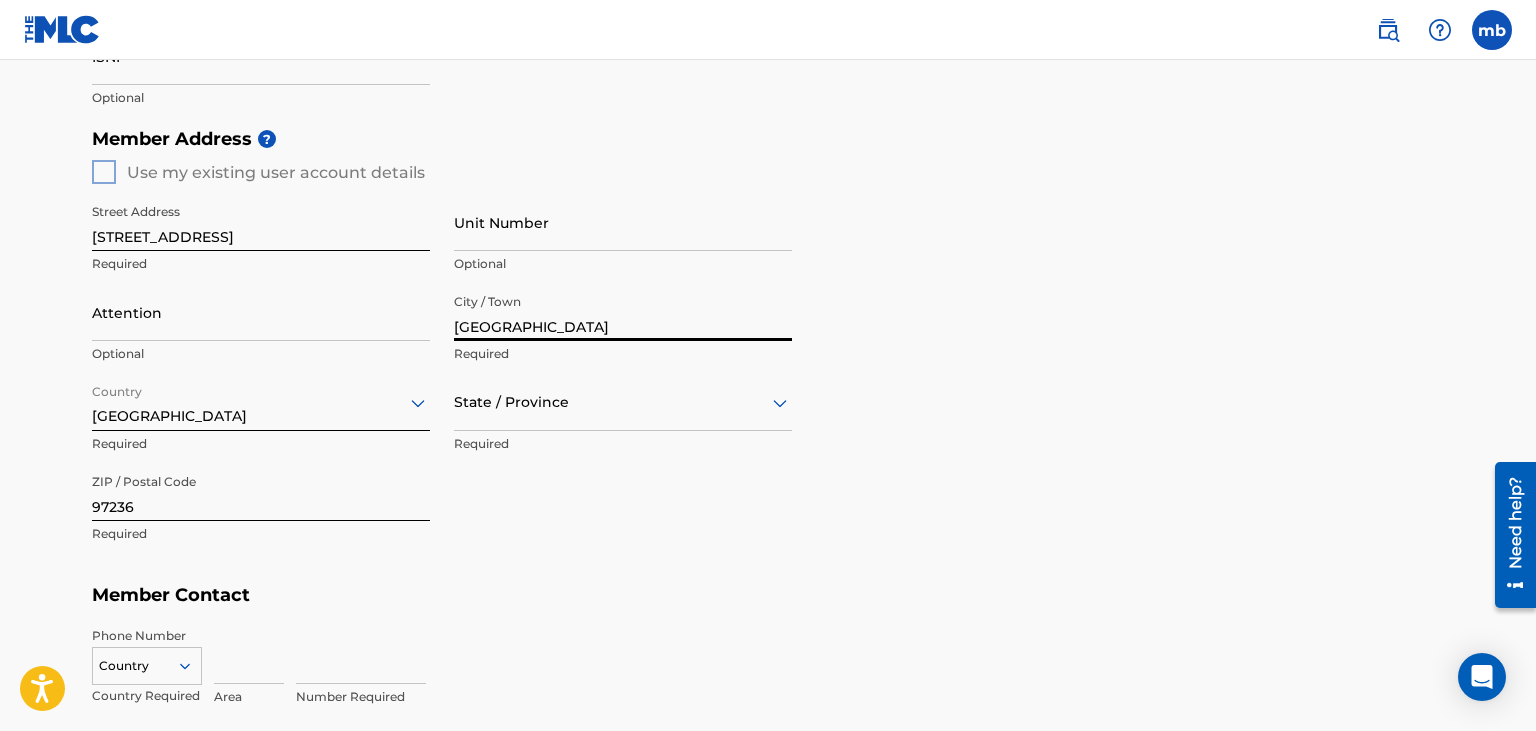 type on "[GEOGRAPHIC_DATA]" 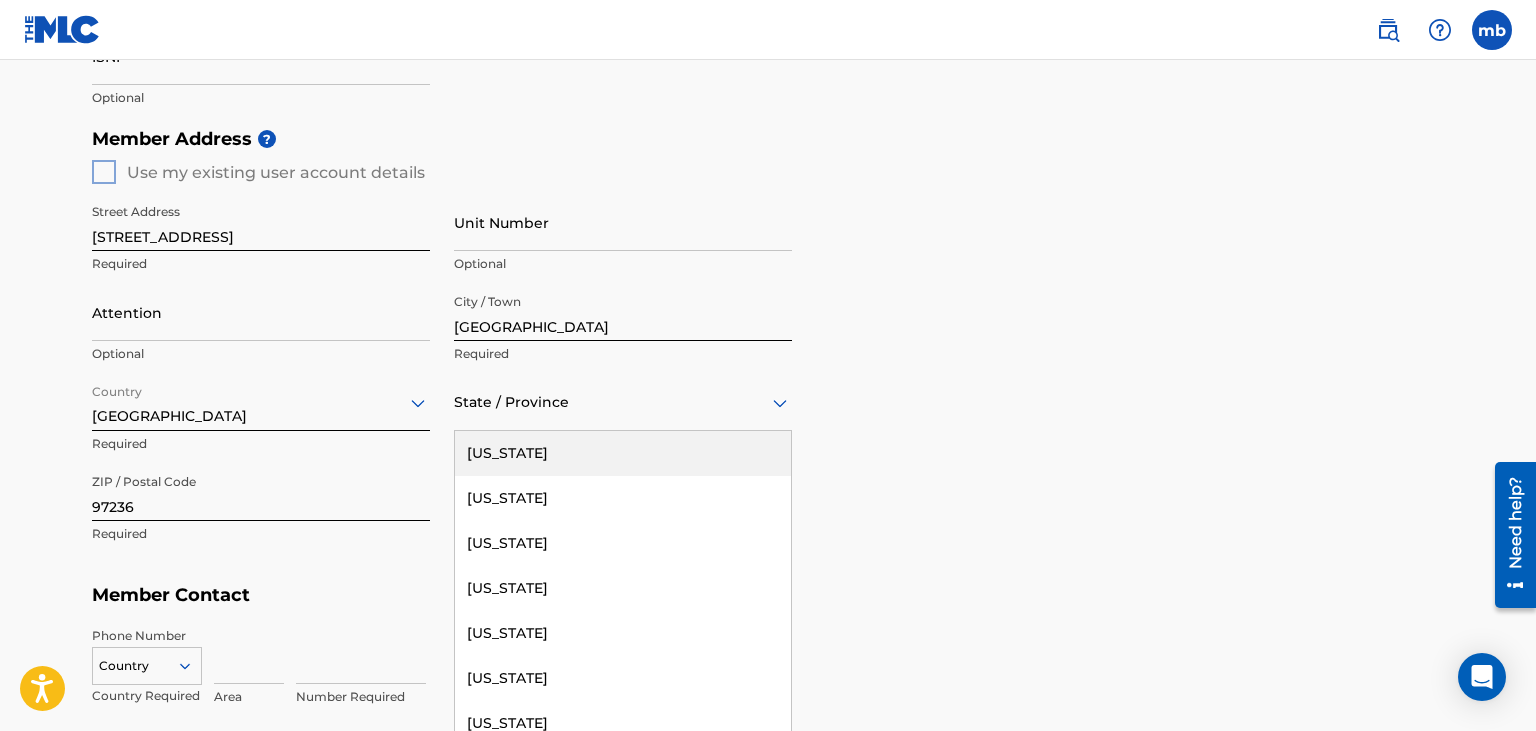click 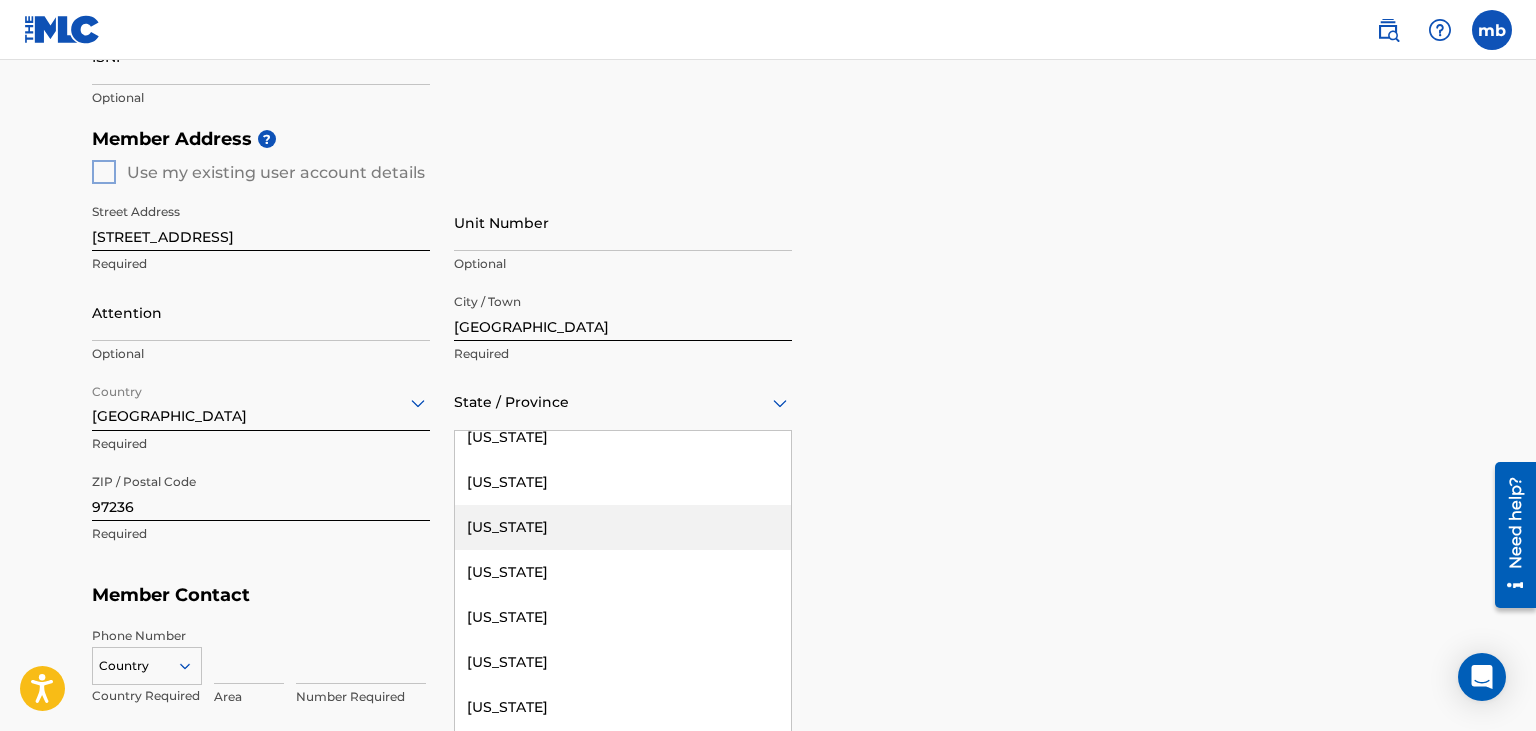 scroll, scrollTop: 1728, scrollLeft: 0, axis: vertical 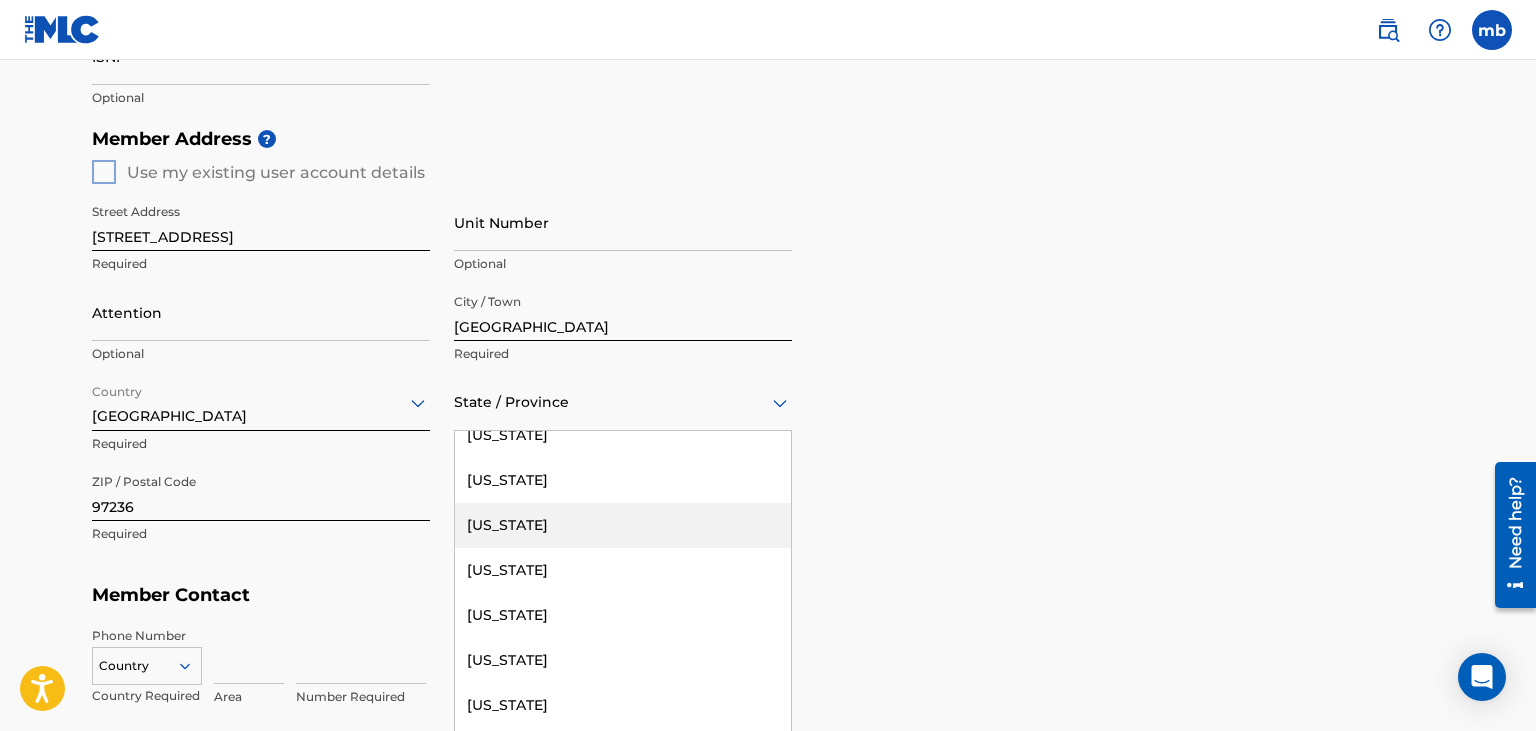 click on "[US_STATE]" at bounding box center [623, 525] 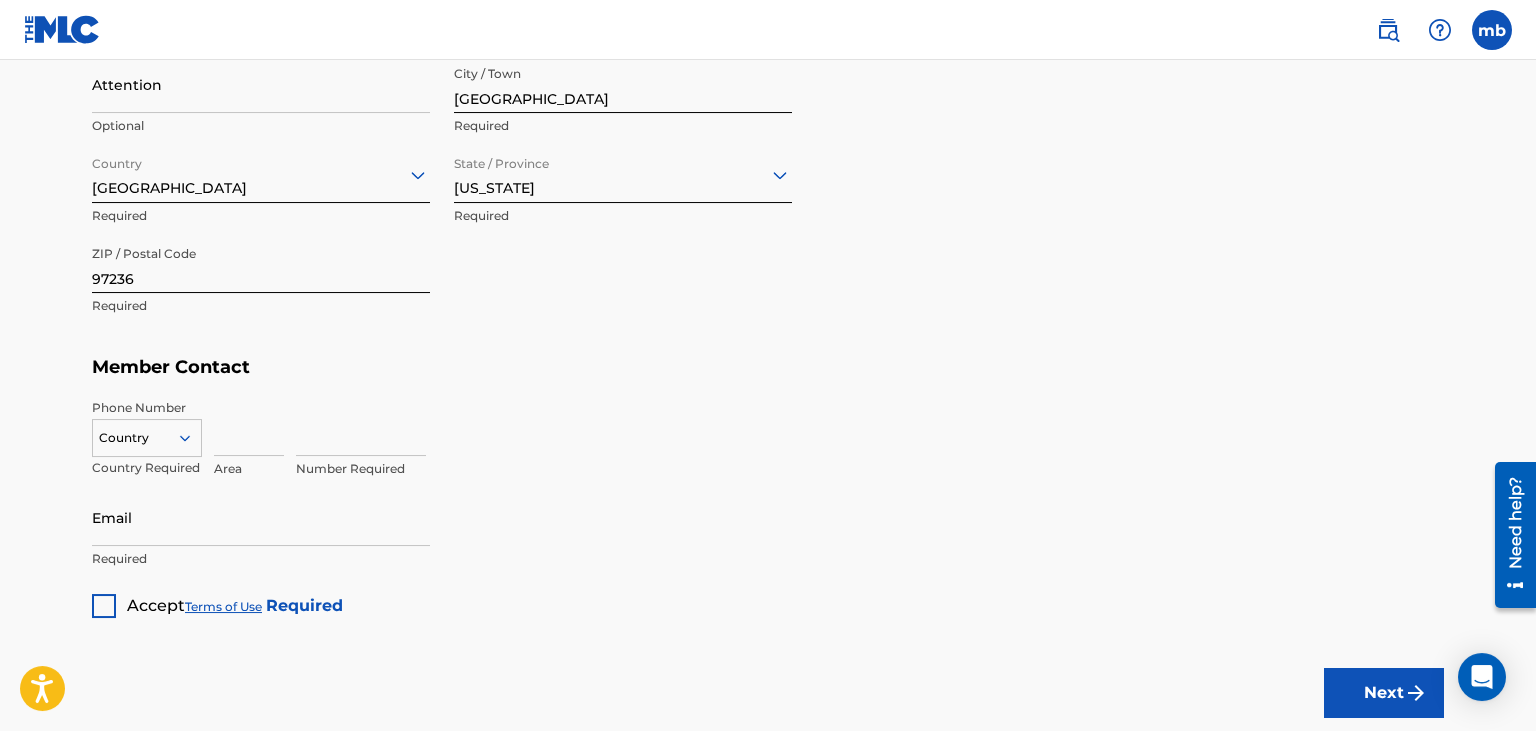 scroll, scrollTop: 1063, scrollLeft: 0, axis: vertical 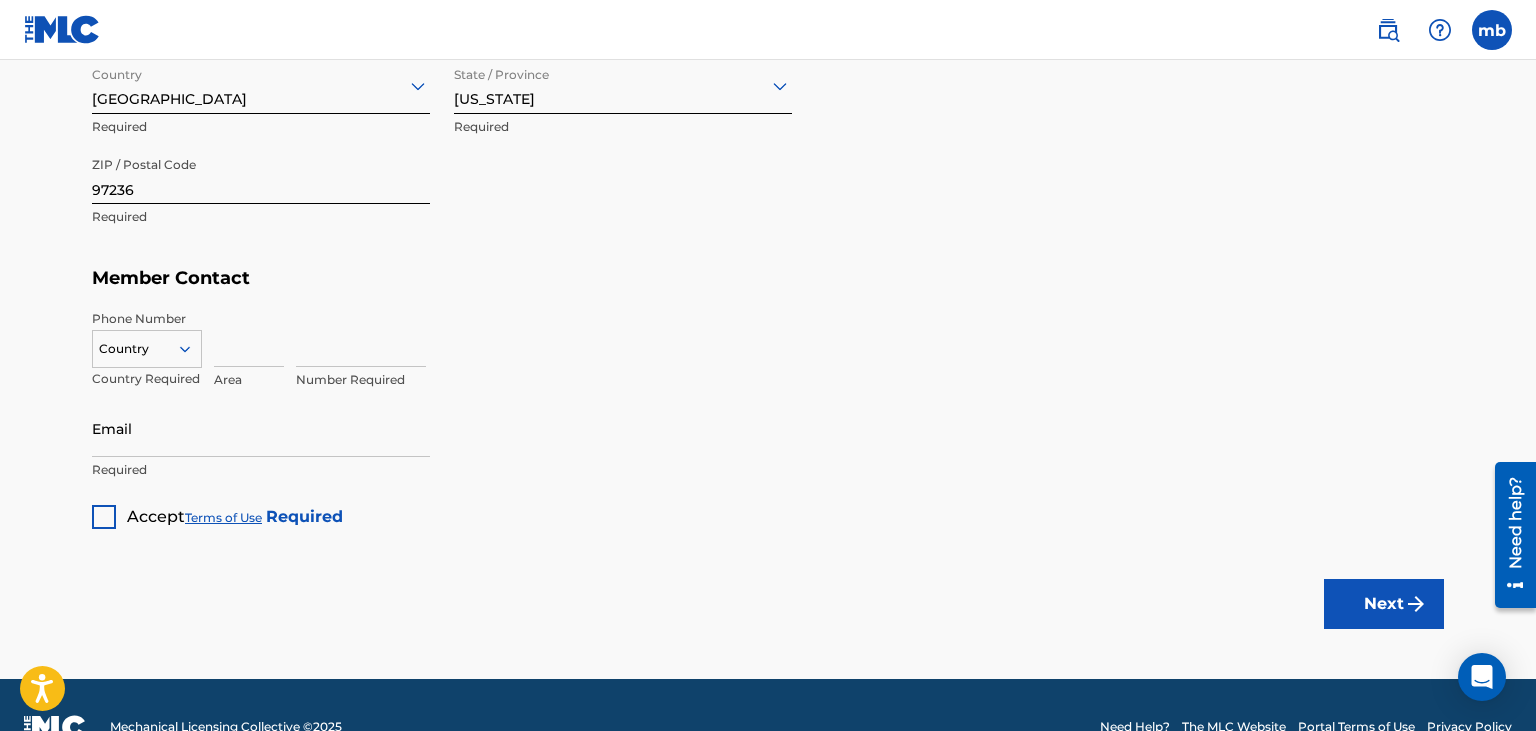 click 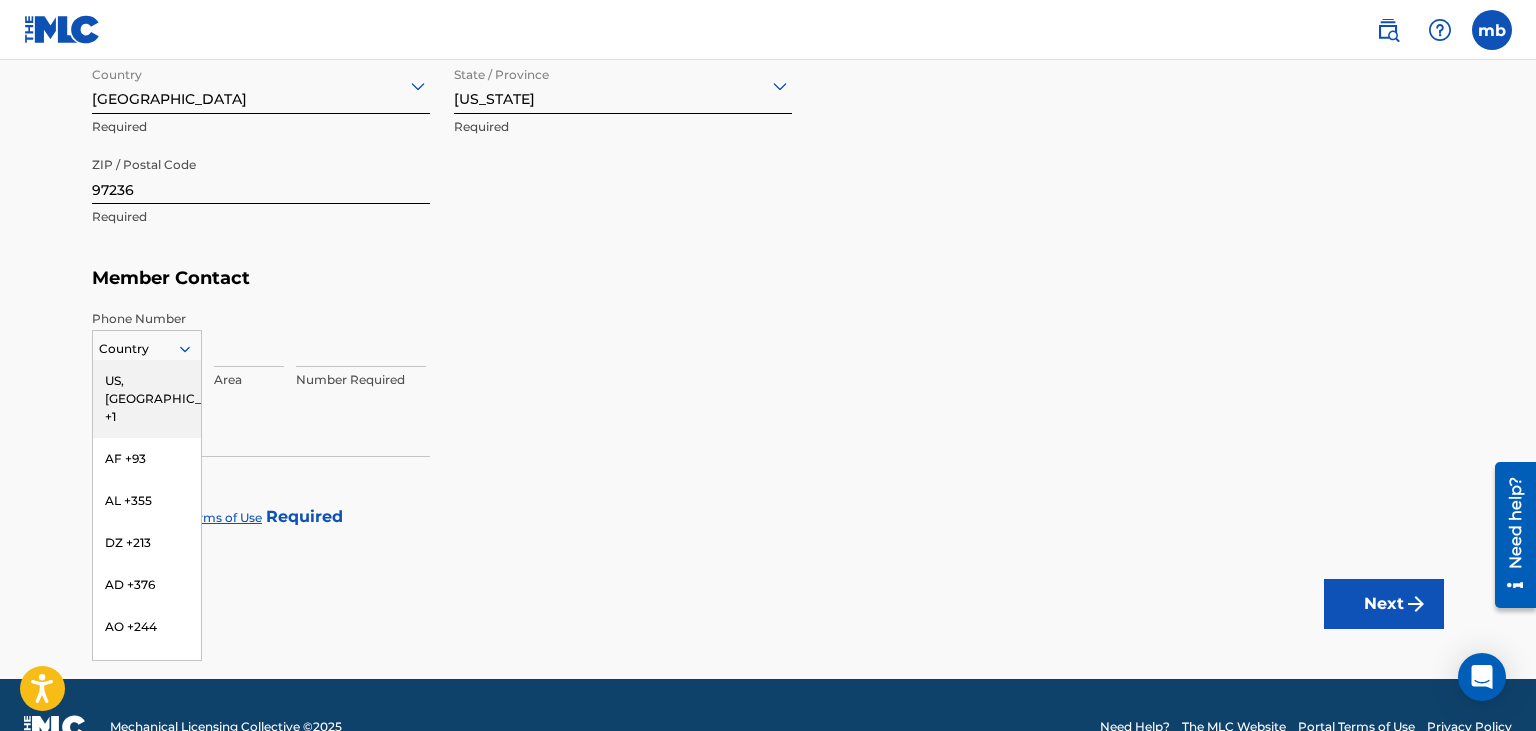 click on "US, [GEOGRAPHIC_DATA] +1" at bounding box center [147, 399] 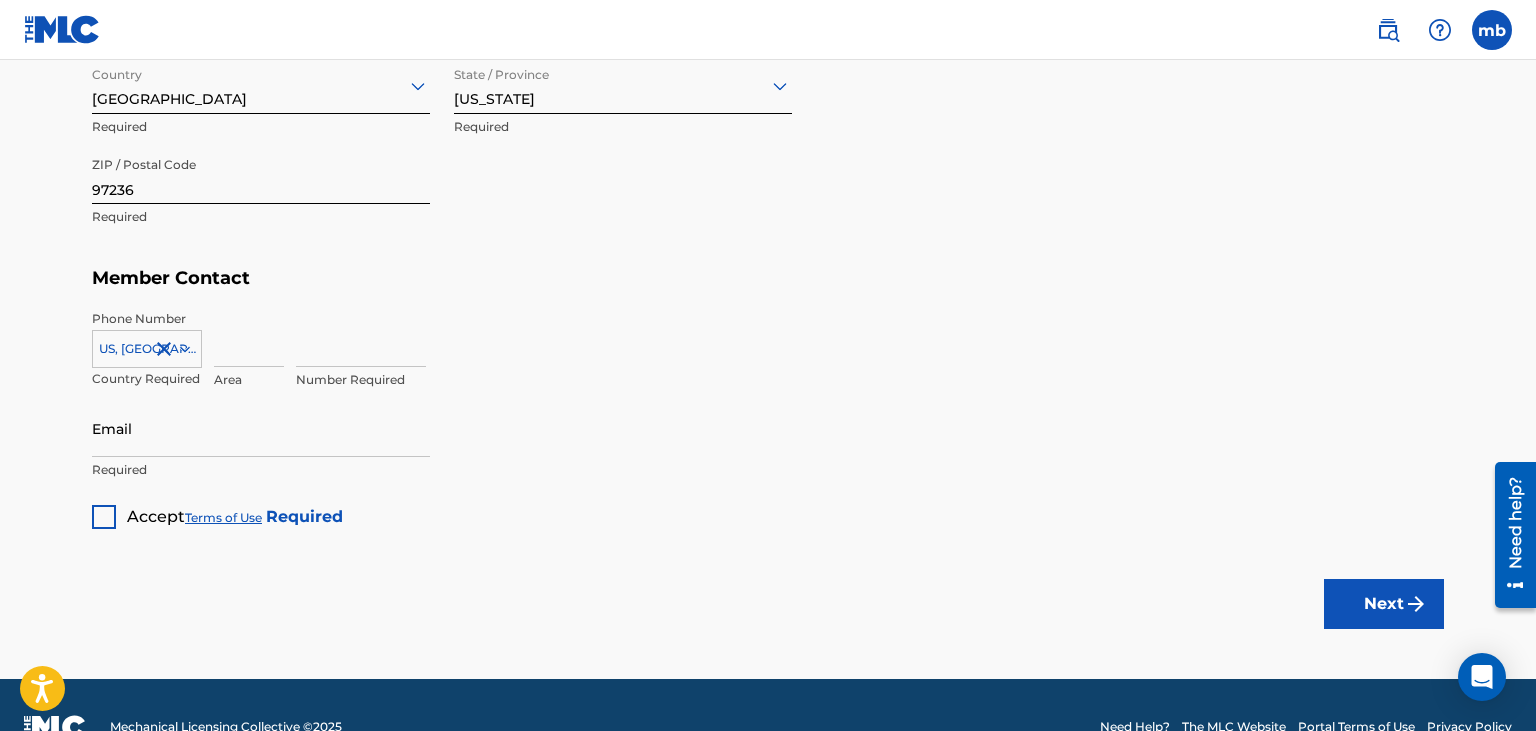 click at bounding box center [249, 338] 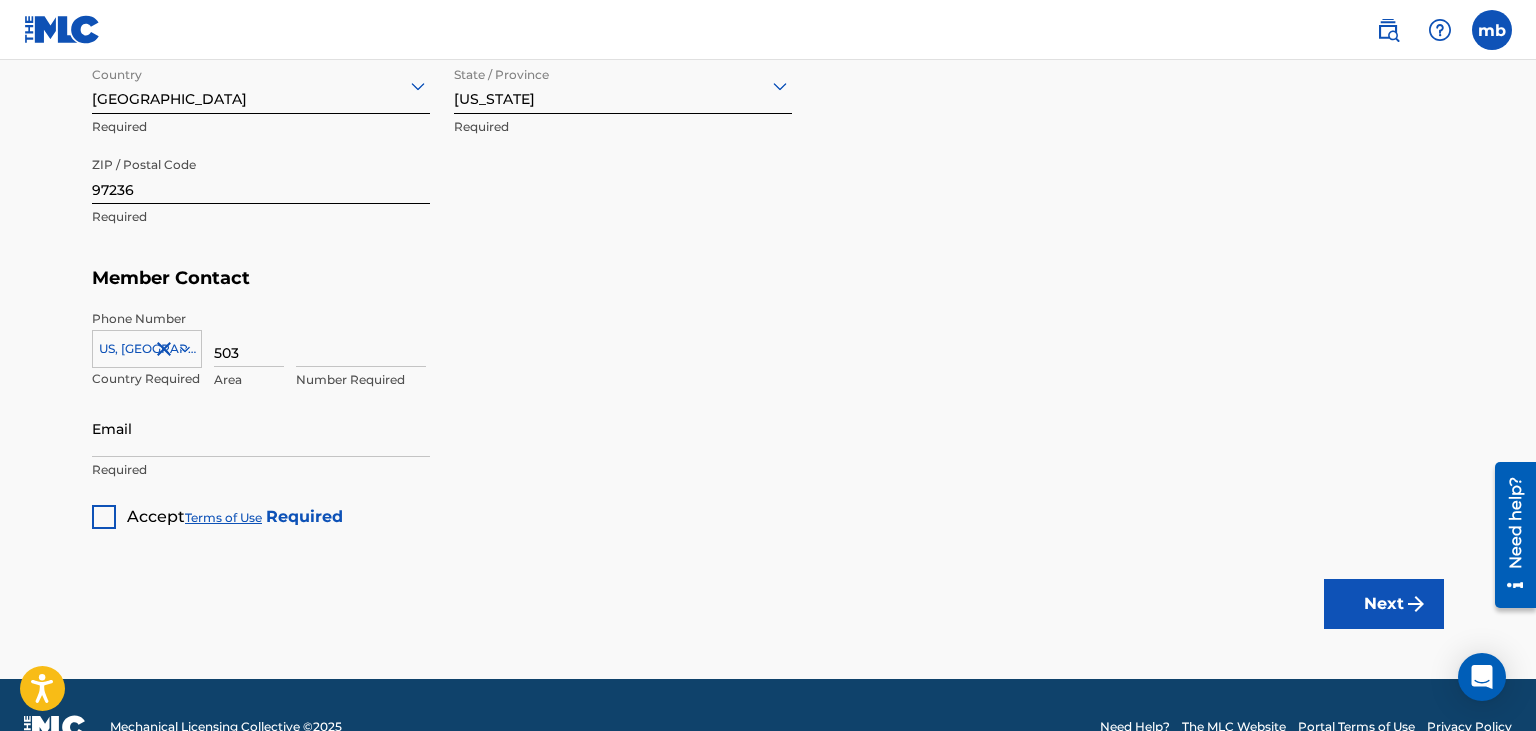 type on "503" 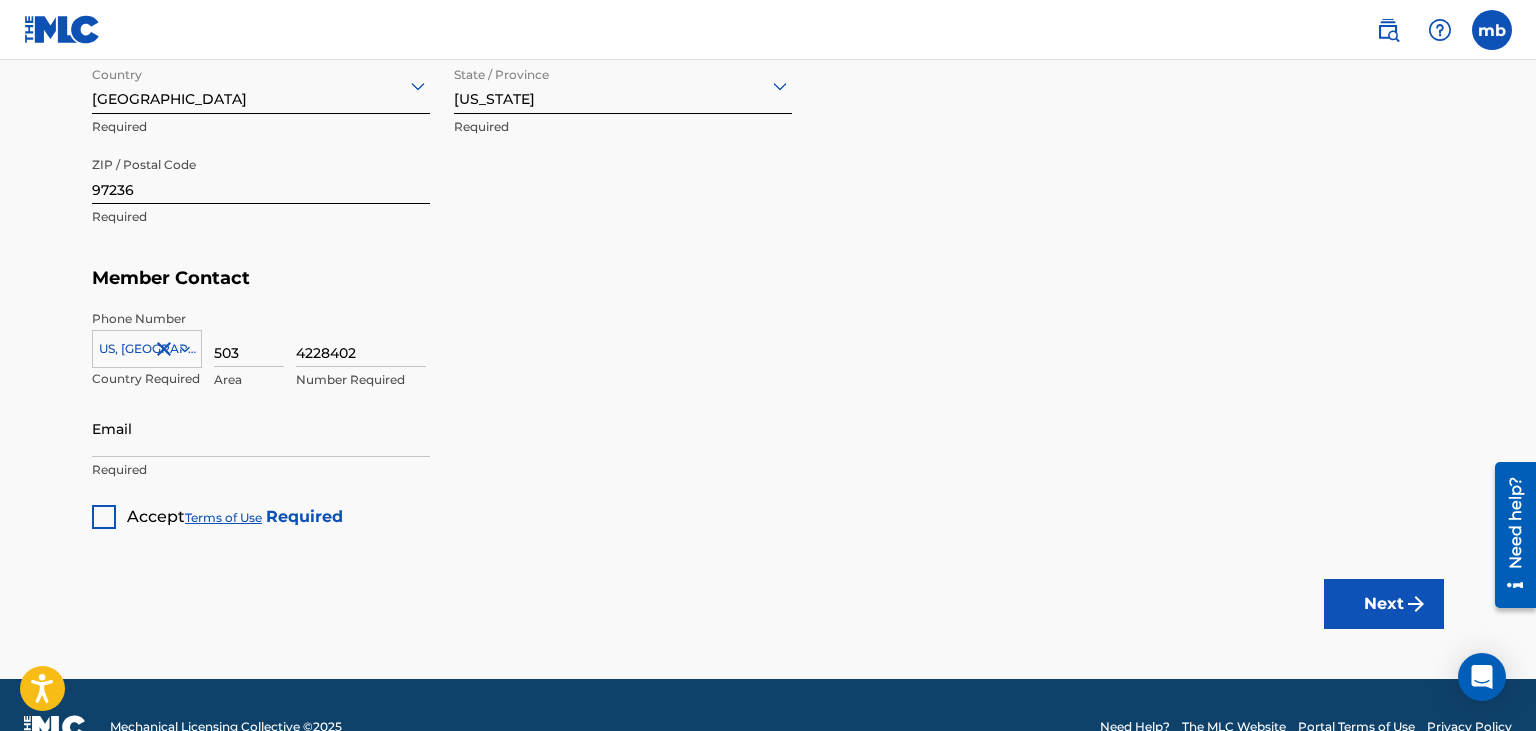 type on "4228402" 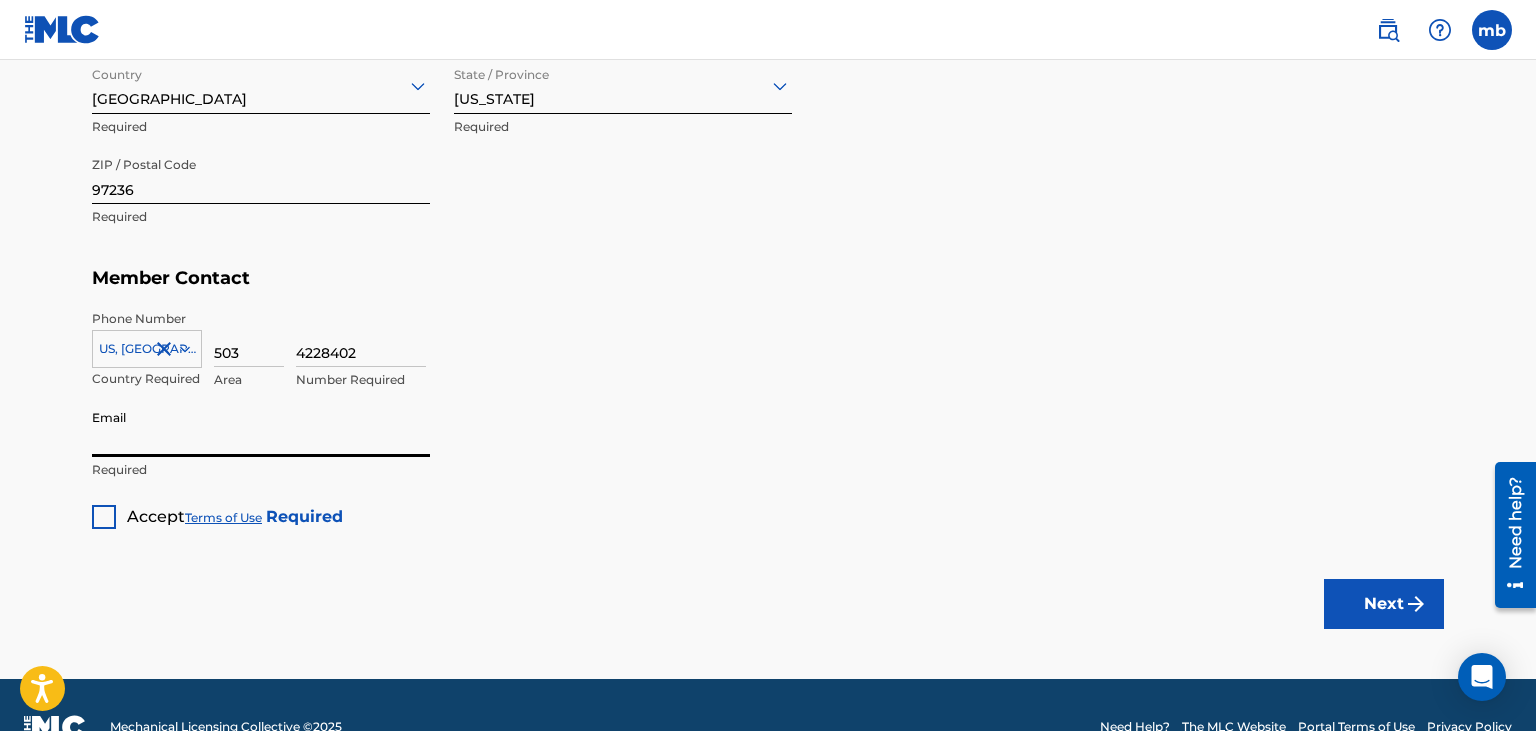 click on "Email" at bounding box center [261, 428] 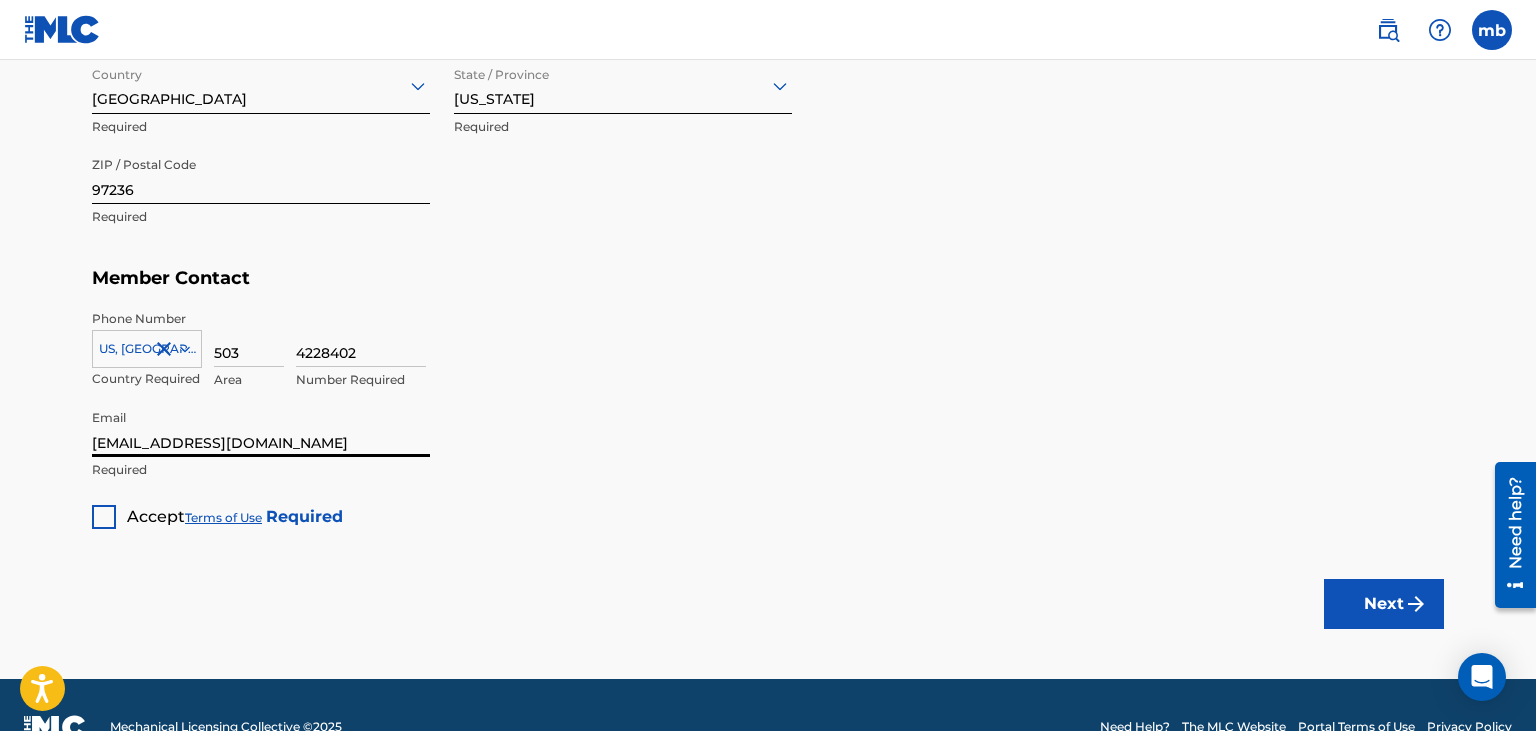 type on "[EMAIL_ADDRESS][DOMAIN_NAME]" 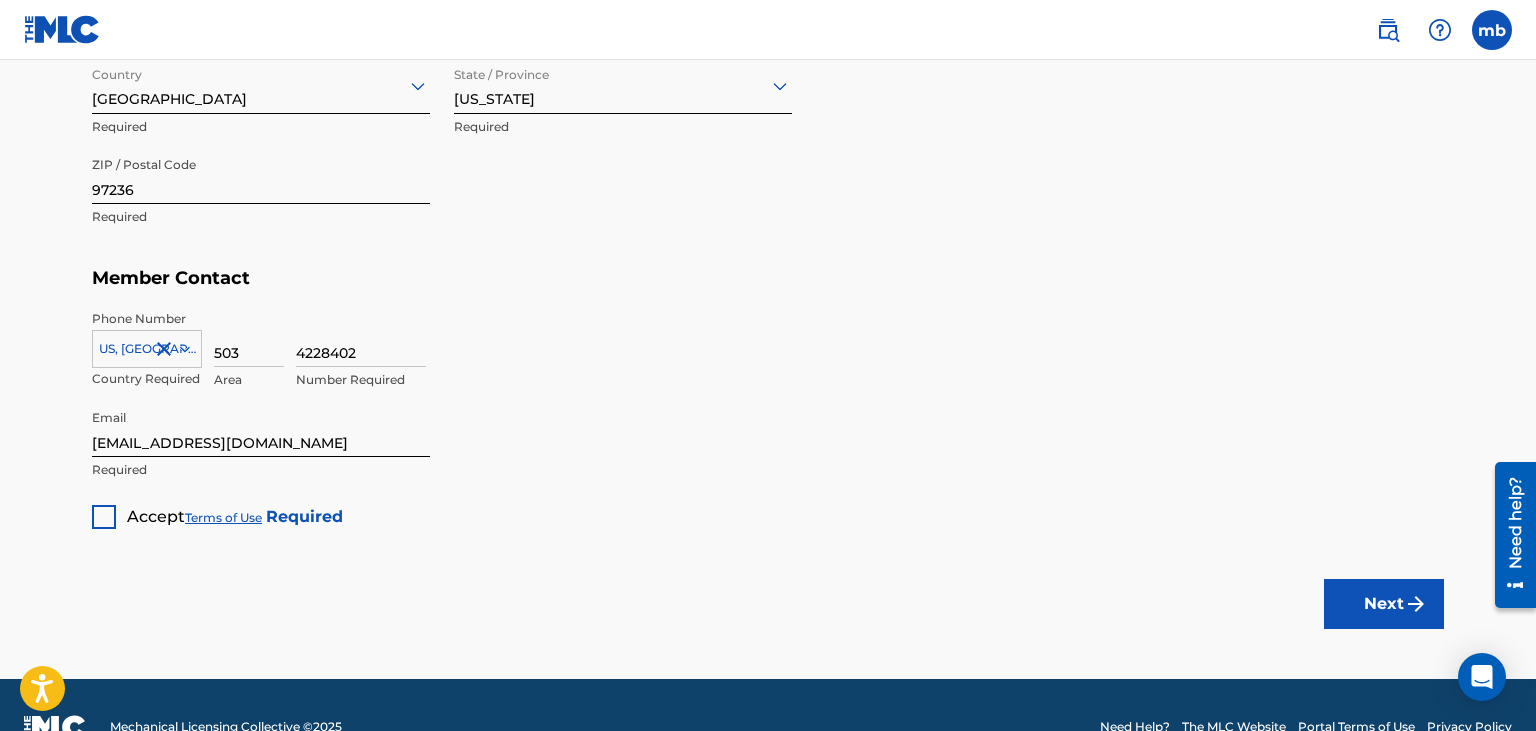 click at bounding box center (104, 517) 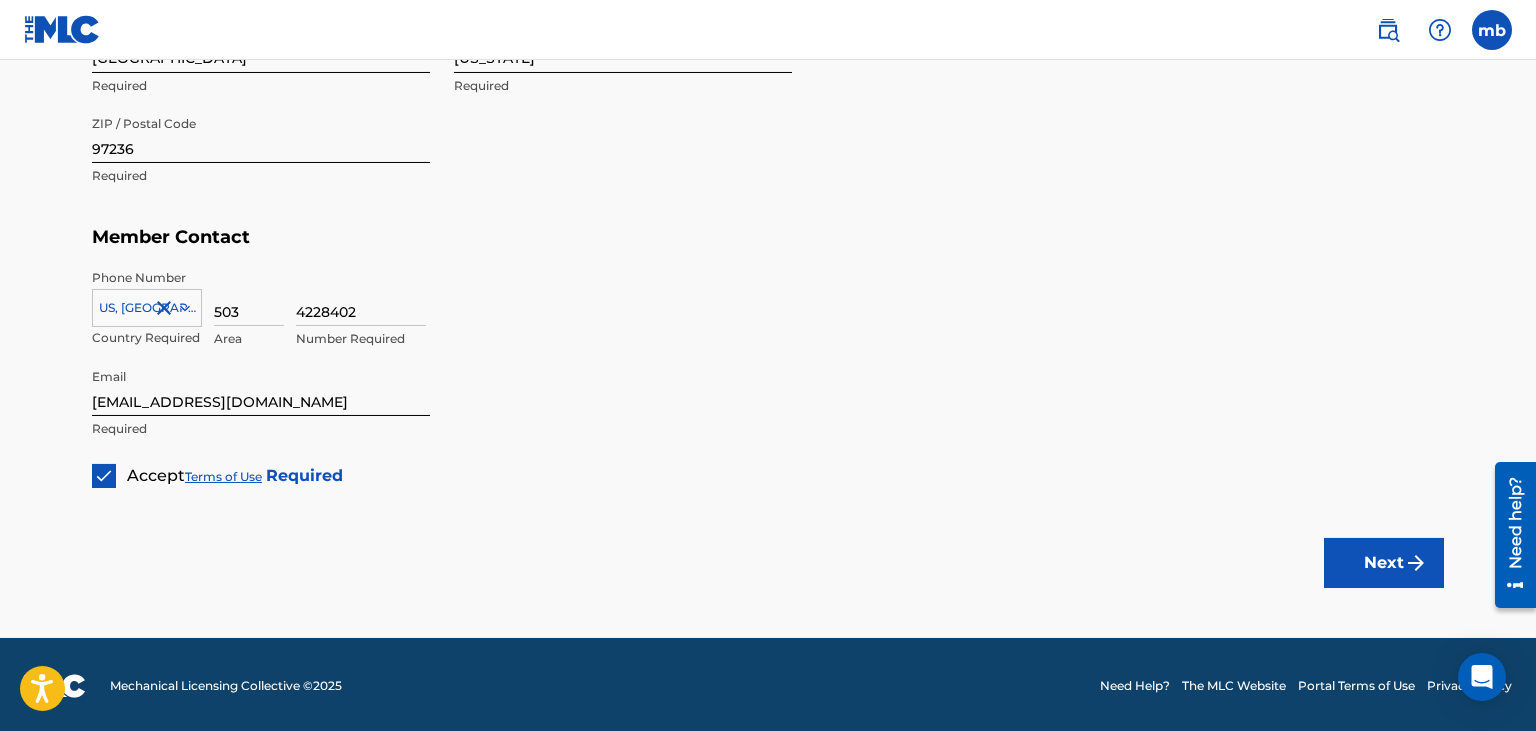 scroll, scrollTop: 1106, scrollLeft: 0, axis: vertical 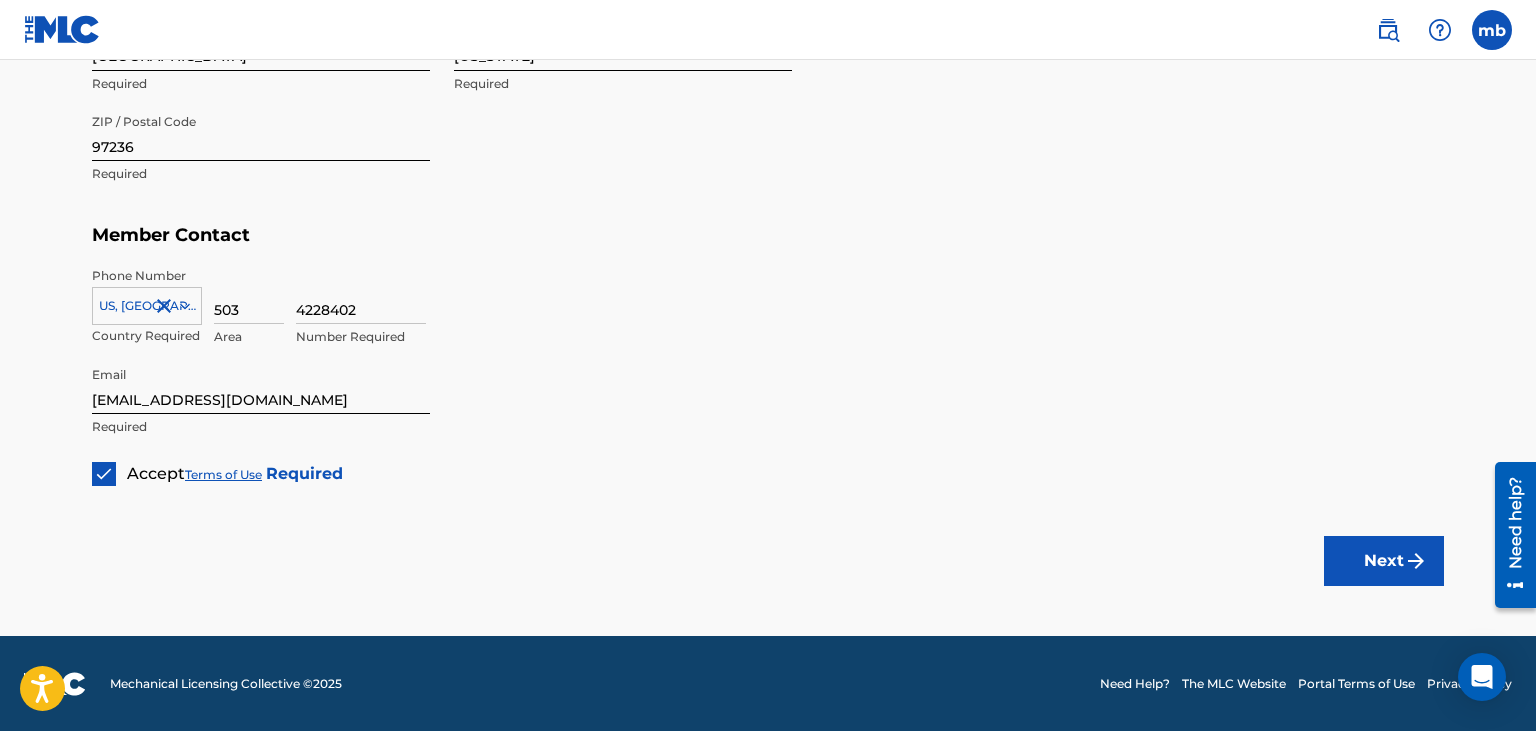 click on "Next" at bounding box center (1384, 561) 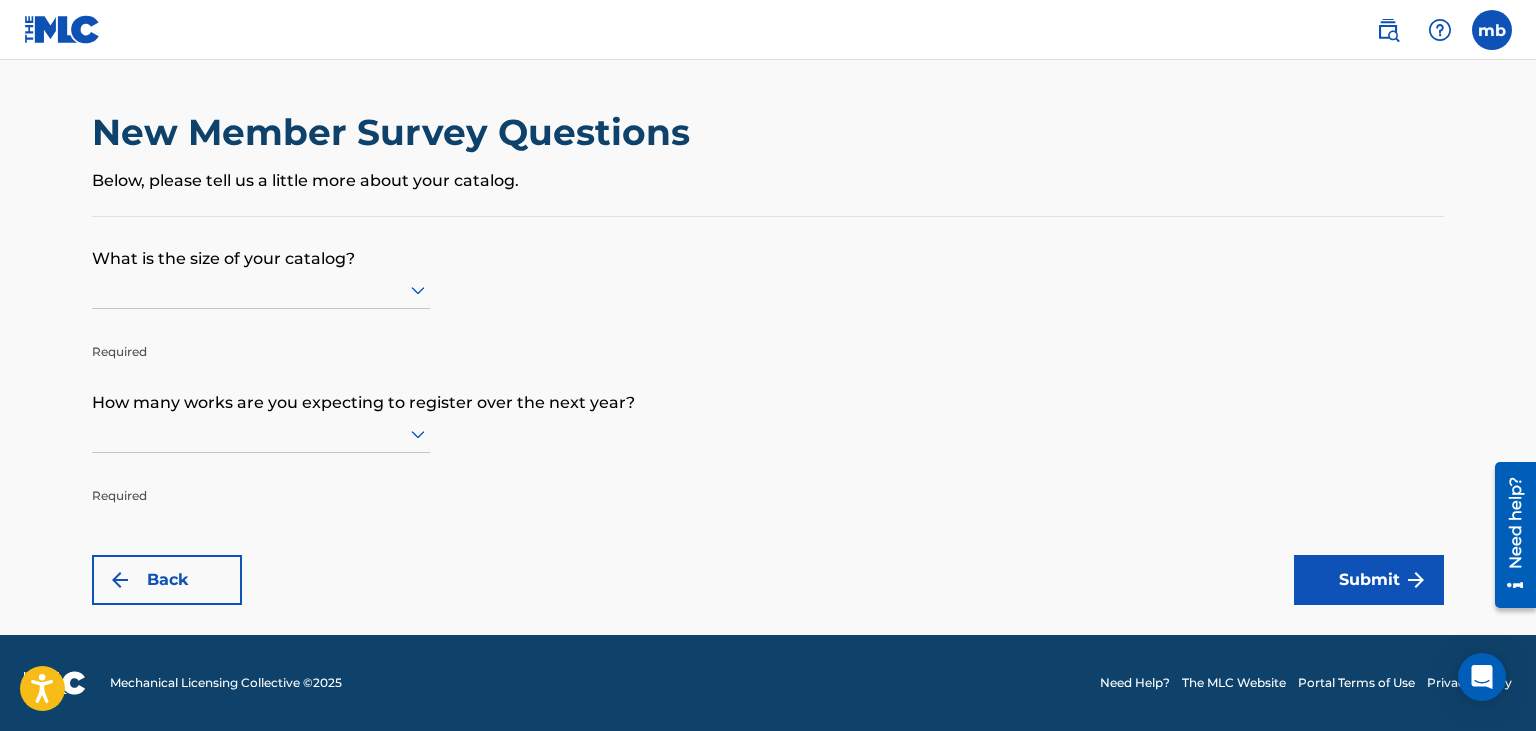 scroll, scrollTop: 0, scrollLeft: 0, axis: both 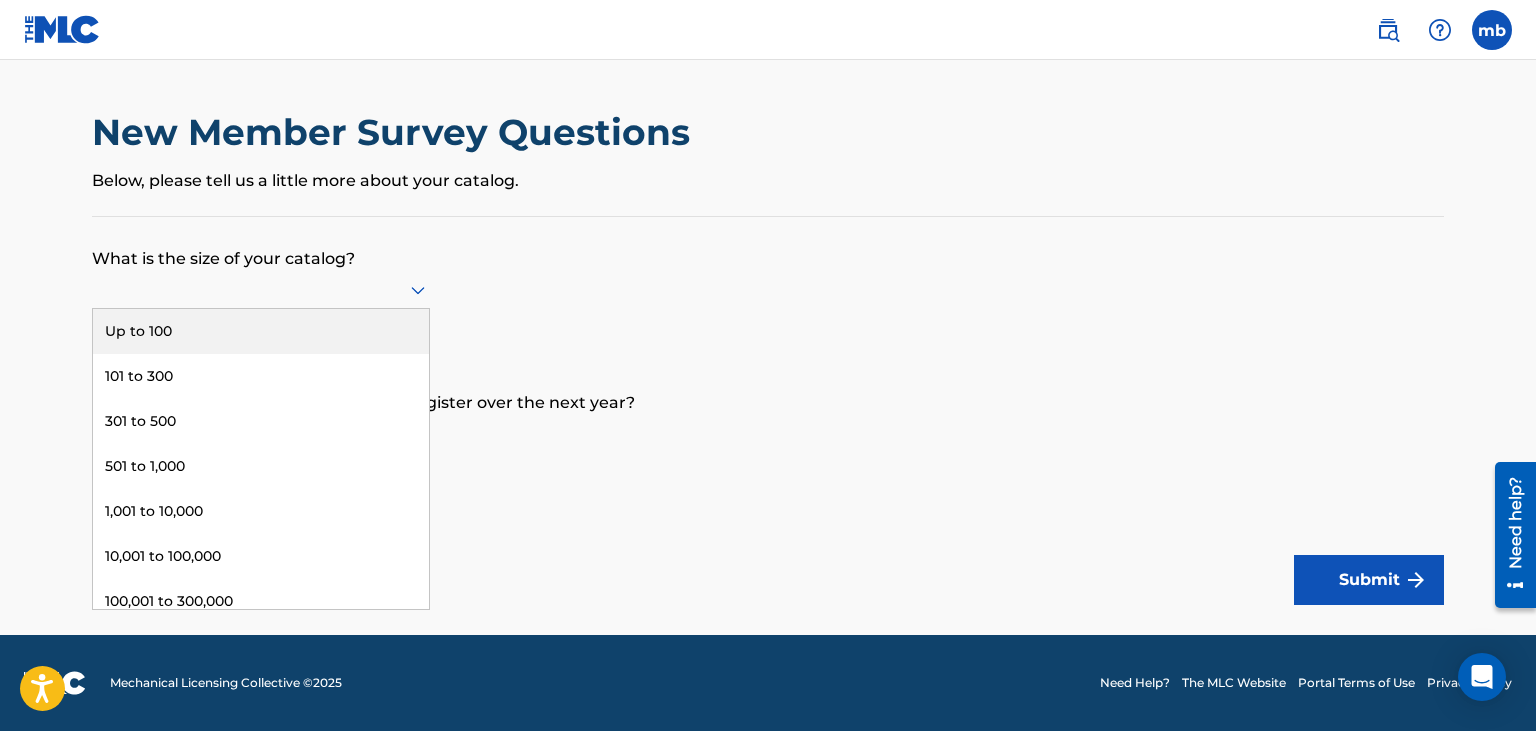 click 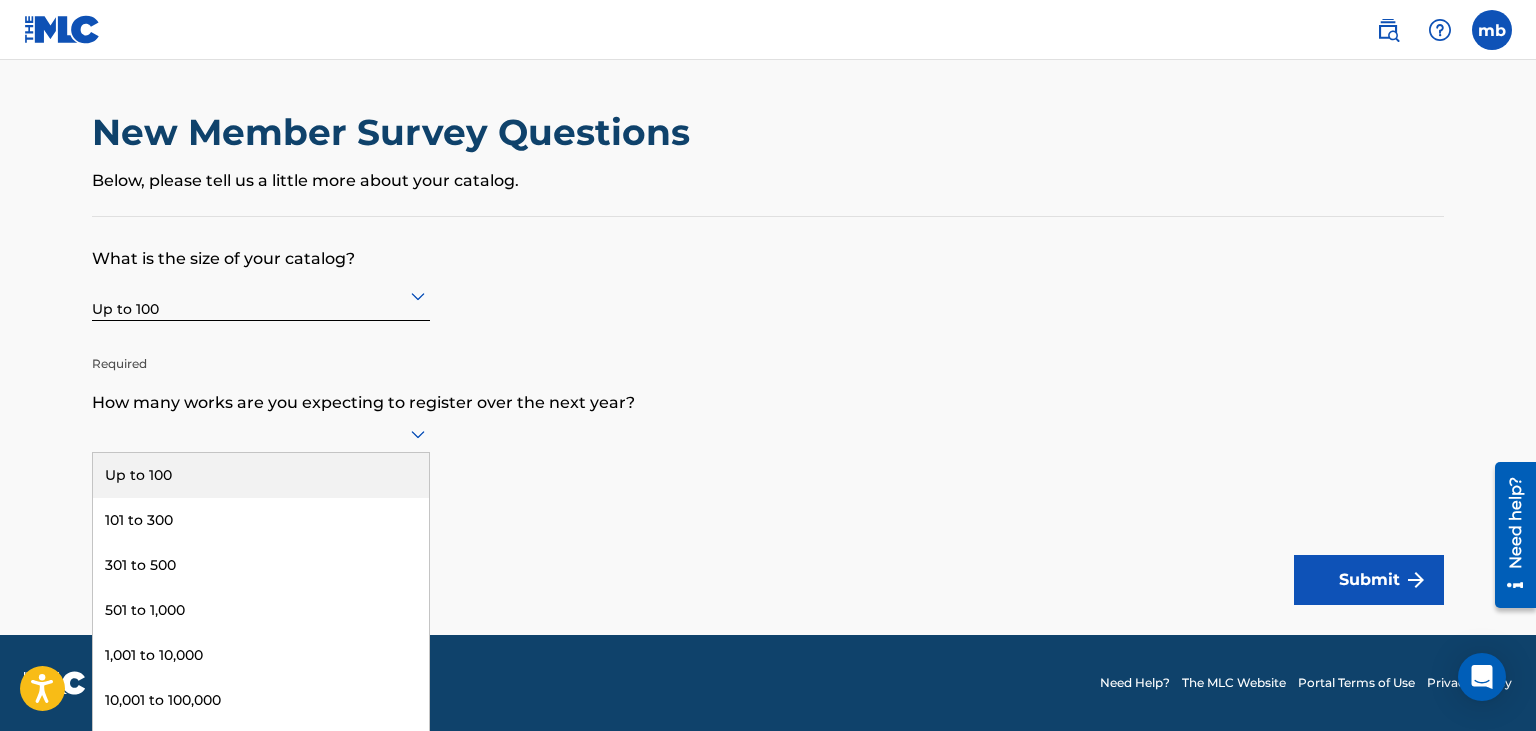 scroll, scrollTop: 0, scrollLeft: 0, axis: both 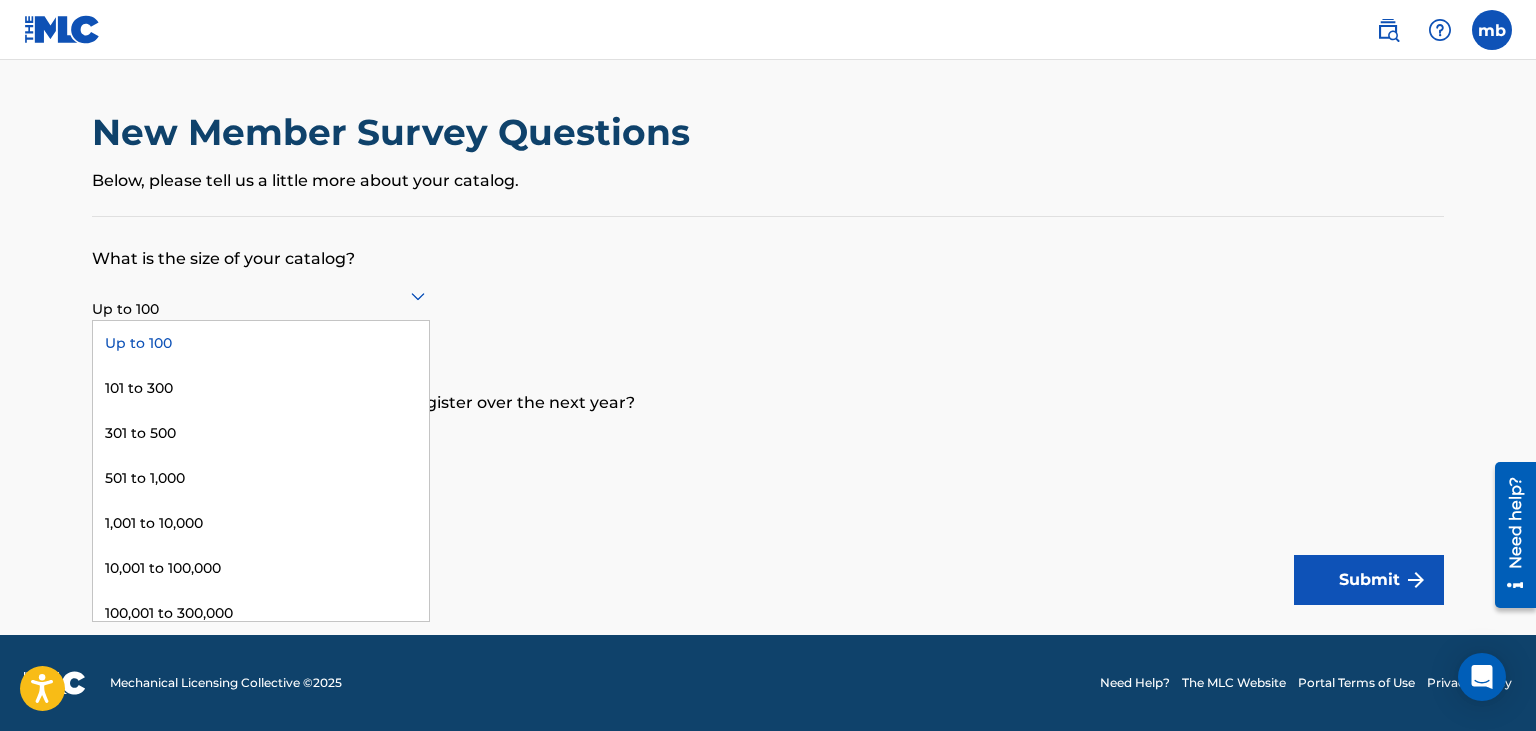 click 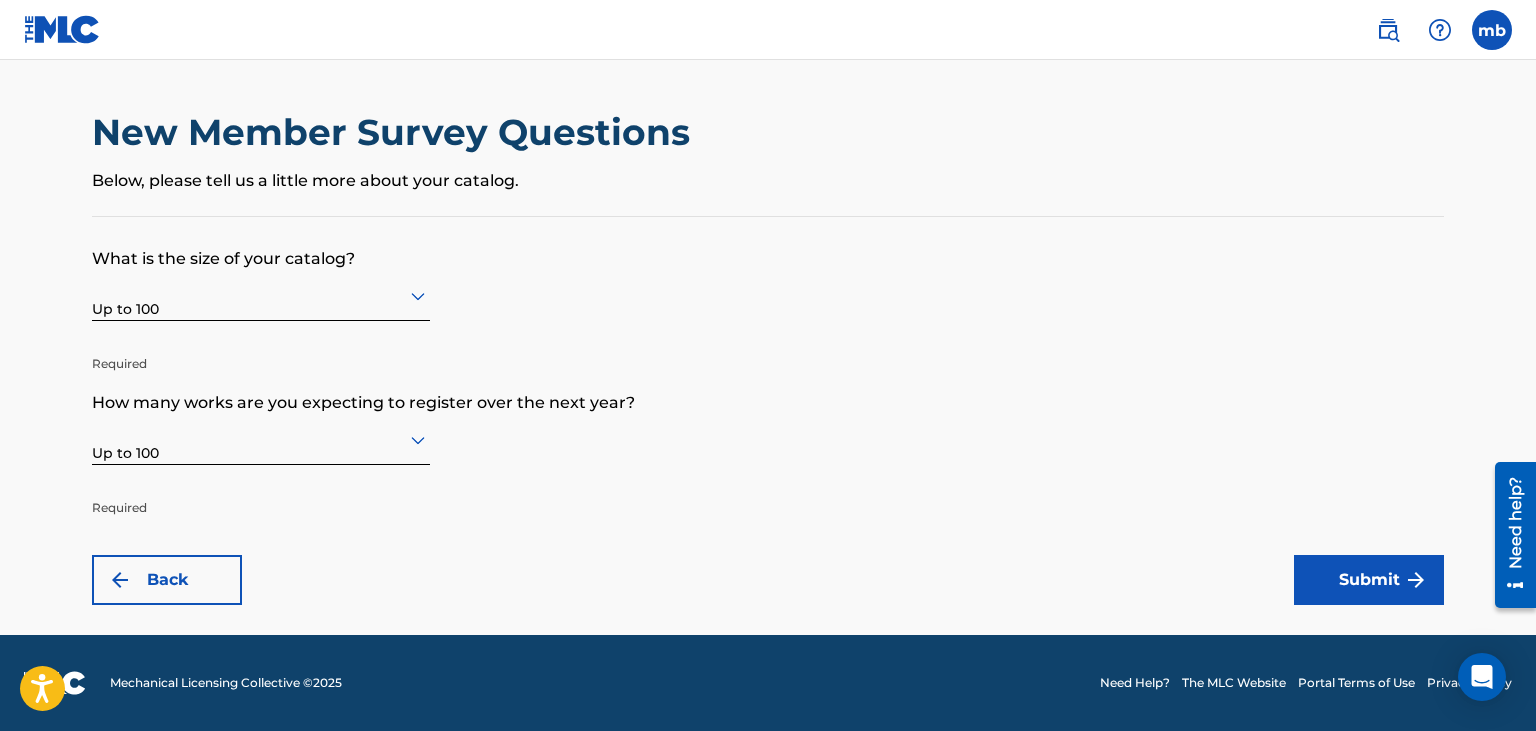 click on "Submit" at bounding box center [1369, 580] 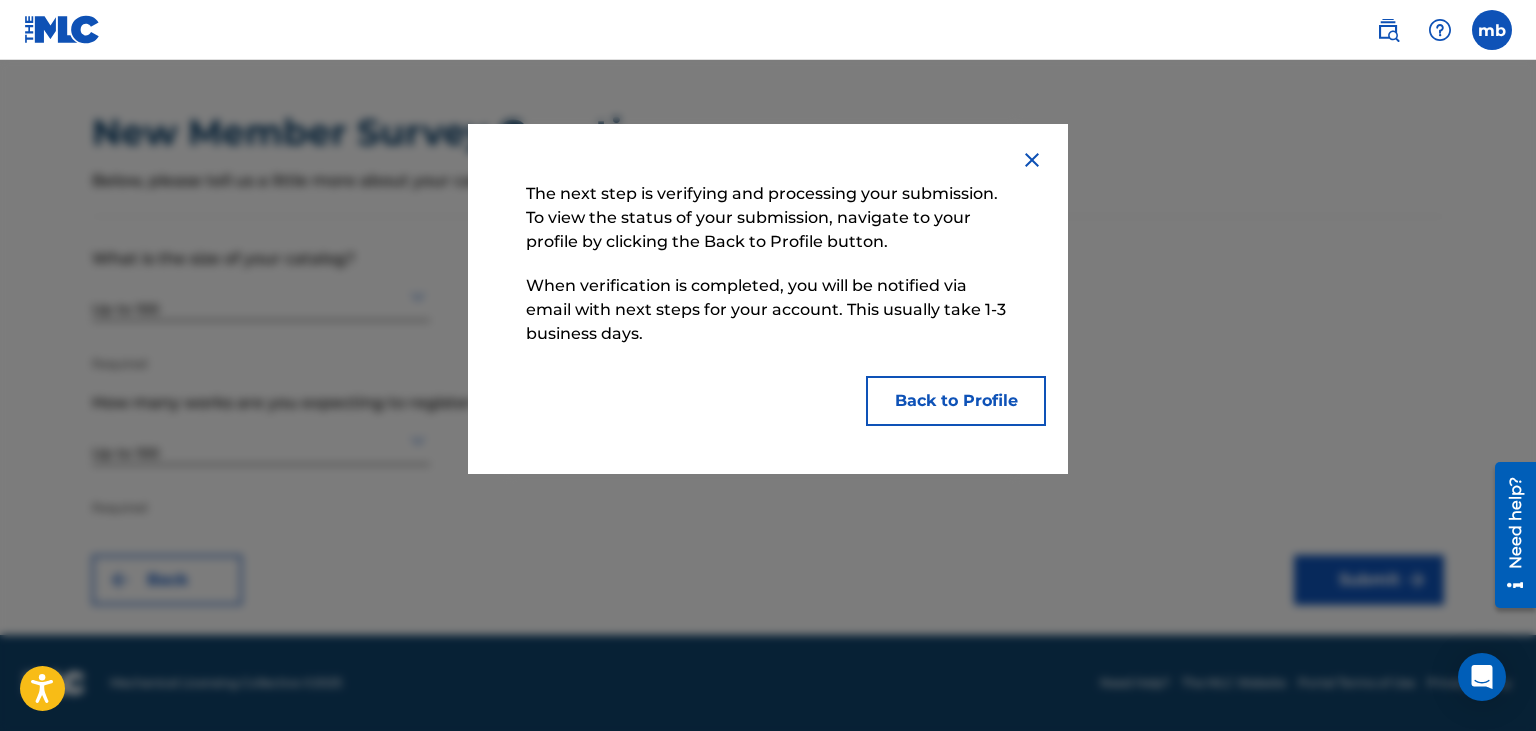 click on "Back to Profile" at bounding box center (956, 401) 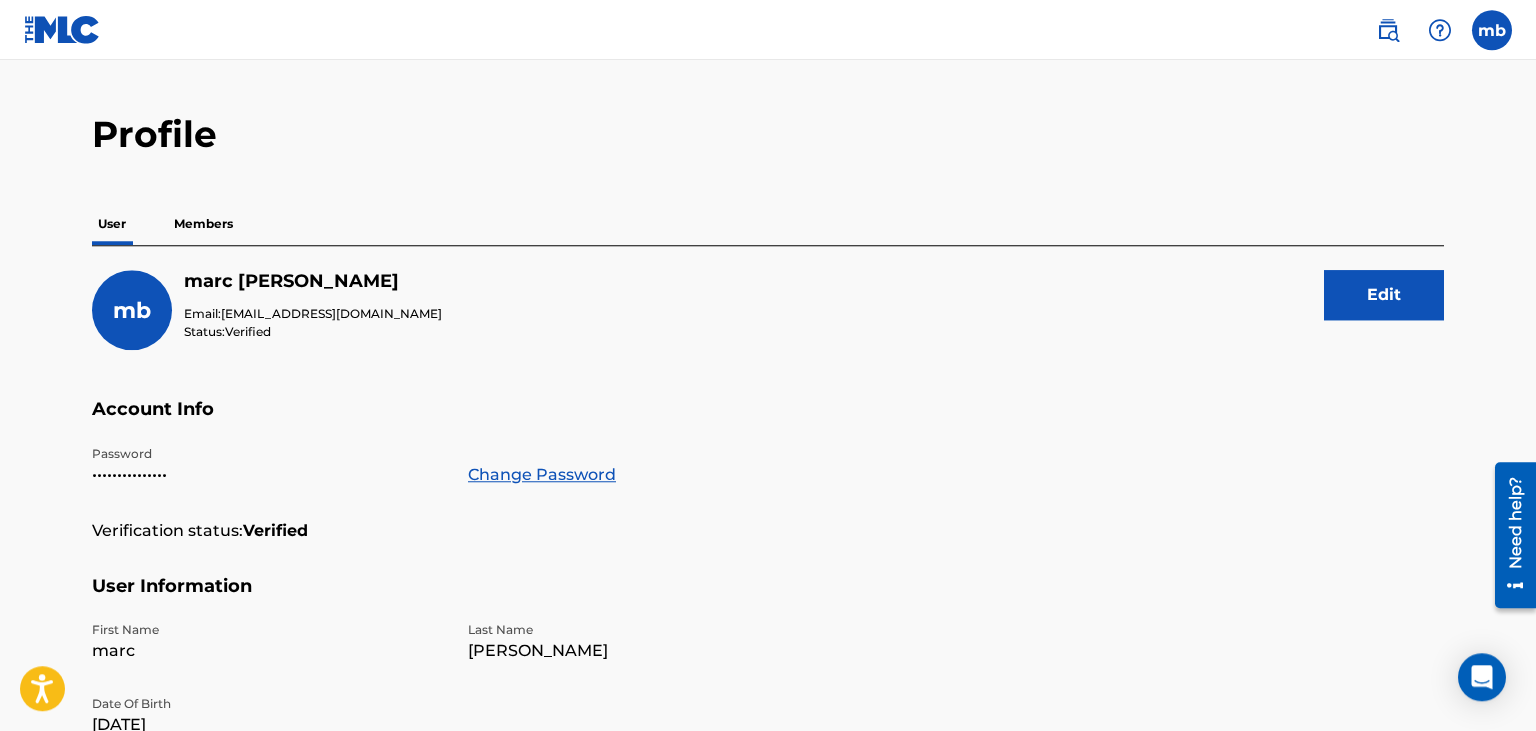 scroll, scrollTop: 0, scrollLeft: 0, axis: both 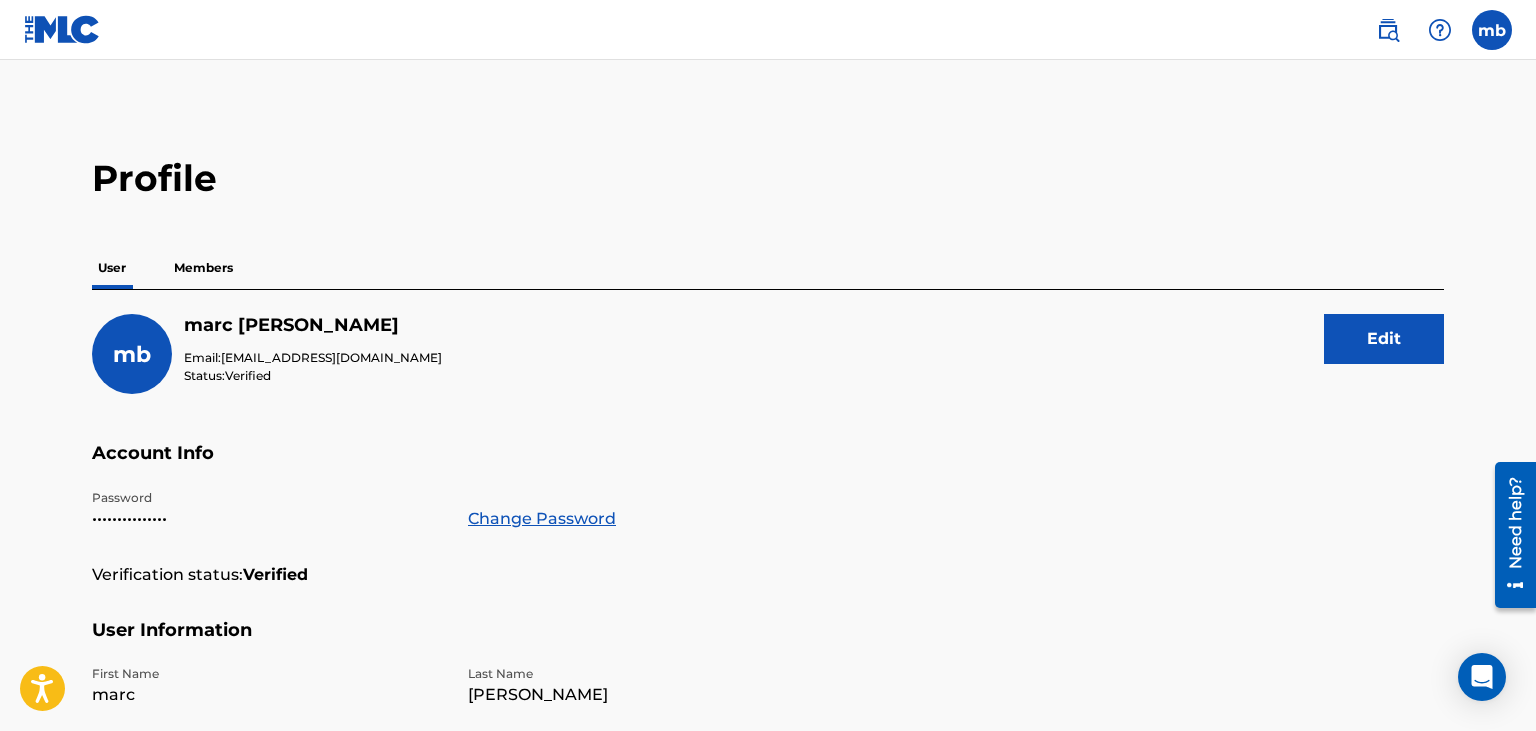click on "Members" at bounding box center (203, 268) 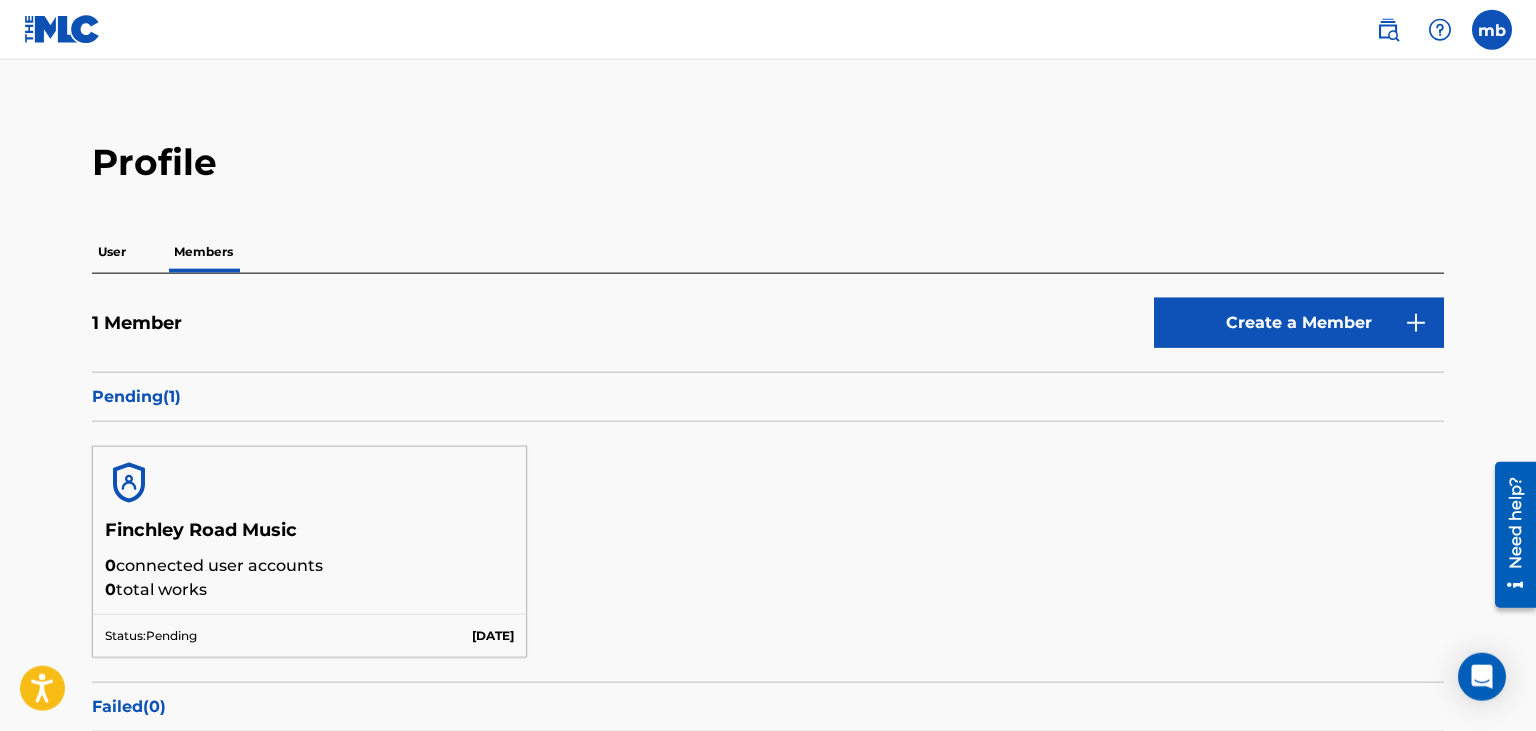 scroll, scrollTop: 0, scrollLeft: 0, axis: both 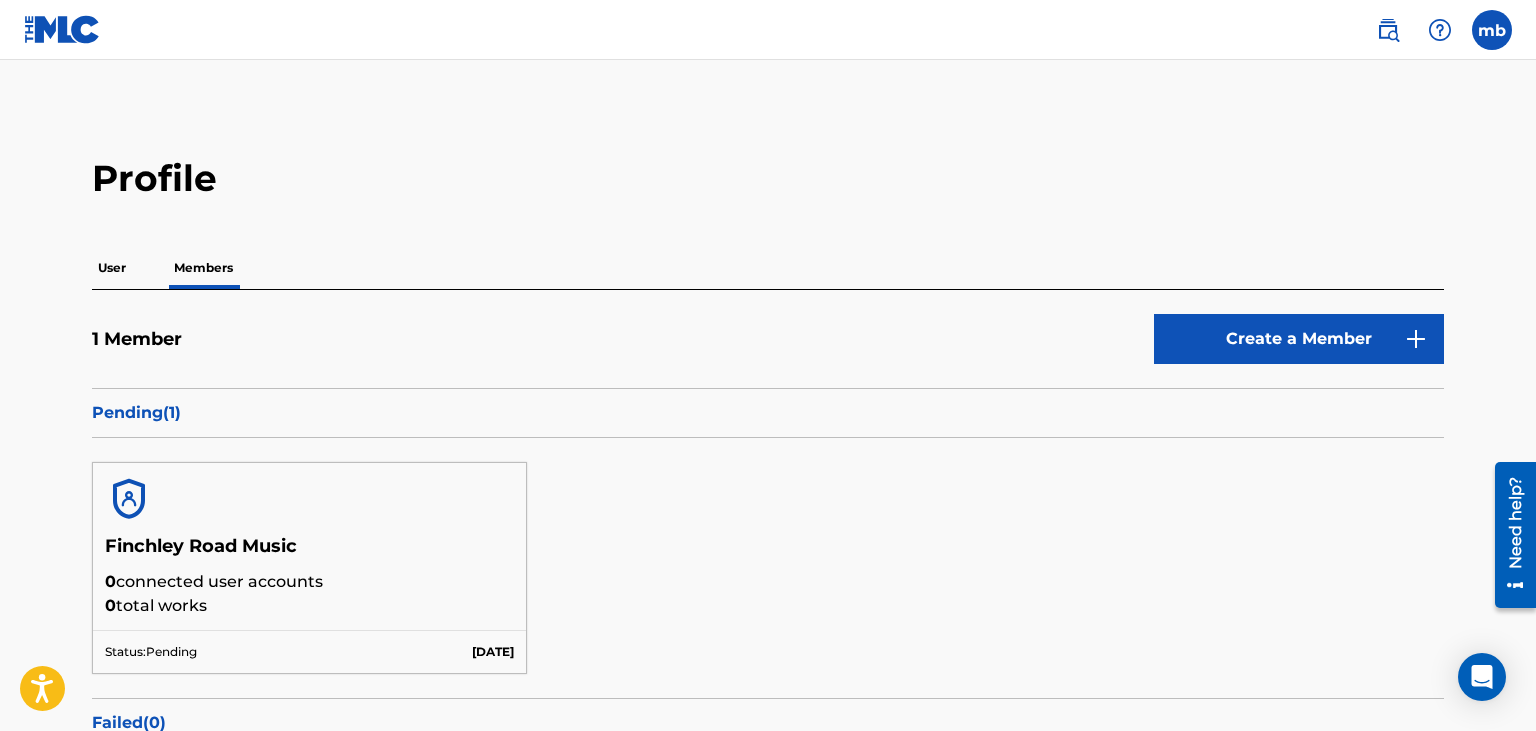 click at bounding box center [1492, 30] 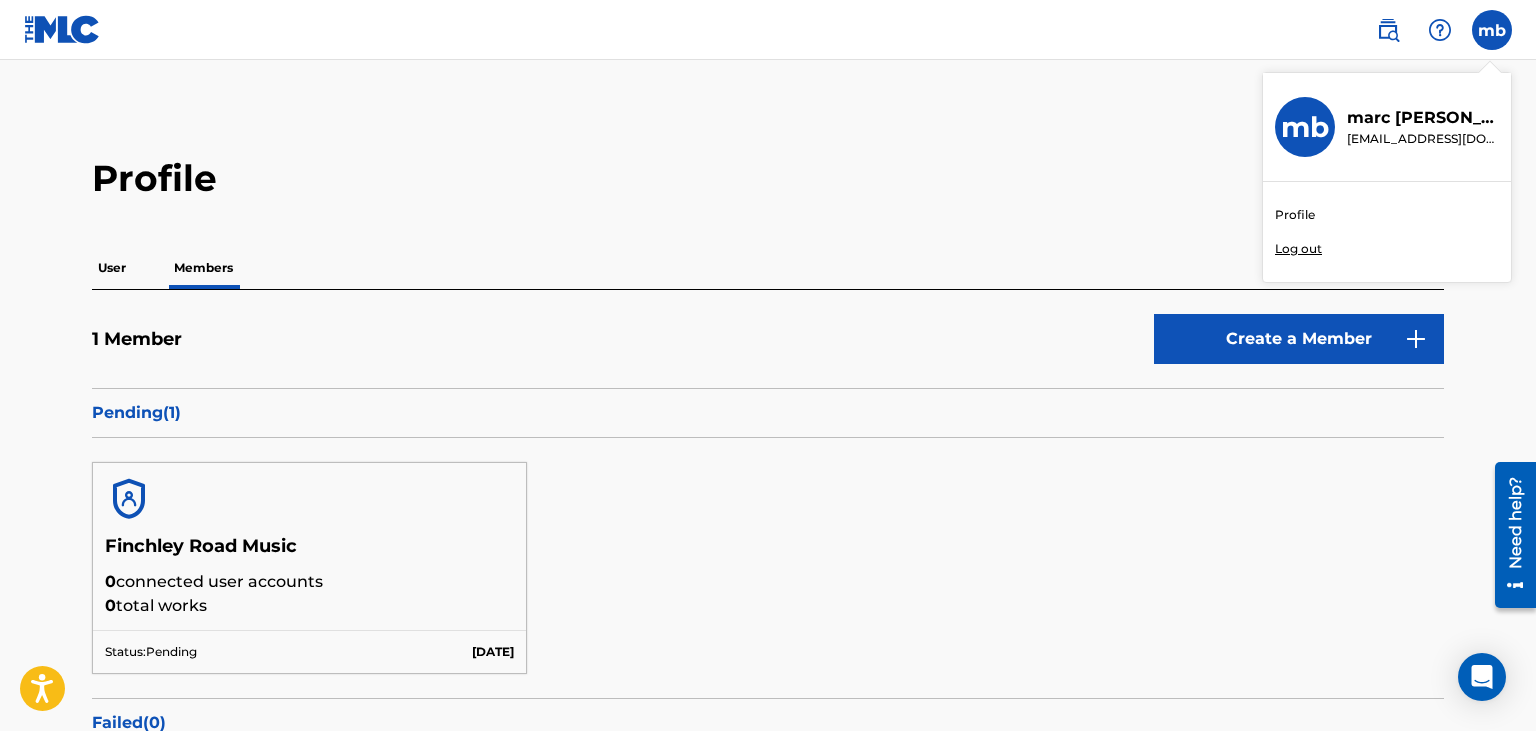 click on "Profile" at bounding box center (1295, 215) 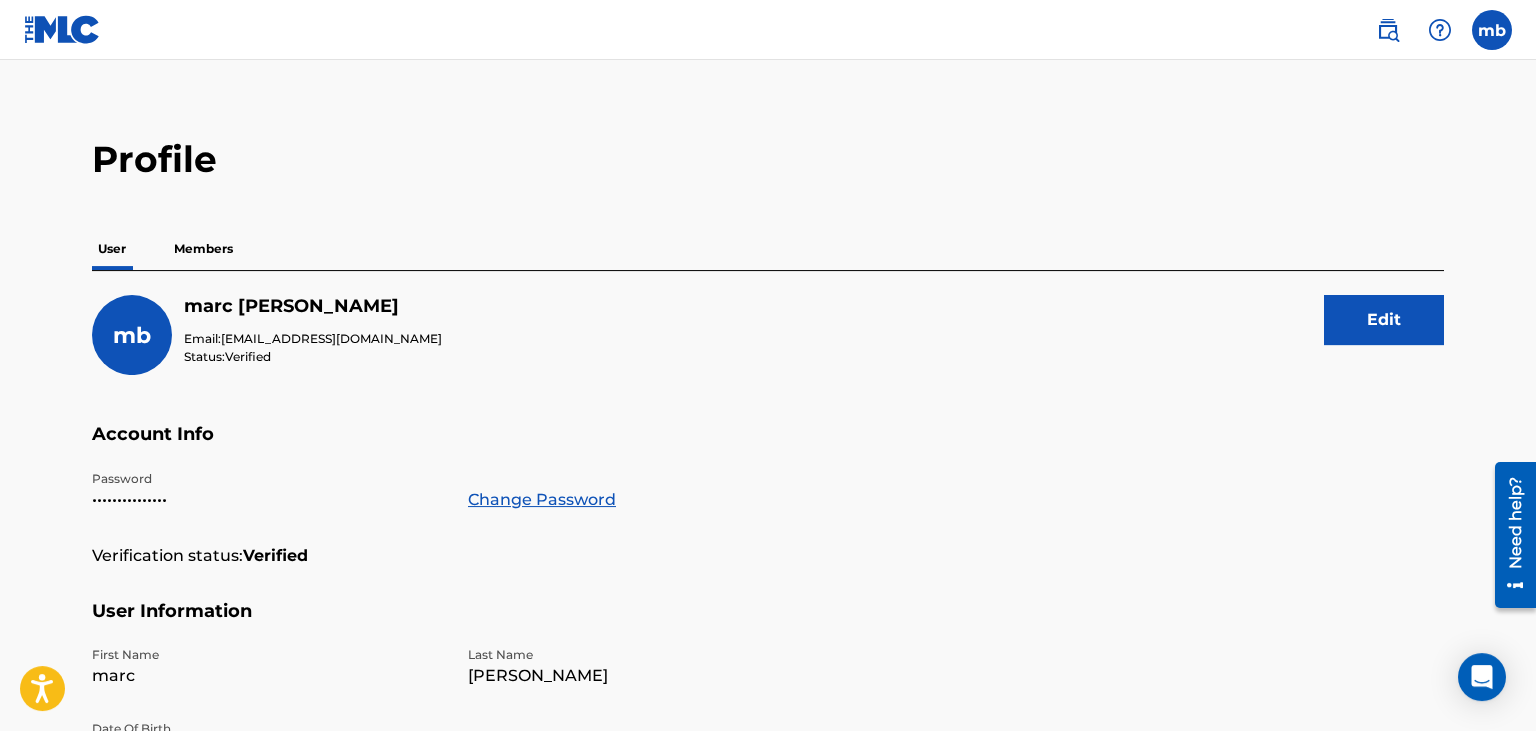 scroll, scrollTop: 0, scrollLeft: 0, axis: both 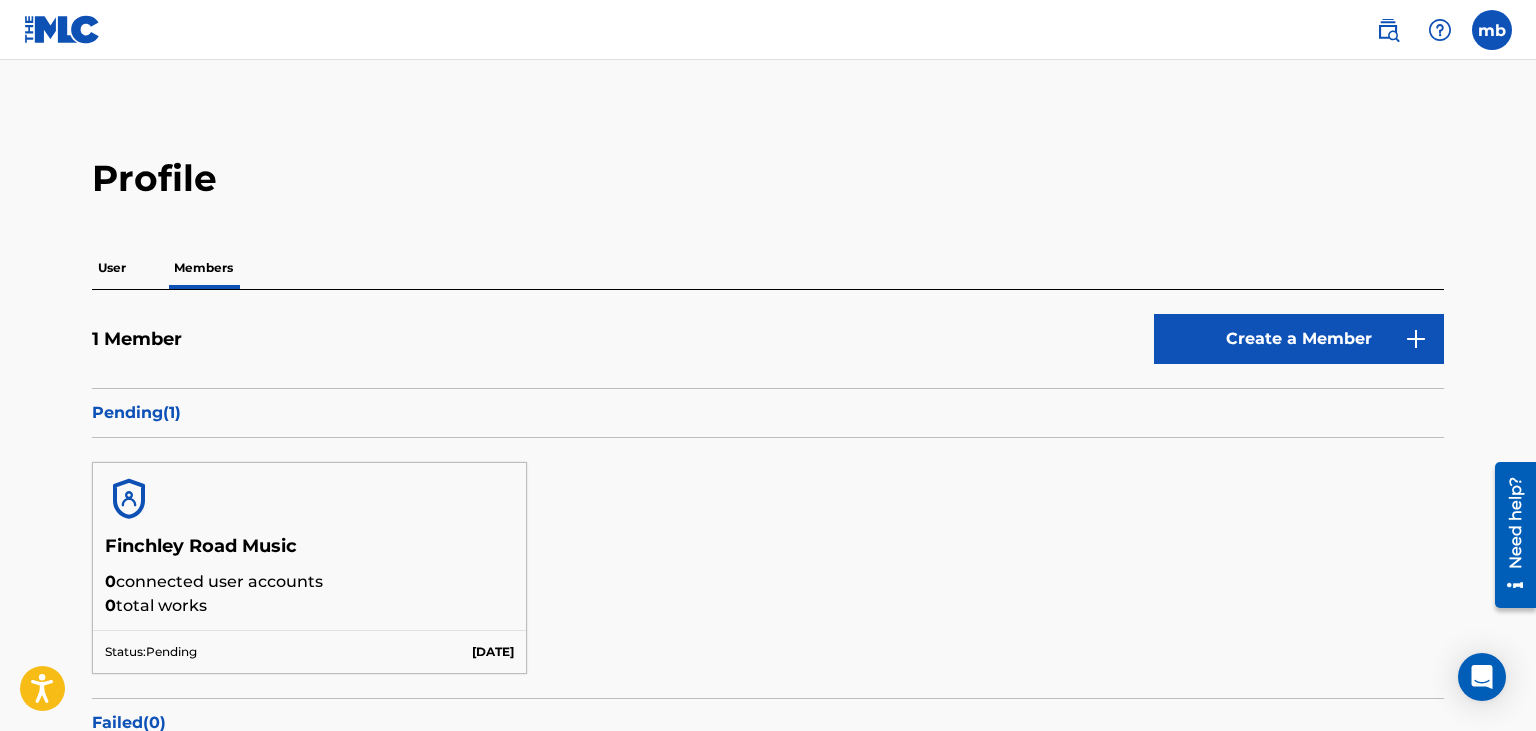 click on "User" at bounding box center (112, 268) 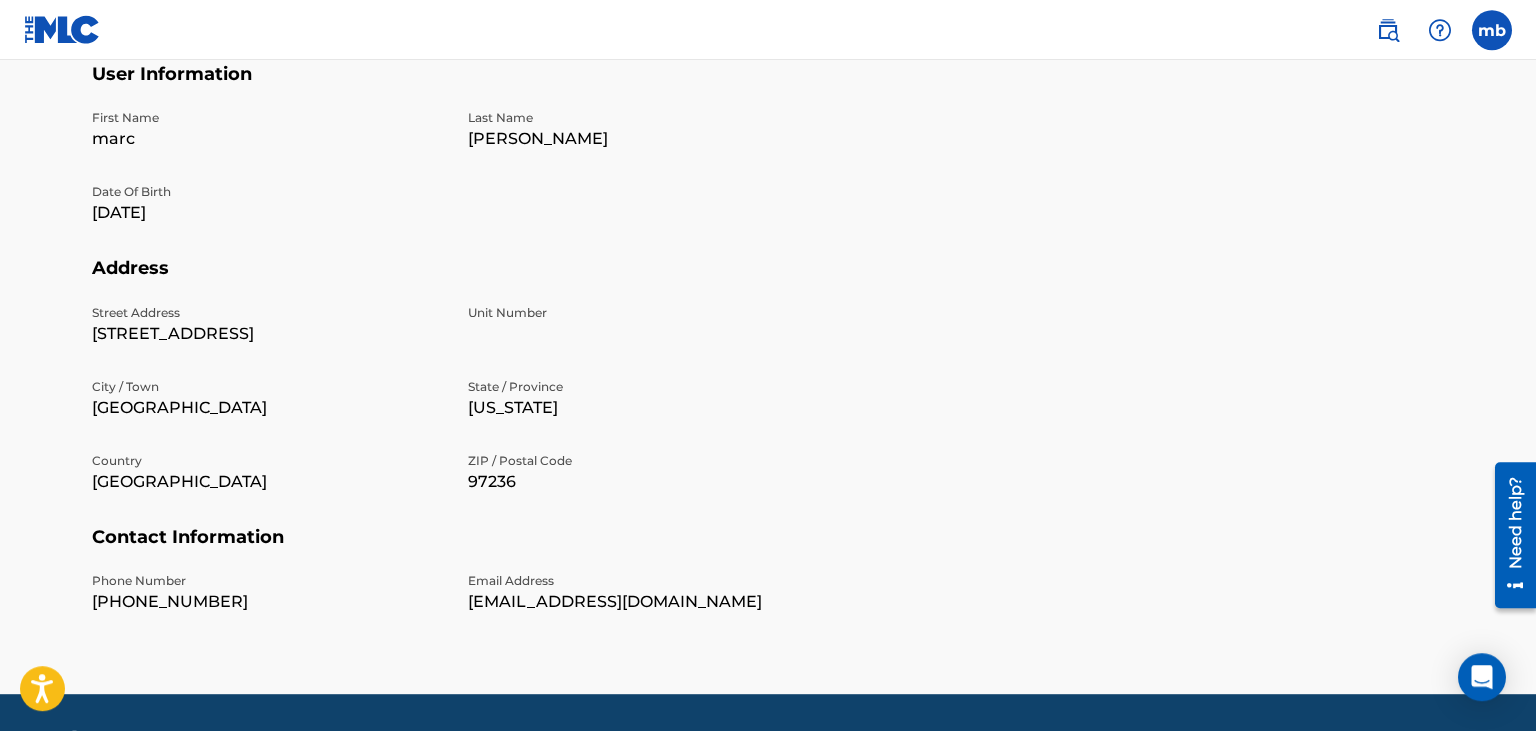 scroll, scrollTop: 0, scrollLeft: 0, axis: both 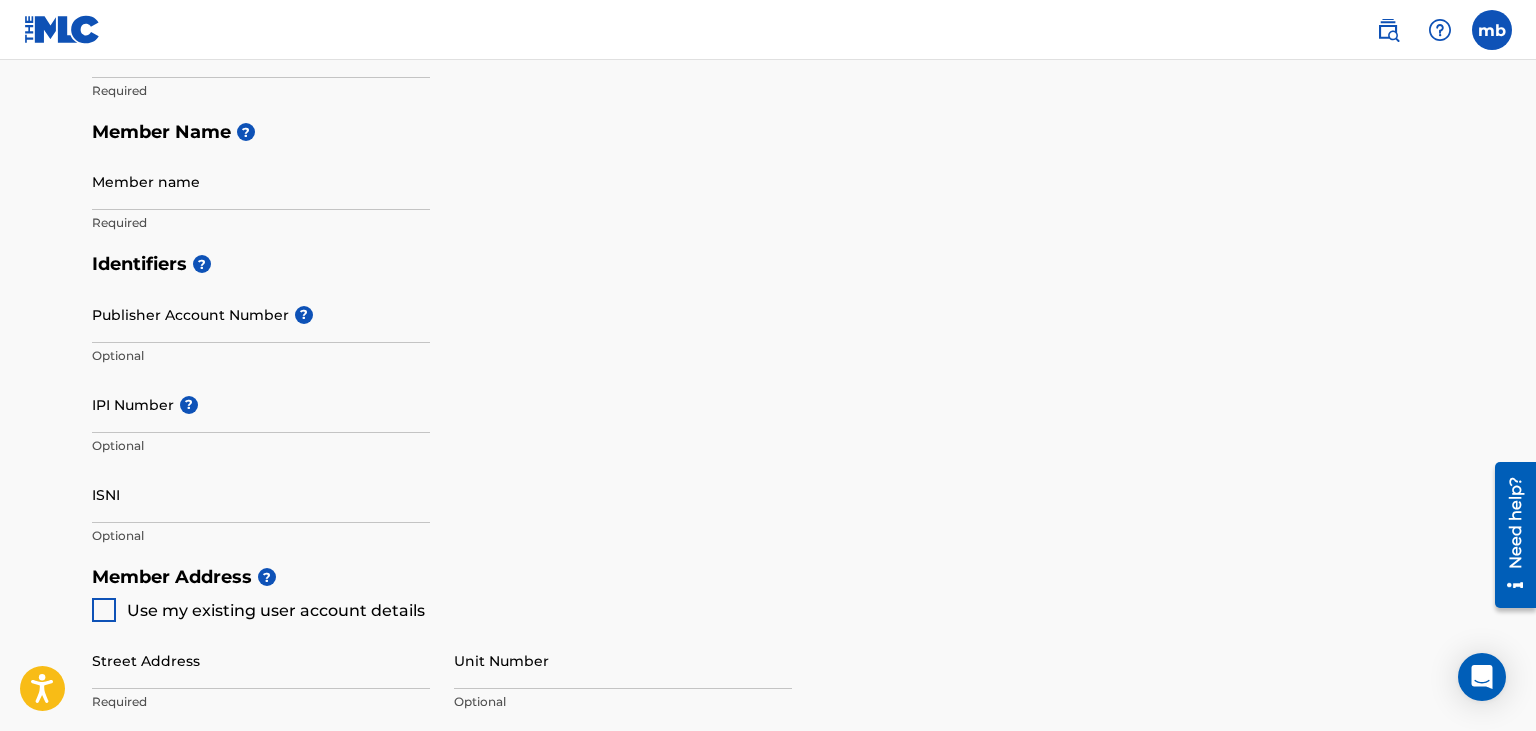 click at bounding box center (1492, 30) 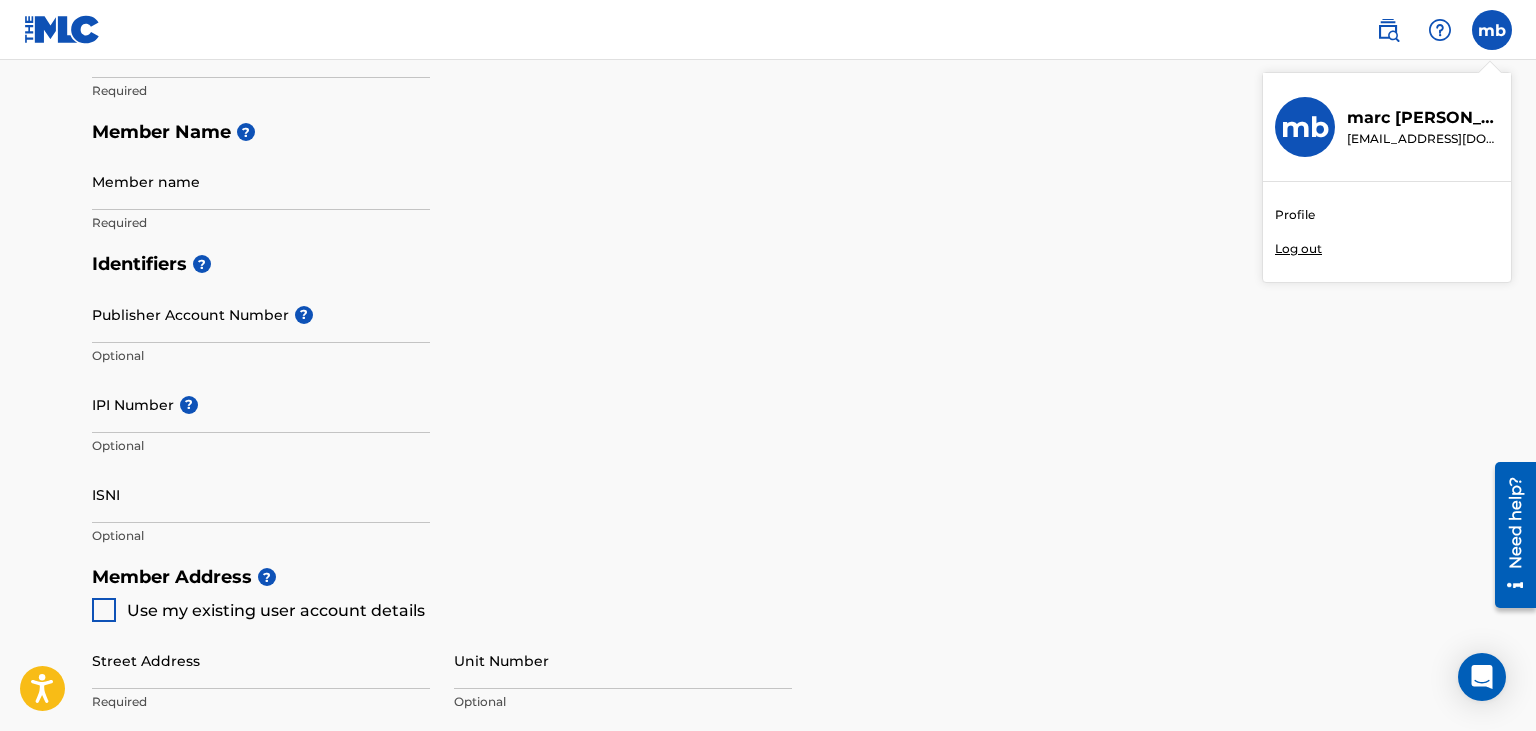 click on "Profile" at bounding box center [1295, 215] 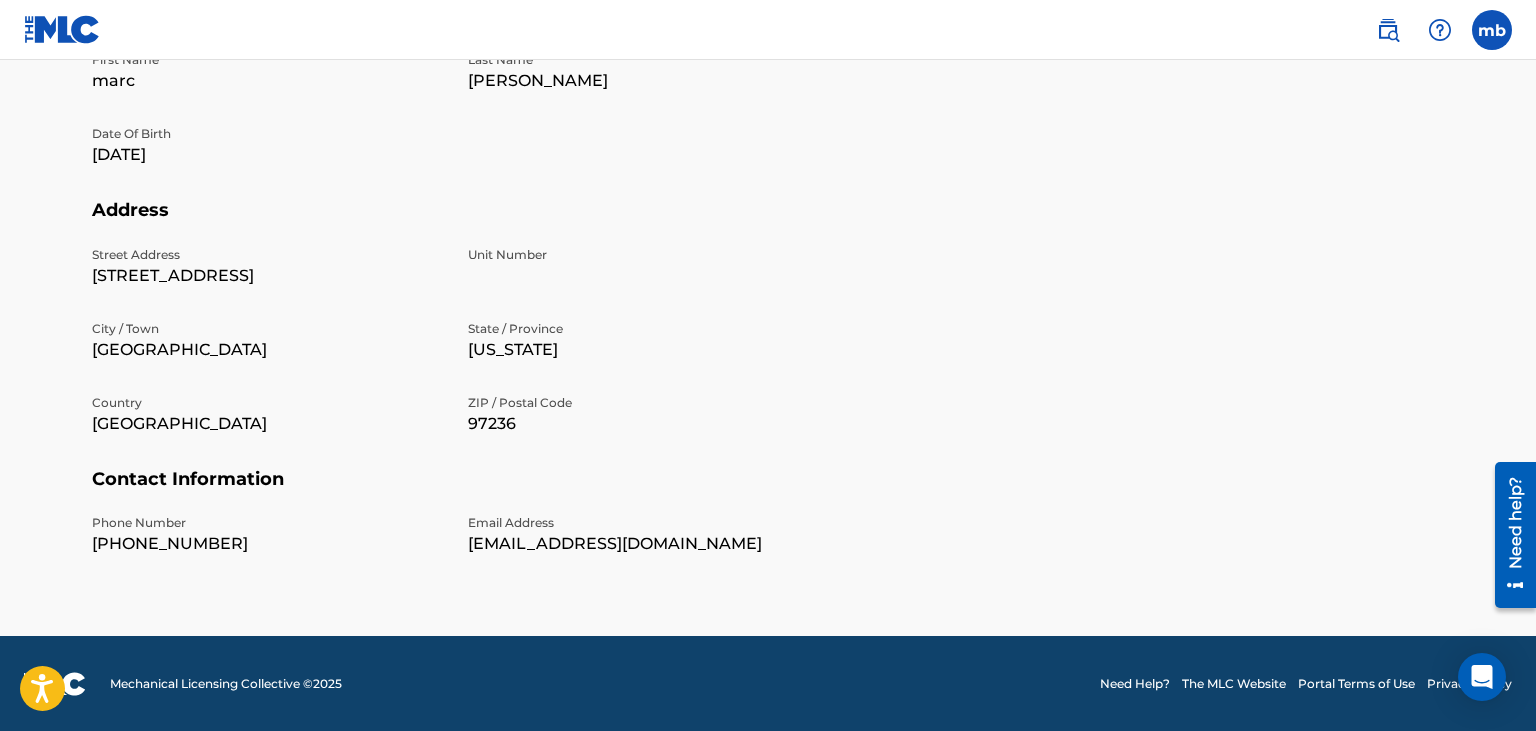scroll, scrollTop: 0, scrollLeft: 0, axis: both 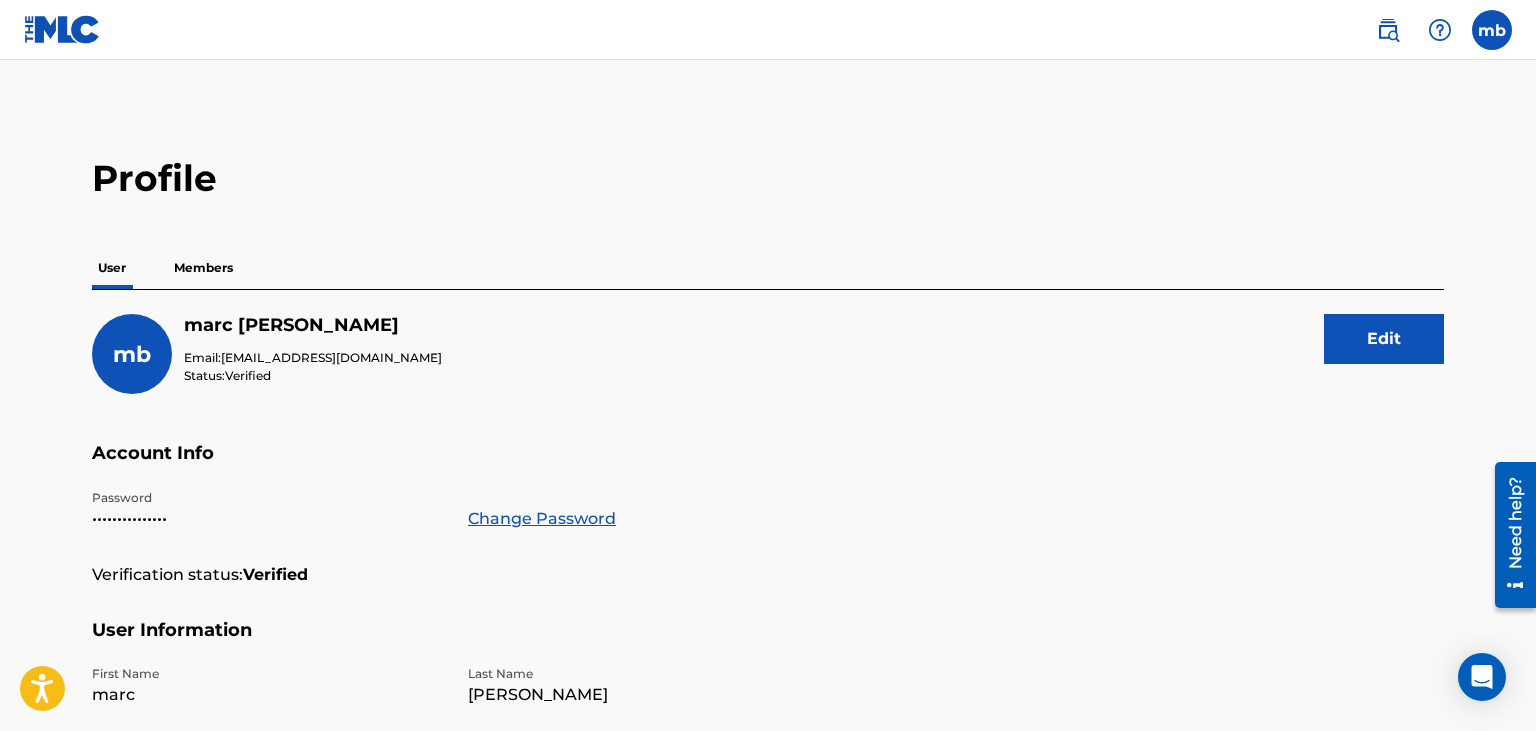click at bounding box center (1440, 30) 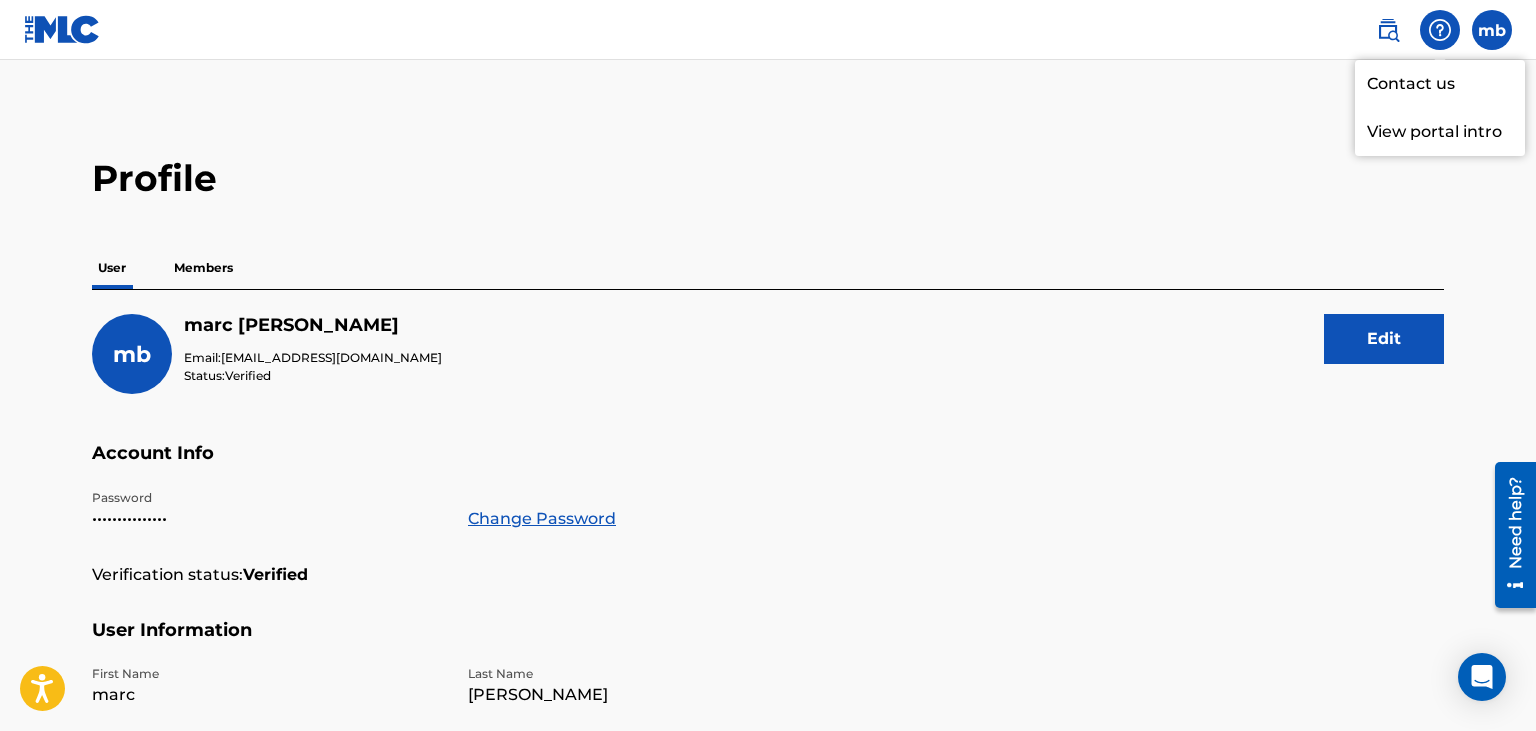 click on "View portal intro" at bounding box center [1440, 132] 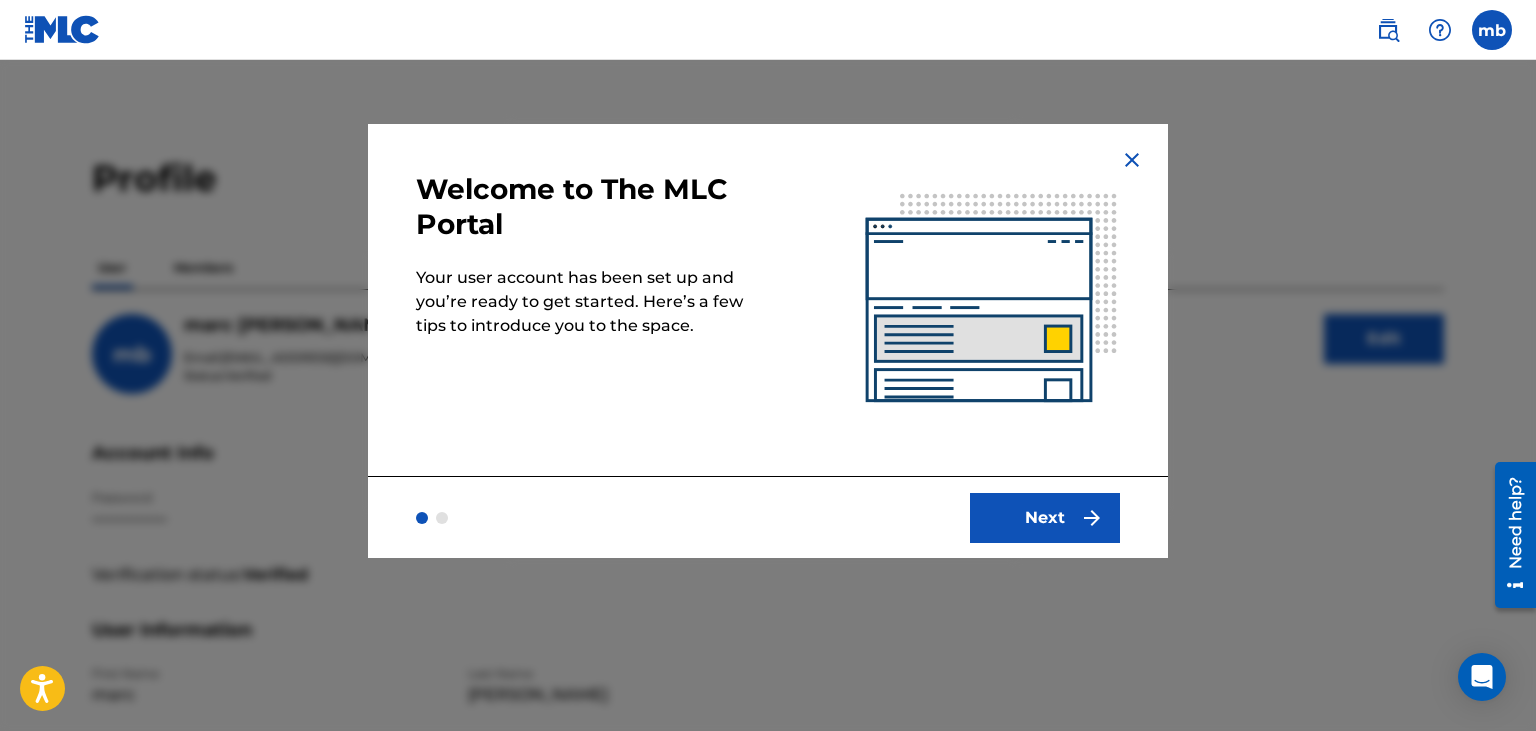click on "Next" at bounding box center (1045, 518) 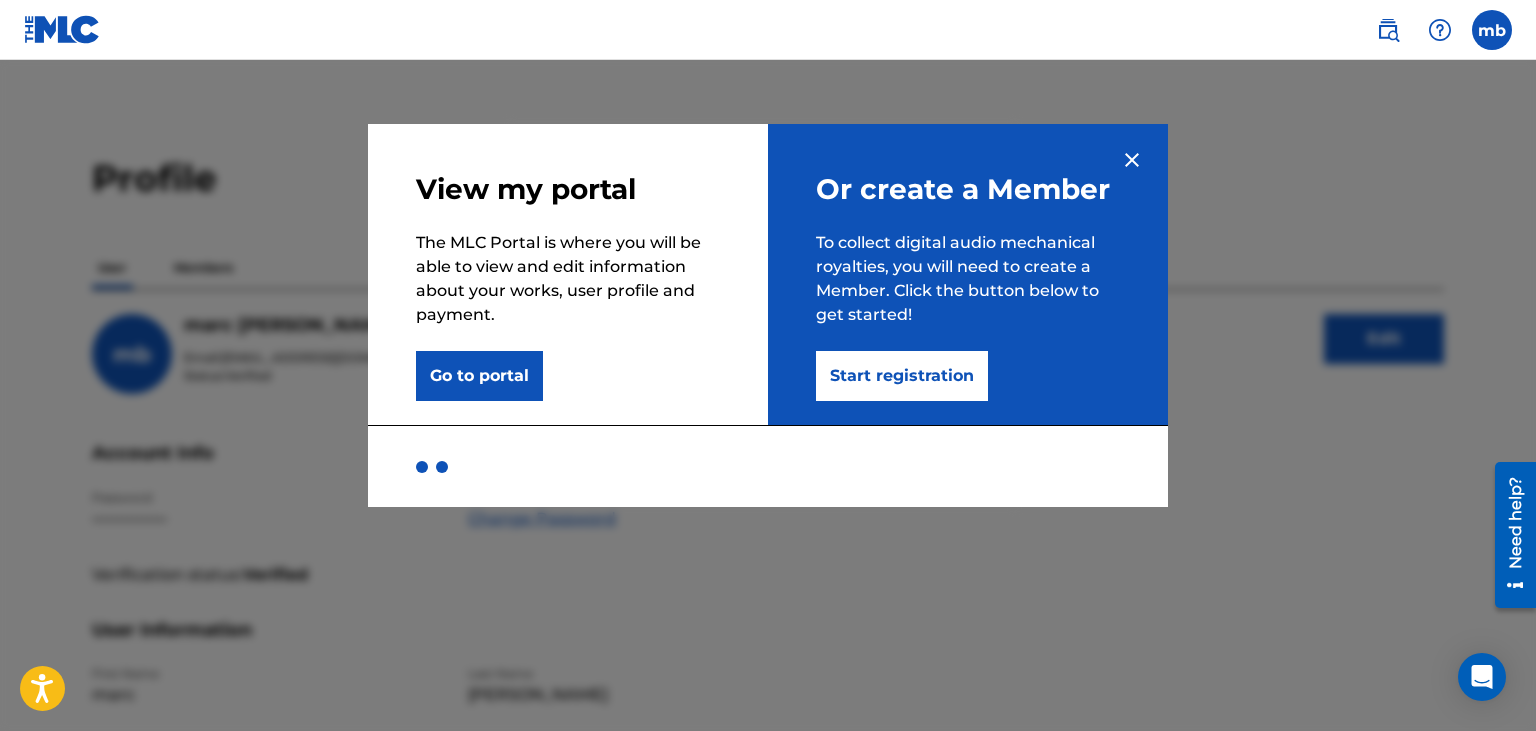 click on "Go to portal" at bounding box center (479, 376) 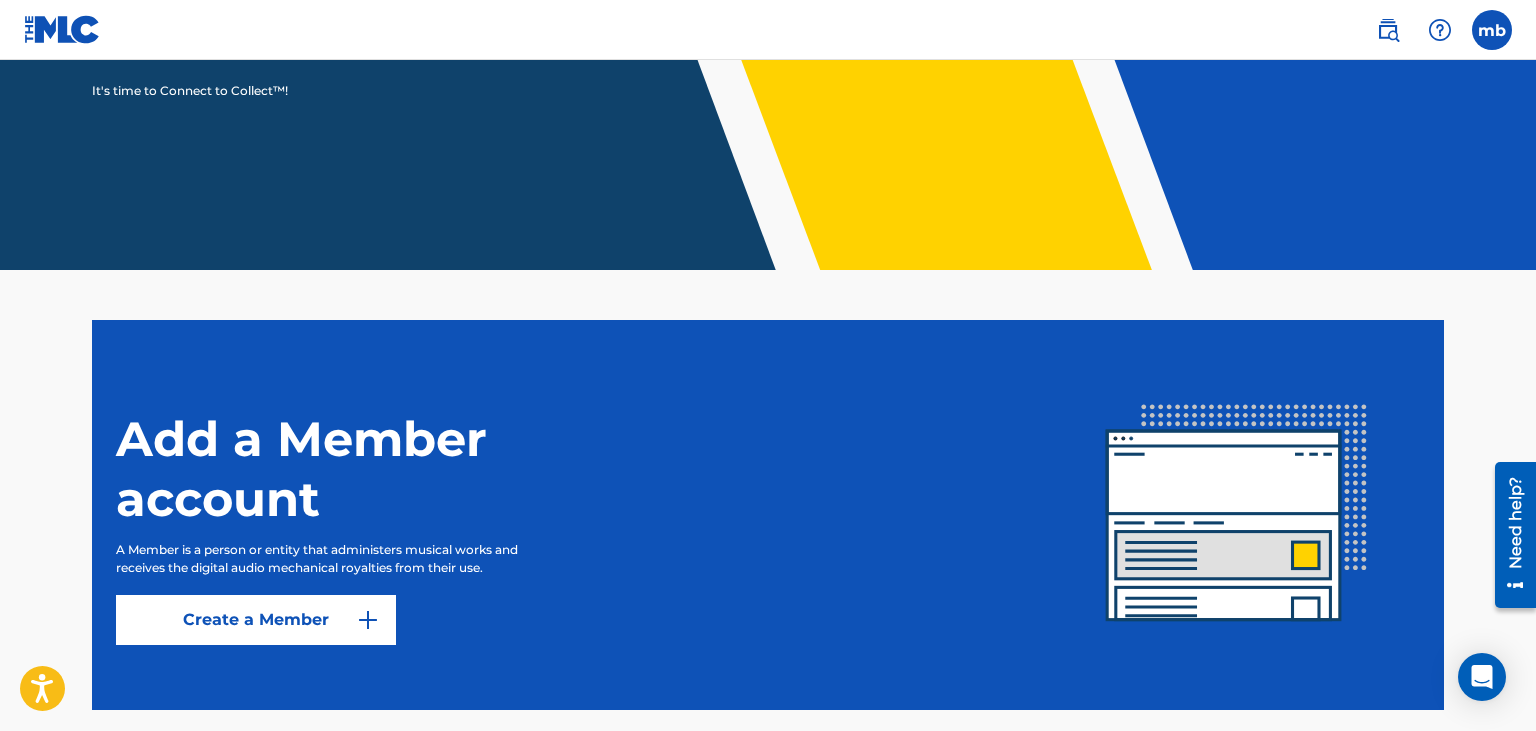 scroll, scrollTop: 415, scrollLeft: 0, axis: vertical 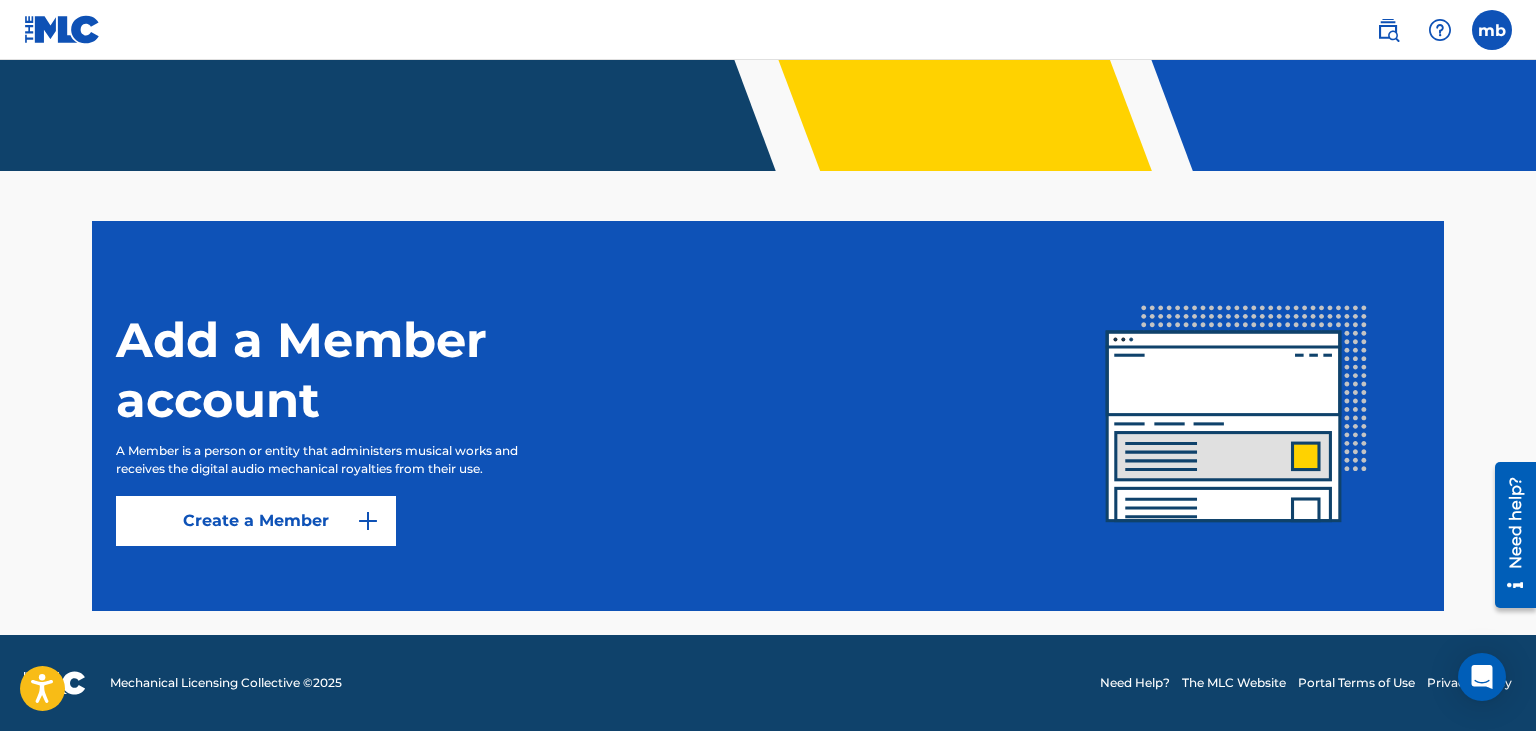 click on "Create a Member" at bounding box center (256, 521) 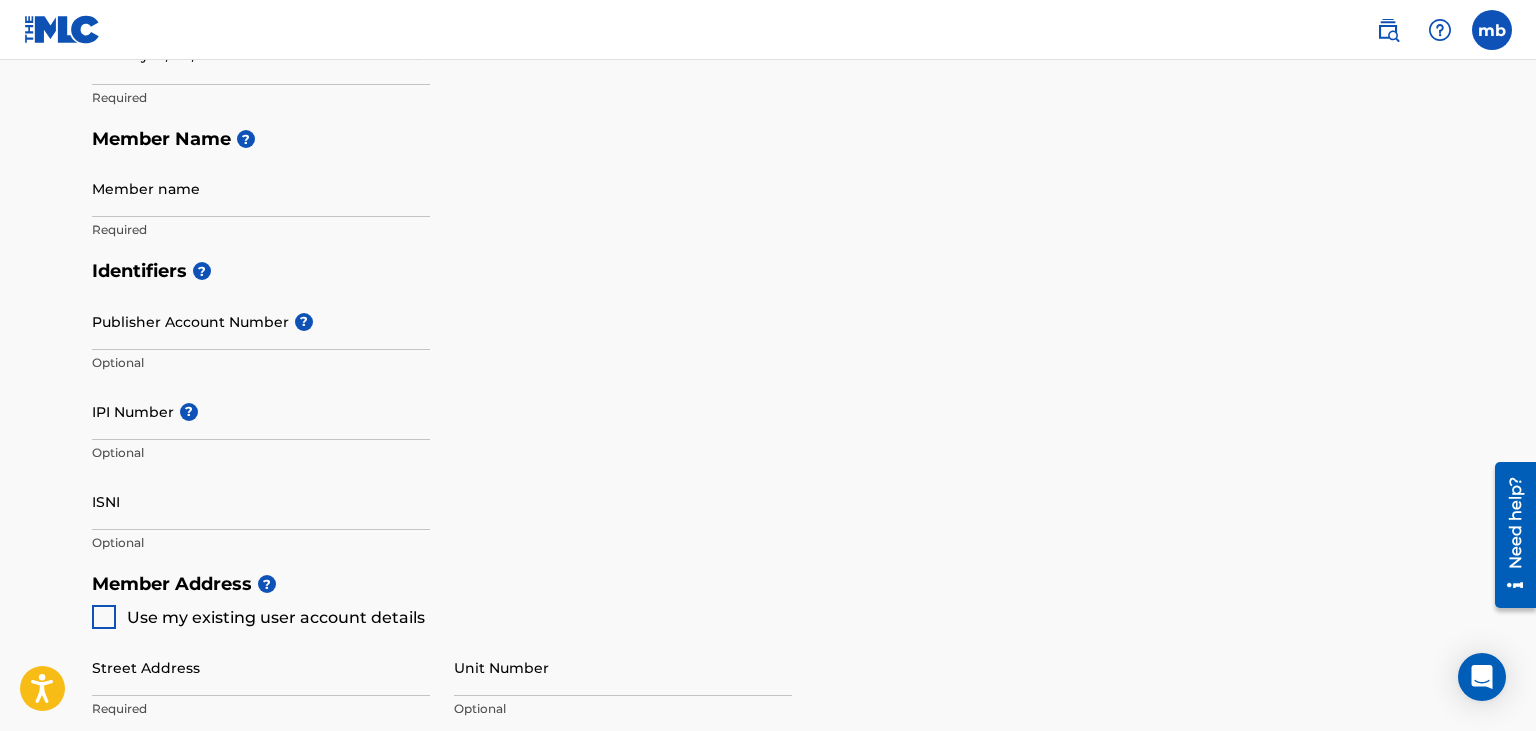 scroll, scrollTop: 0, scrollLeft: 0, axis: both 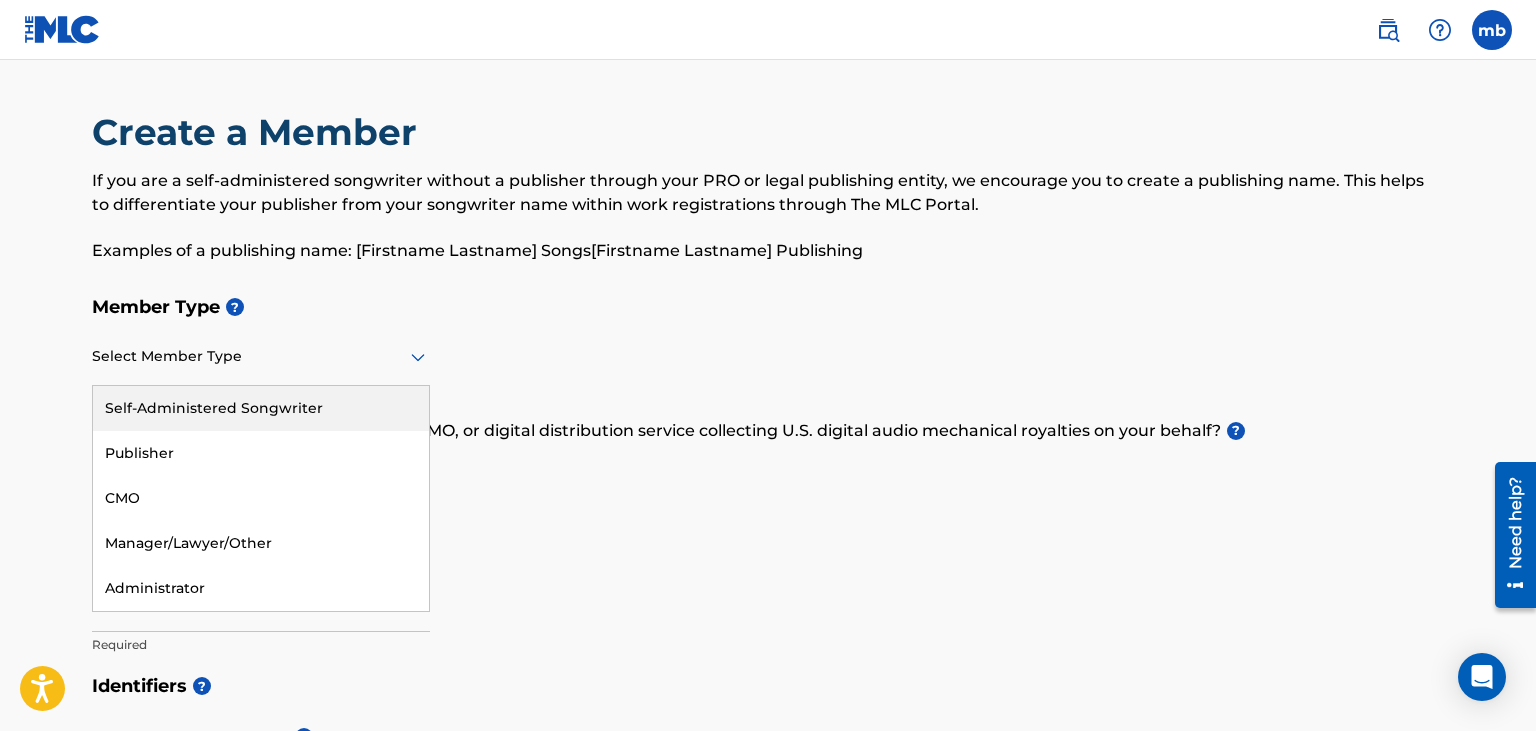 click 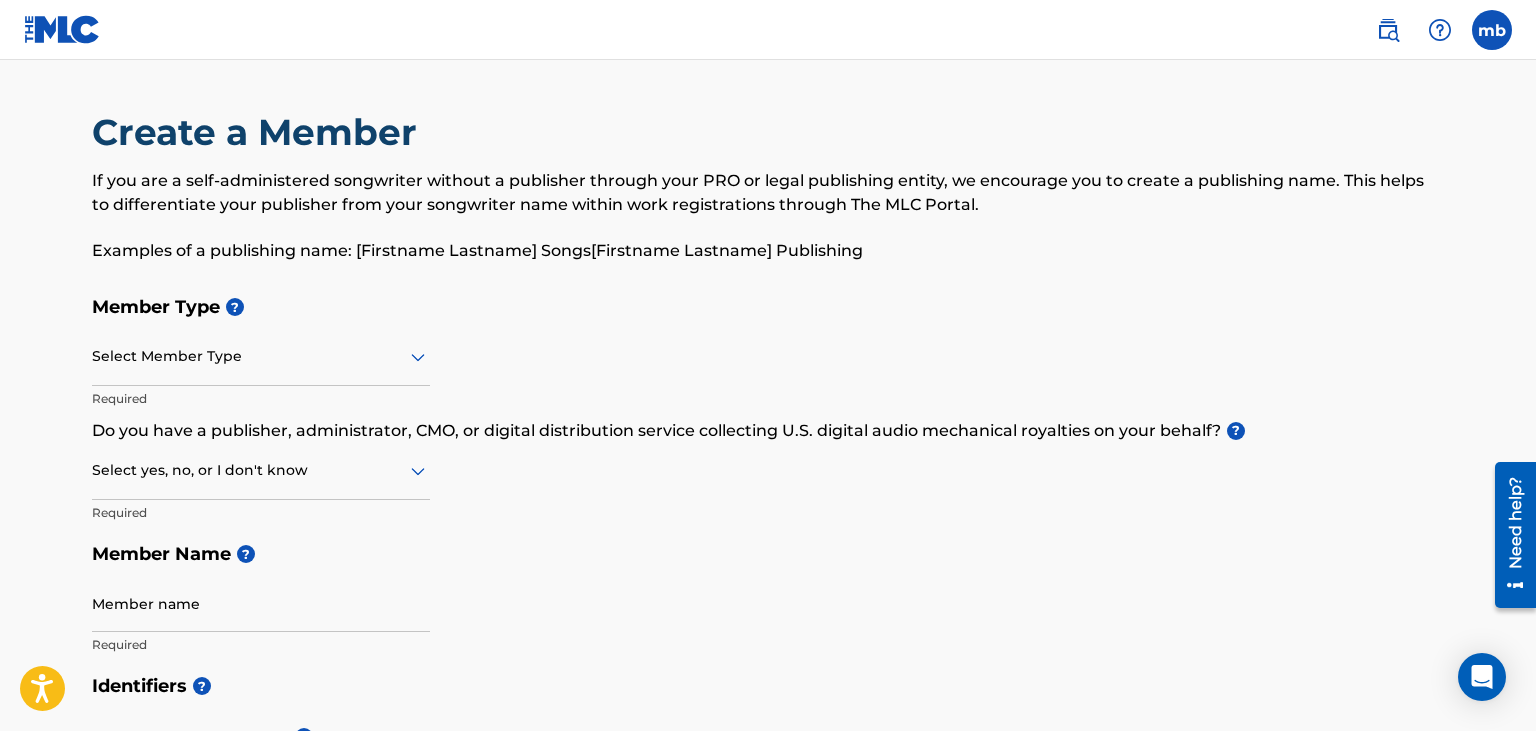 click at bounding box center (1388, 30) 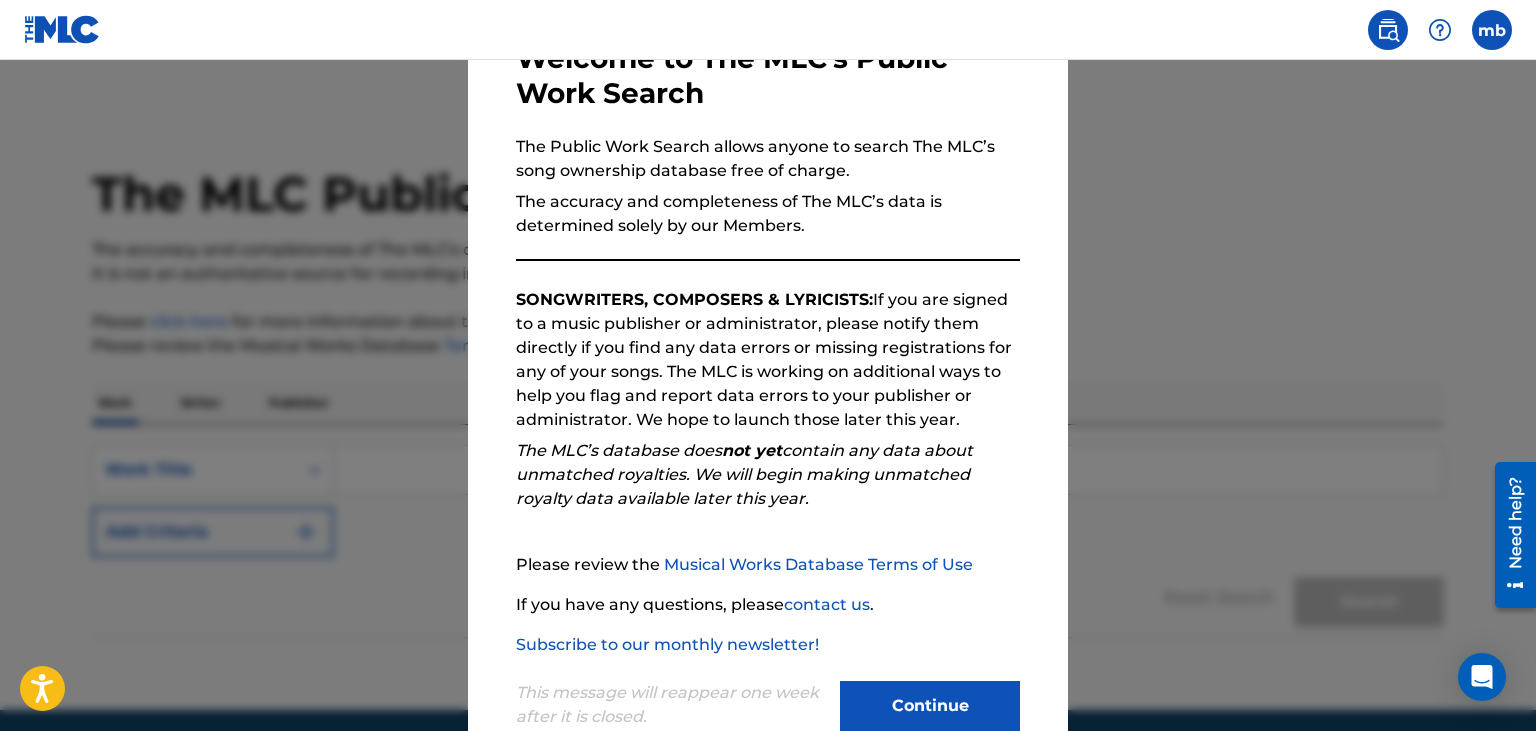 scroll, scrollTop: 184, scrollLeft: 0, axis: vertical 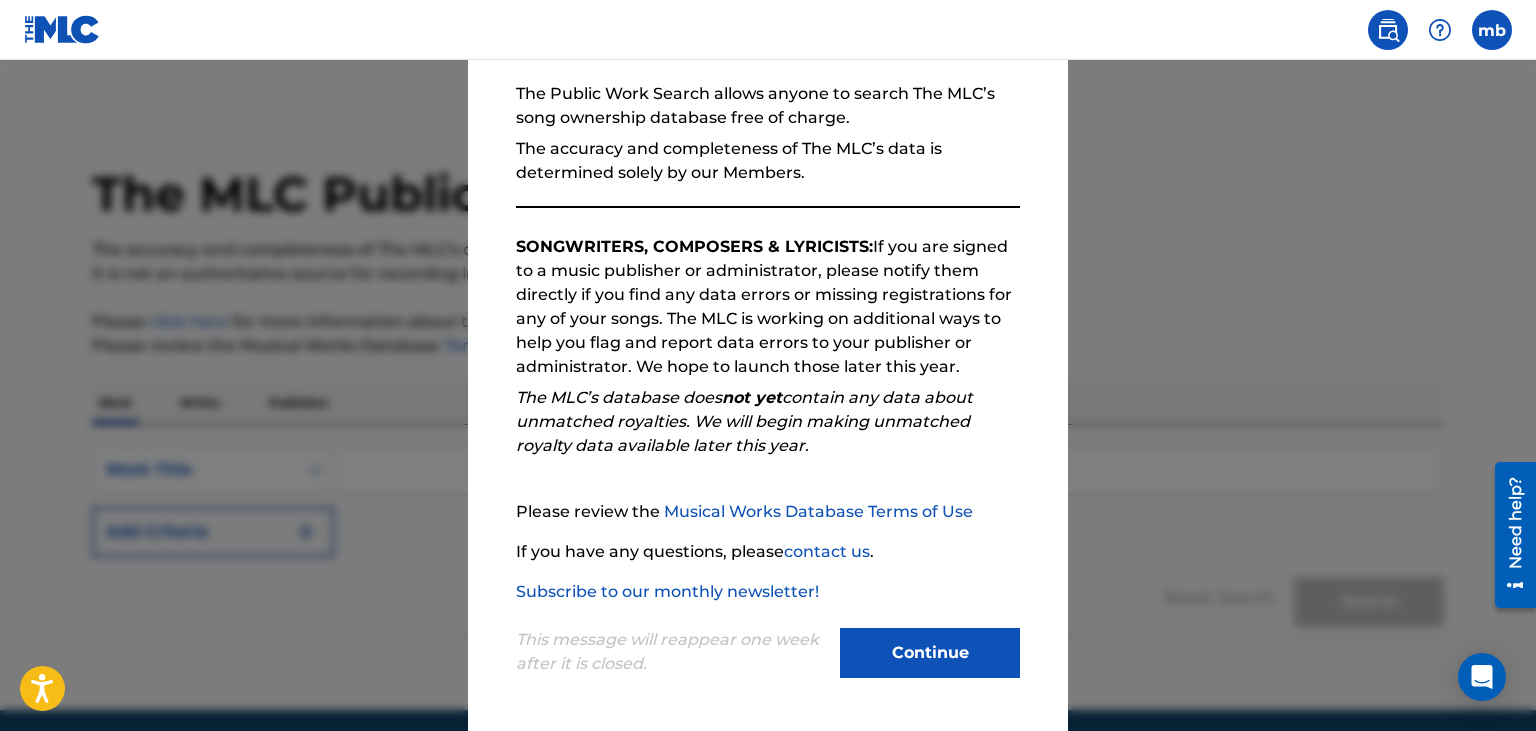 click on "Continue" at bounding box center [930, 653] 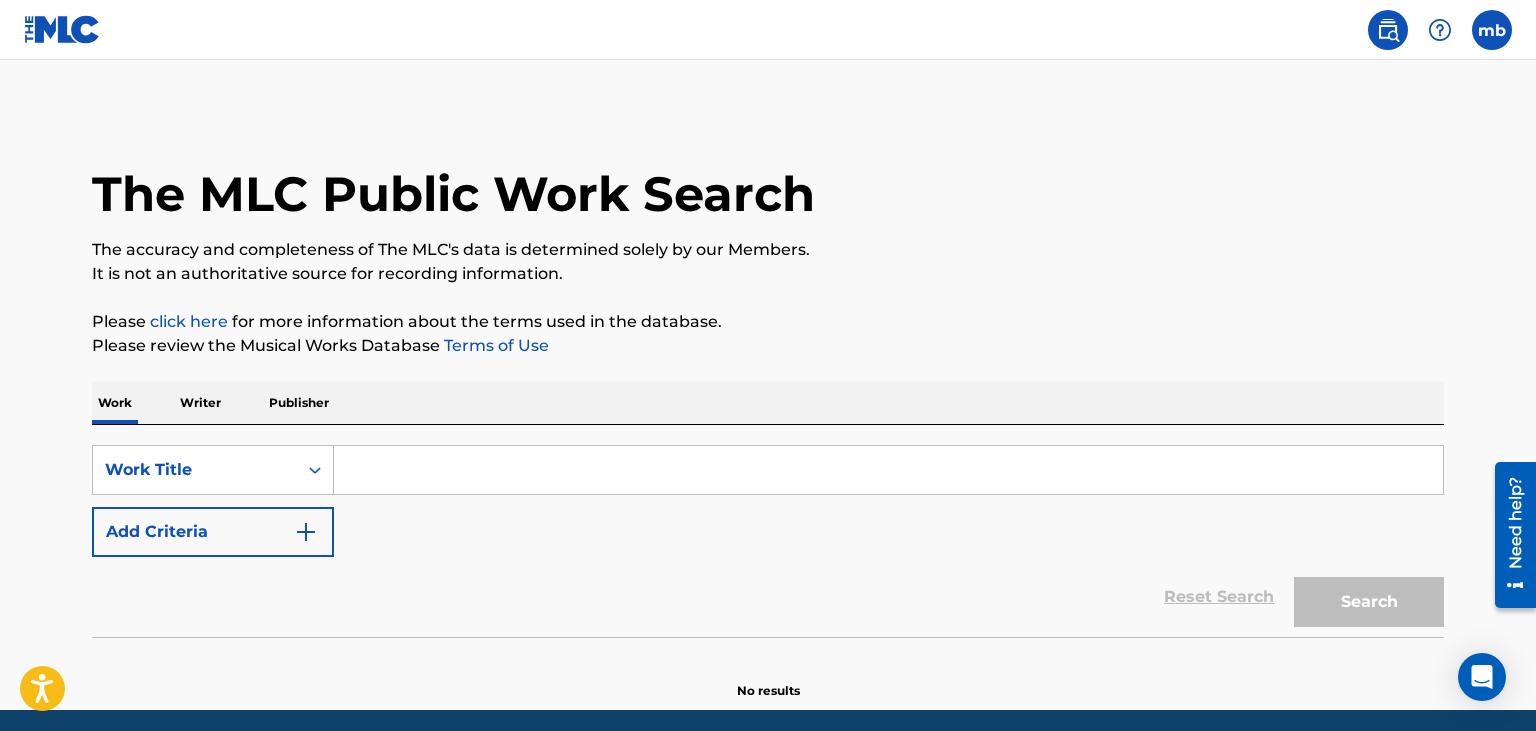 click on "Writer" at bounding box center (200, 403) 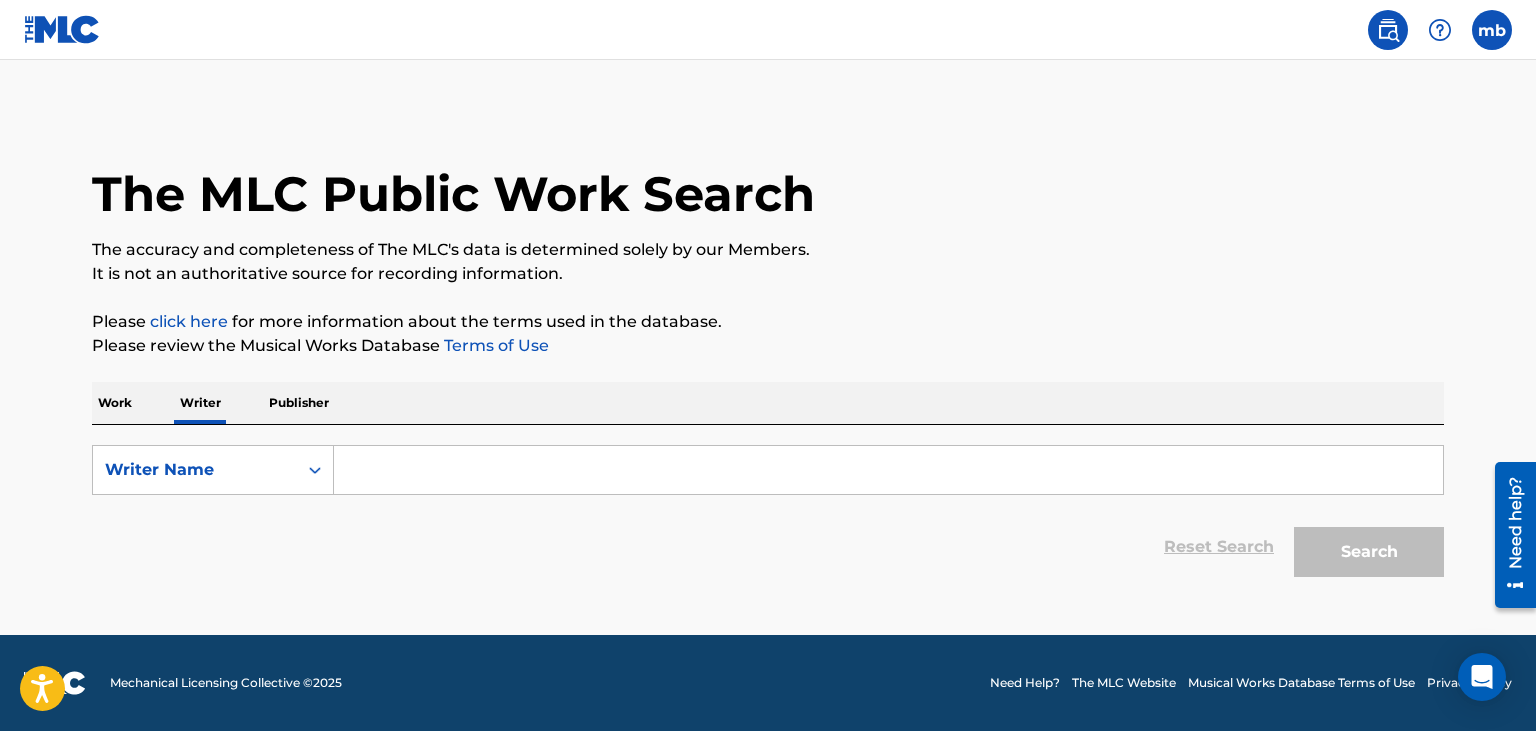 click at bounding box center [888, 470] 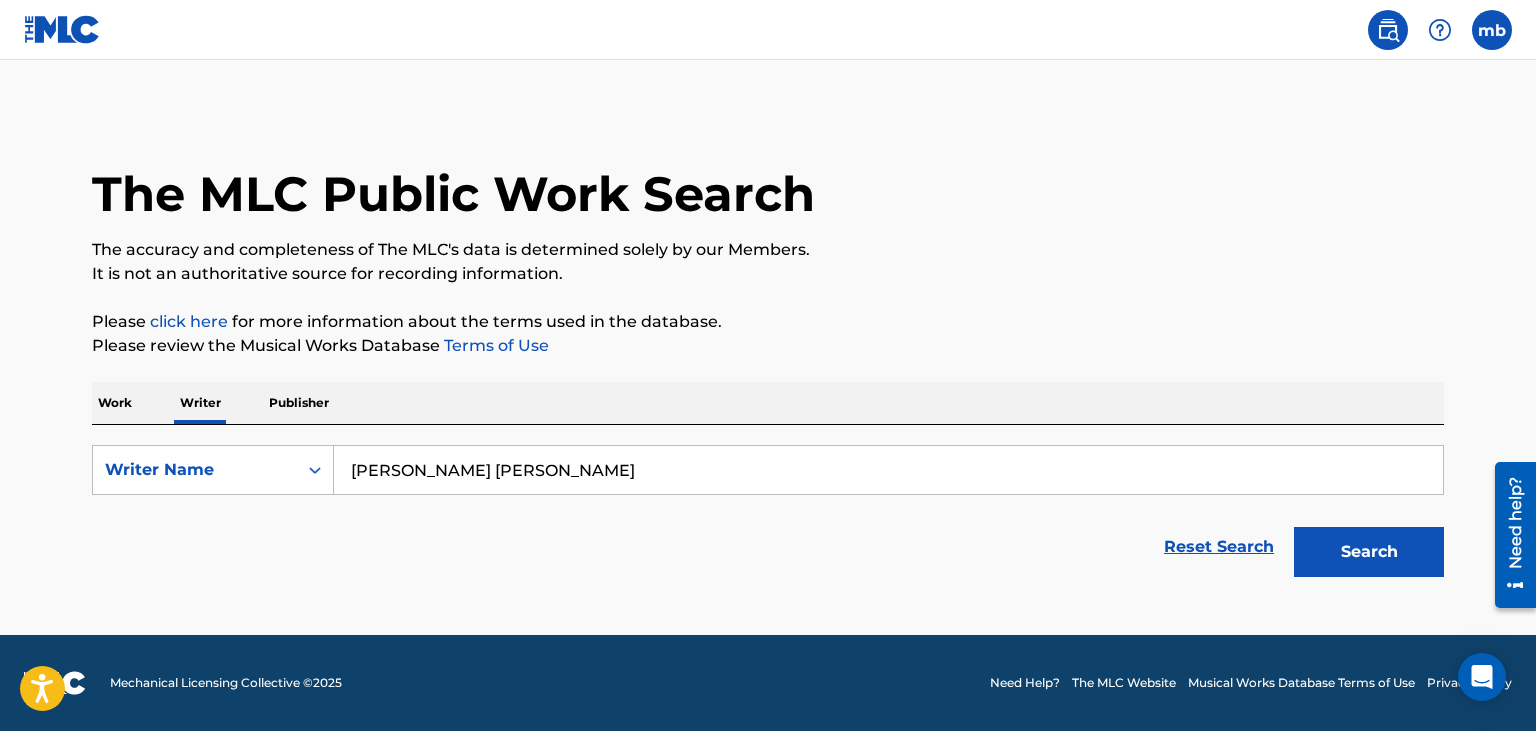 type on "[PERSON_NAME] [PERSON_NAME]" 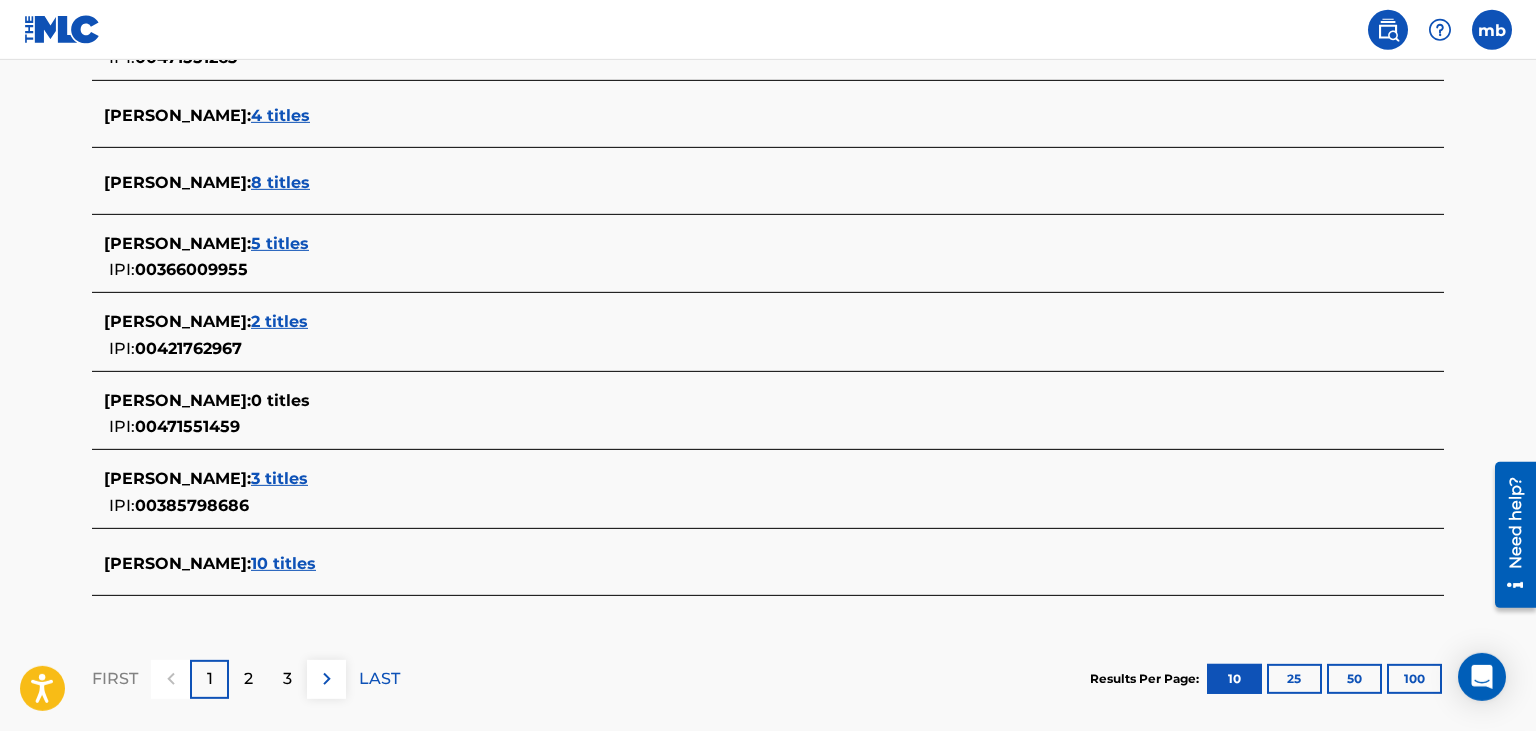 scroll, scrollTop: 844, scrollLeft: 0, axis: vertical 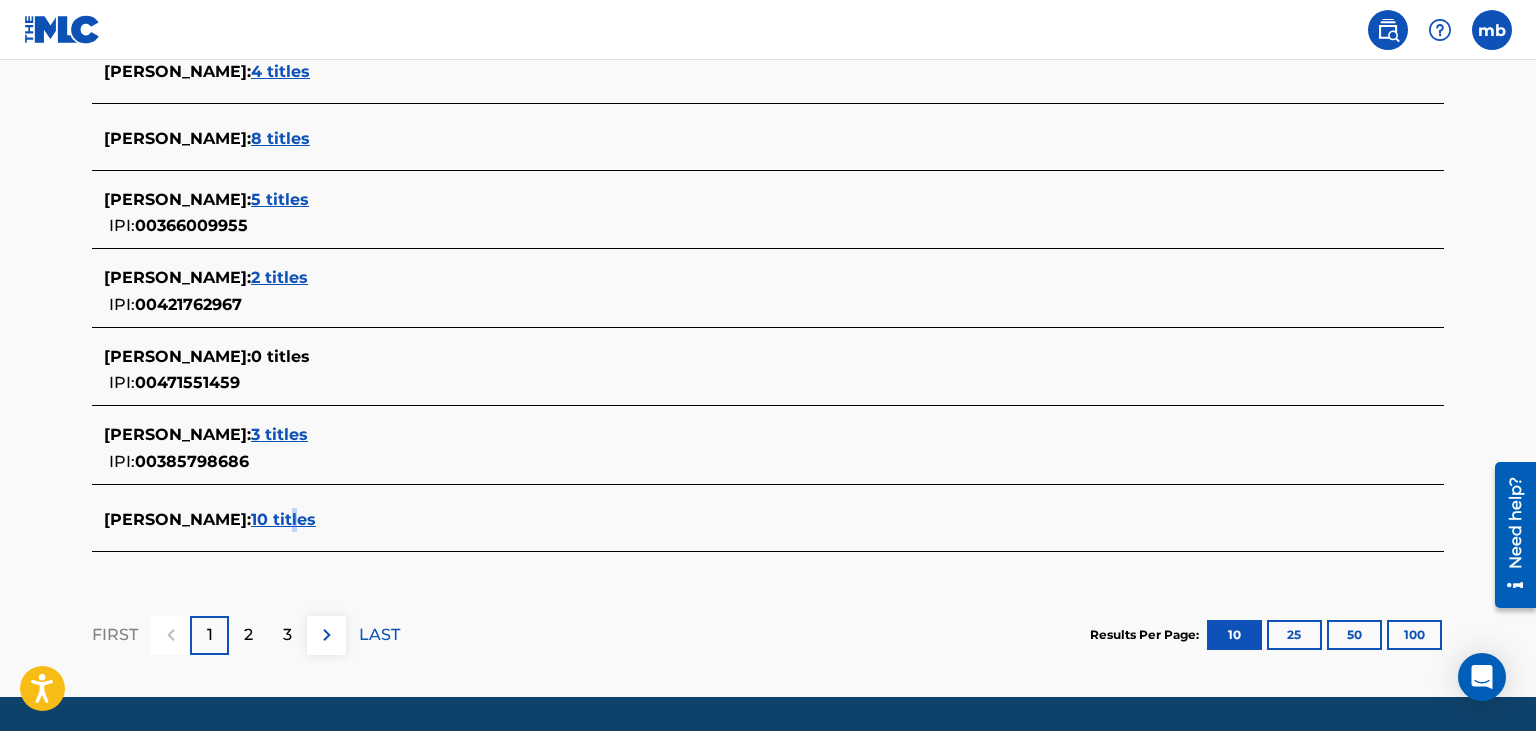 click on "10 titles" at bounding box center (283, 519) 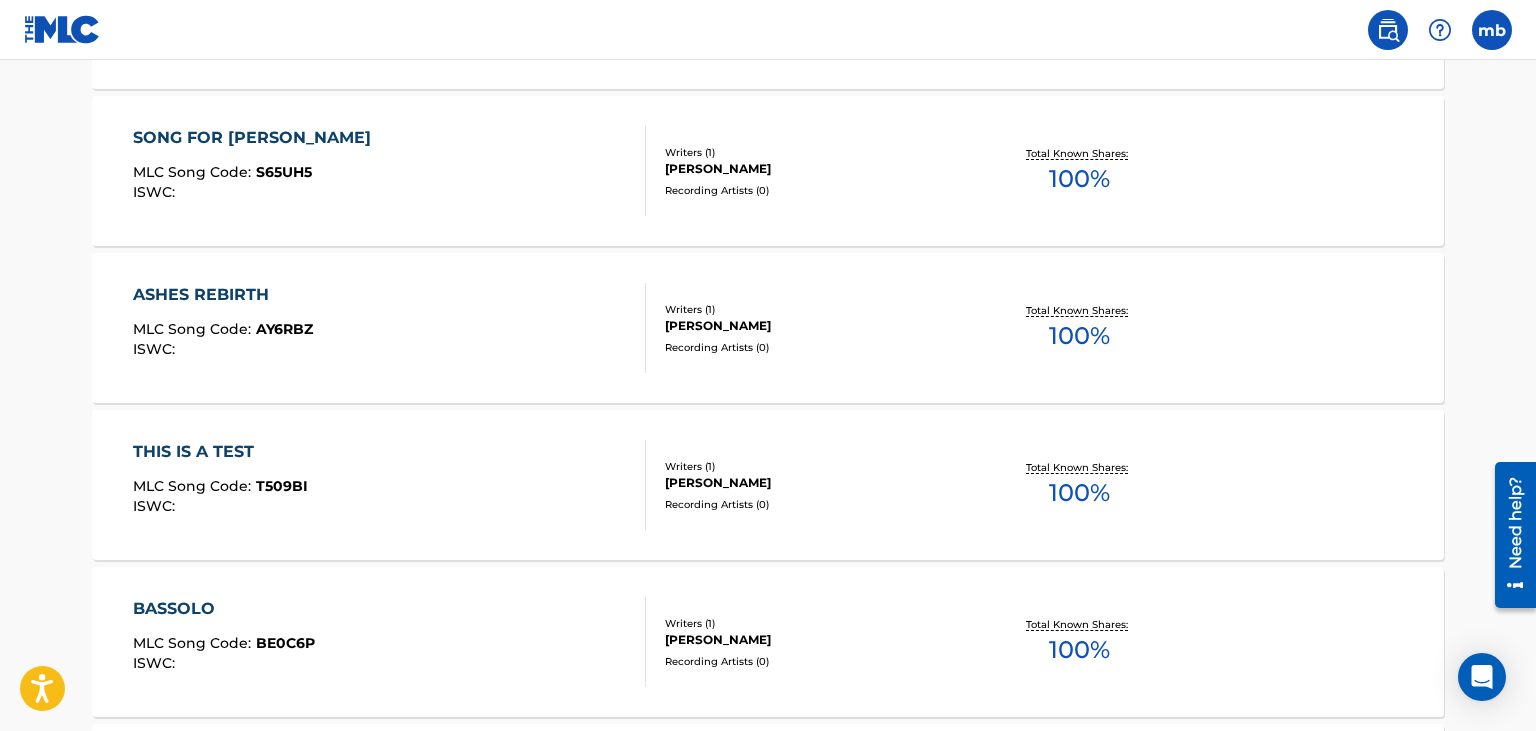 scroll, scrollTop: 0, scrollLeft: 0, axis: both 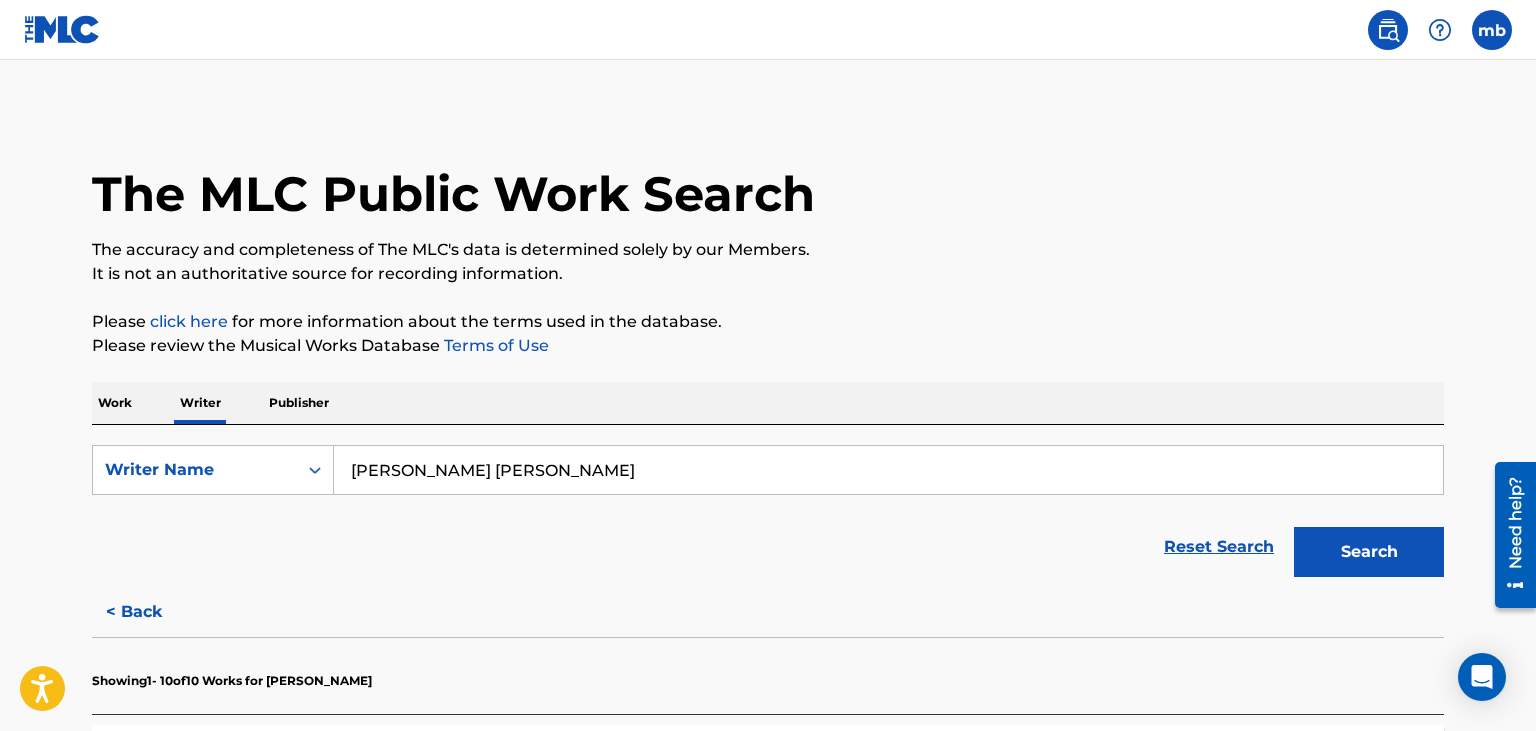 click on "Publisher" at bounding box center (299, 403) 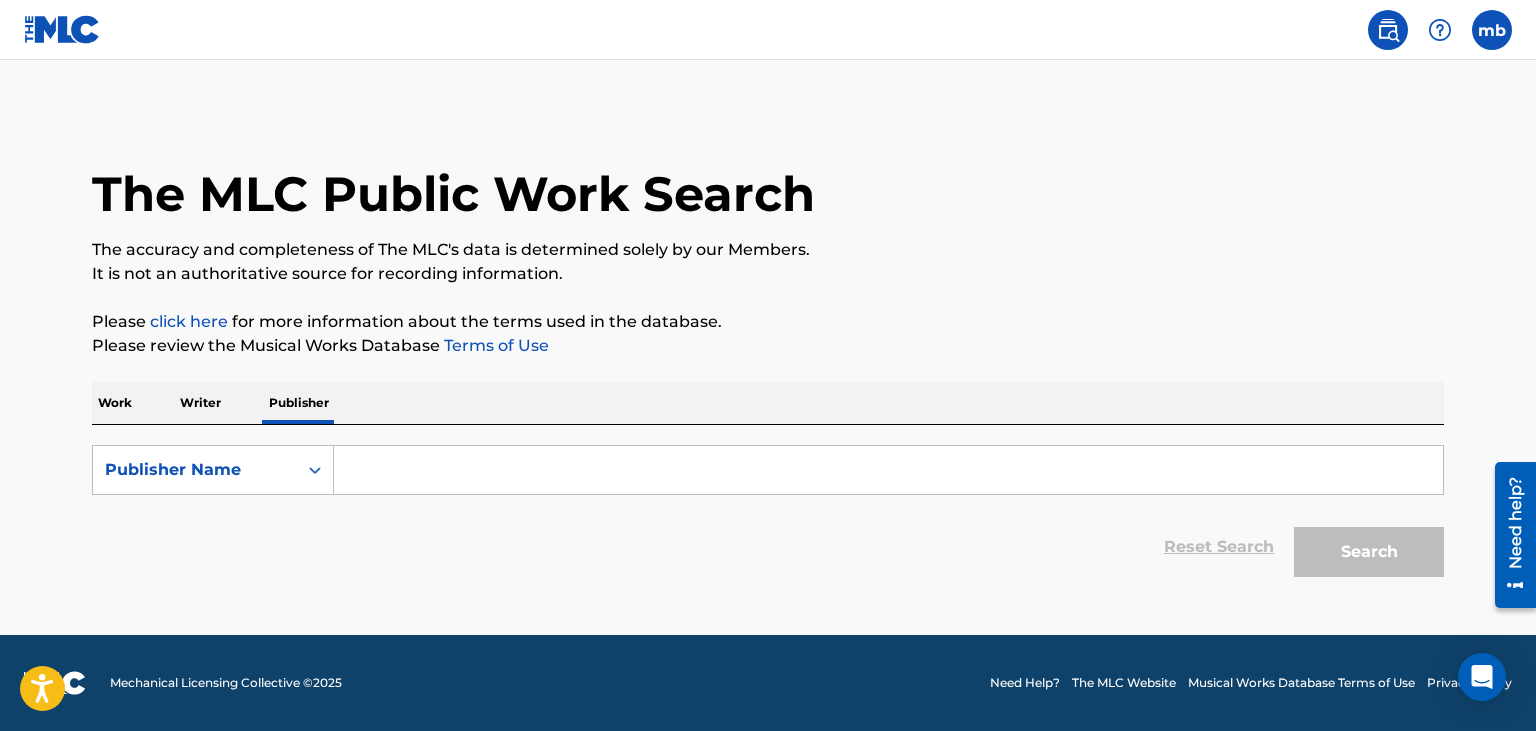 drag, startPoint x: 398, startPoint y: 474, endPoint x: 409, endPoint y: 466, distance: 13.601471 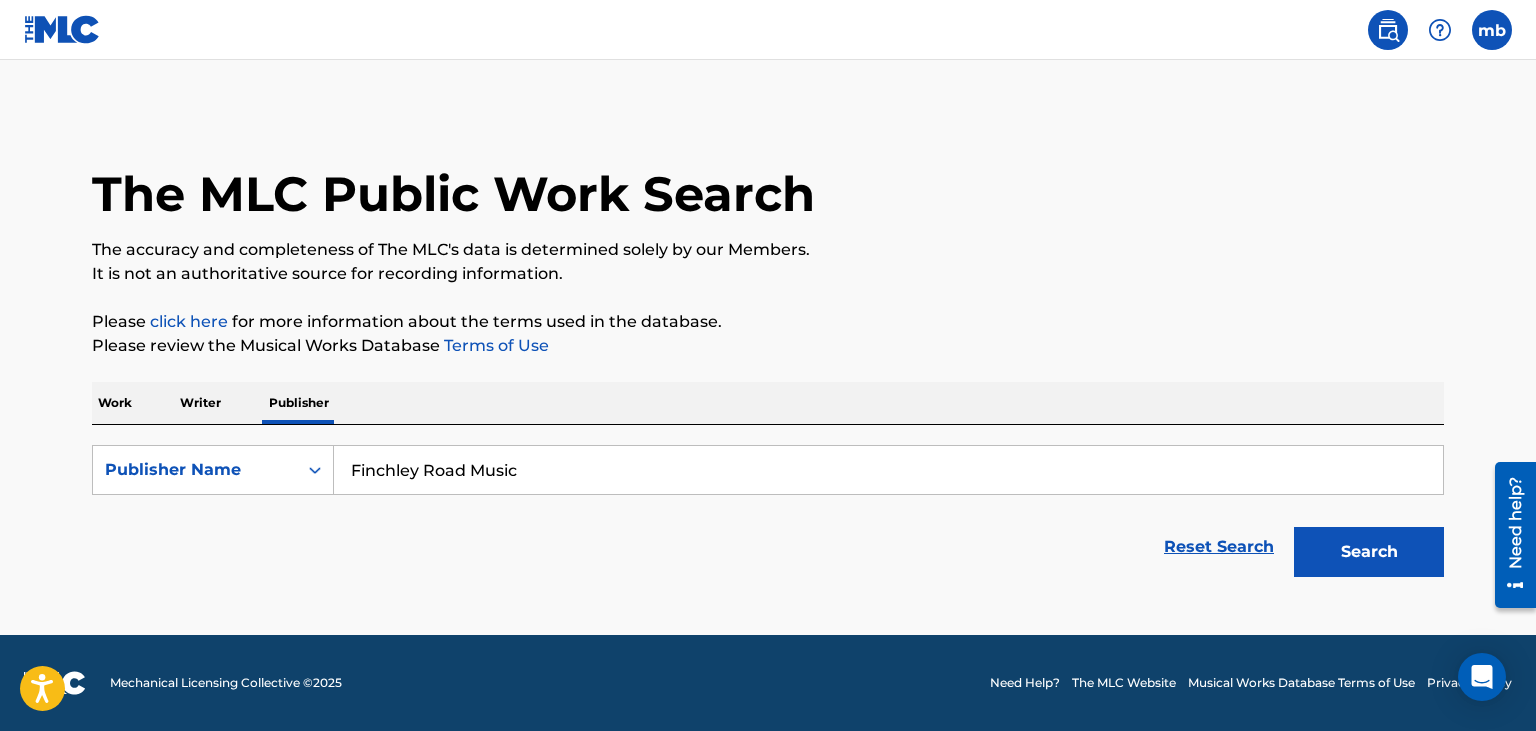 type on "Finchley Road Music" 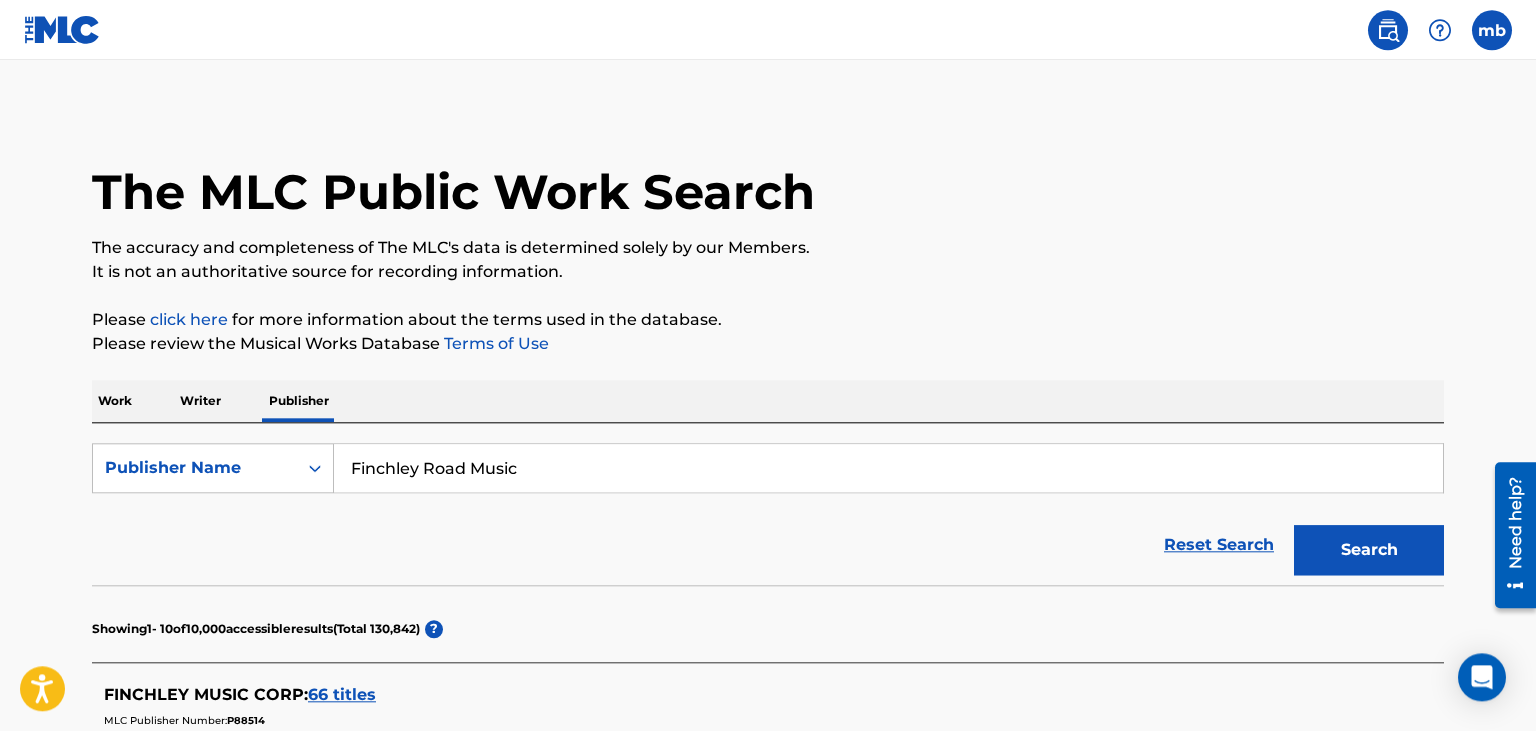 scroll, scrollTop: 0, scrollLeft: 0, axis: both 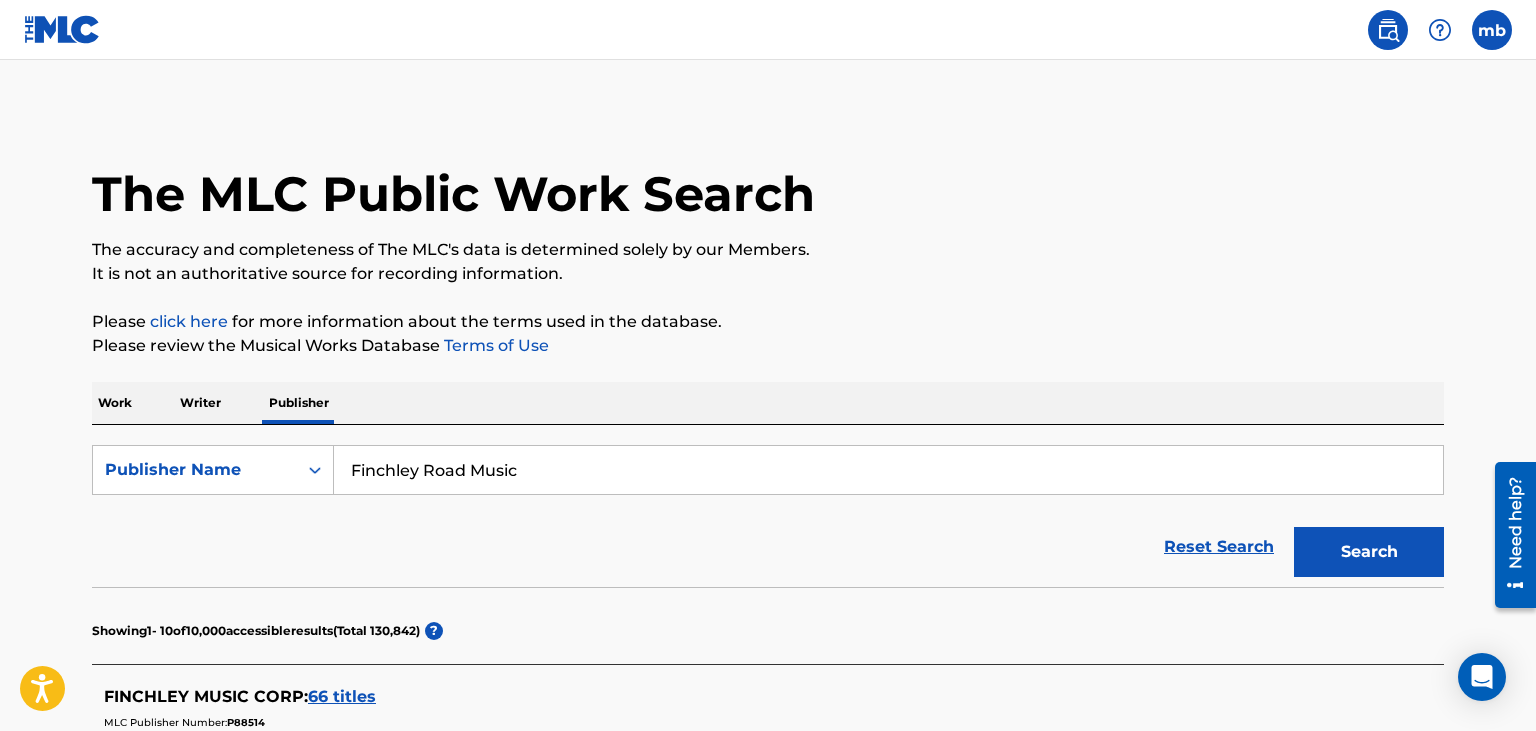 click at bounding box center (1492, 30) 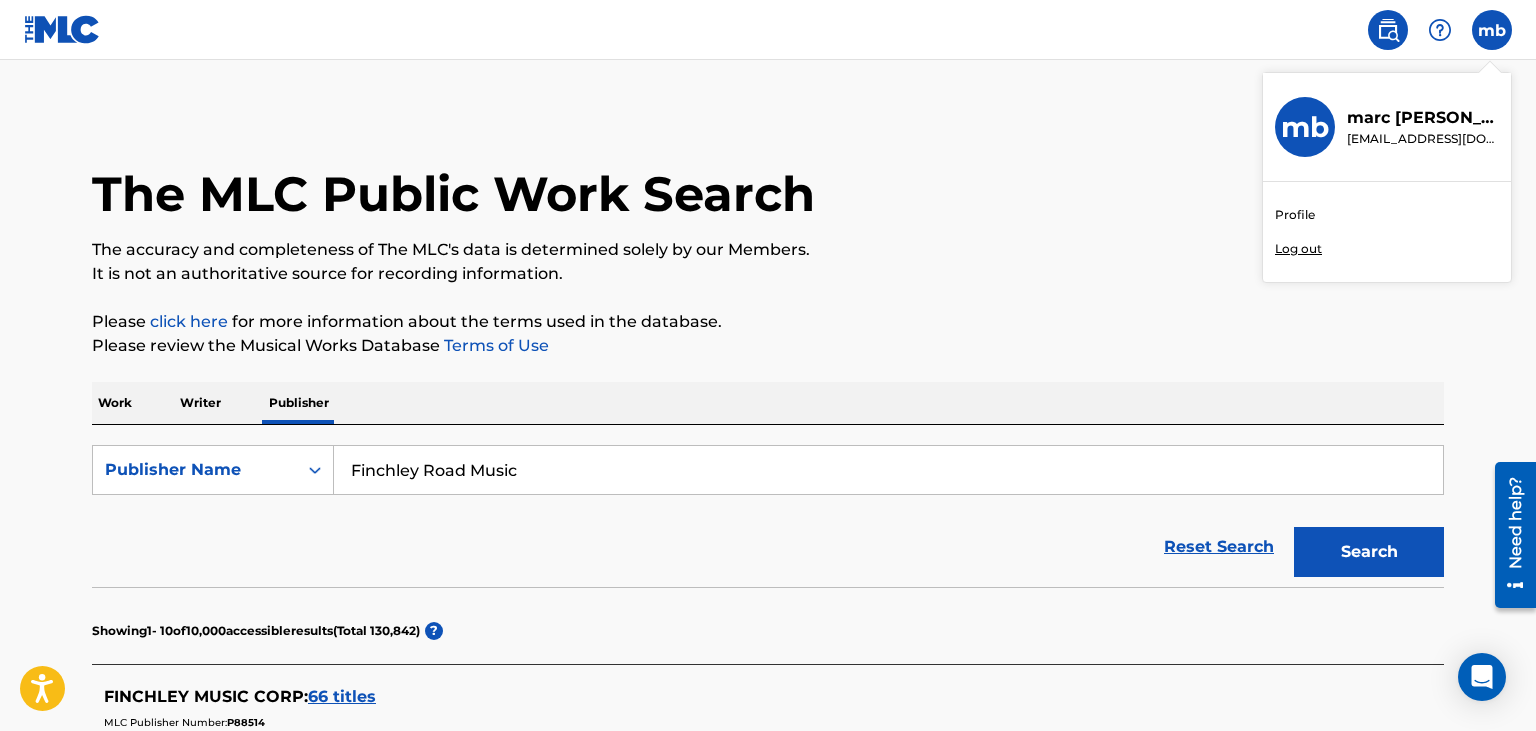 click on "Log out" at bounding box center [1298, 249] 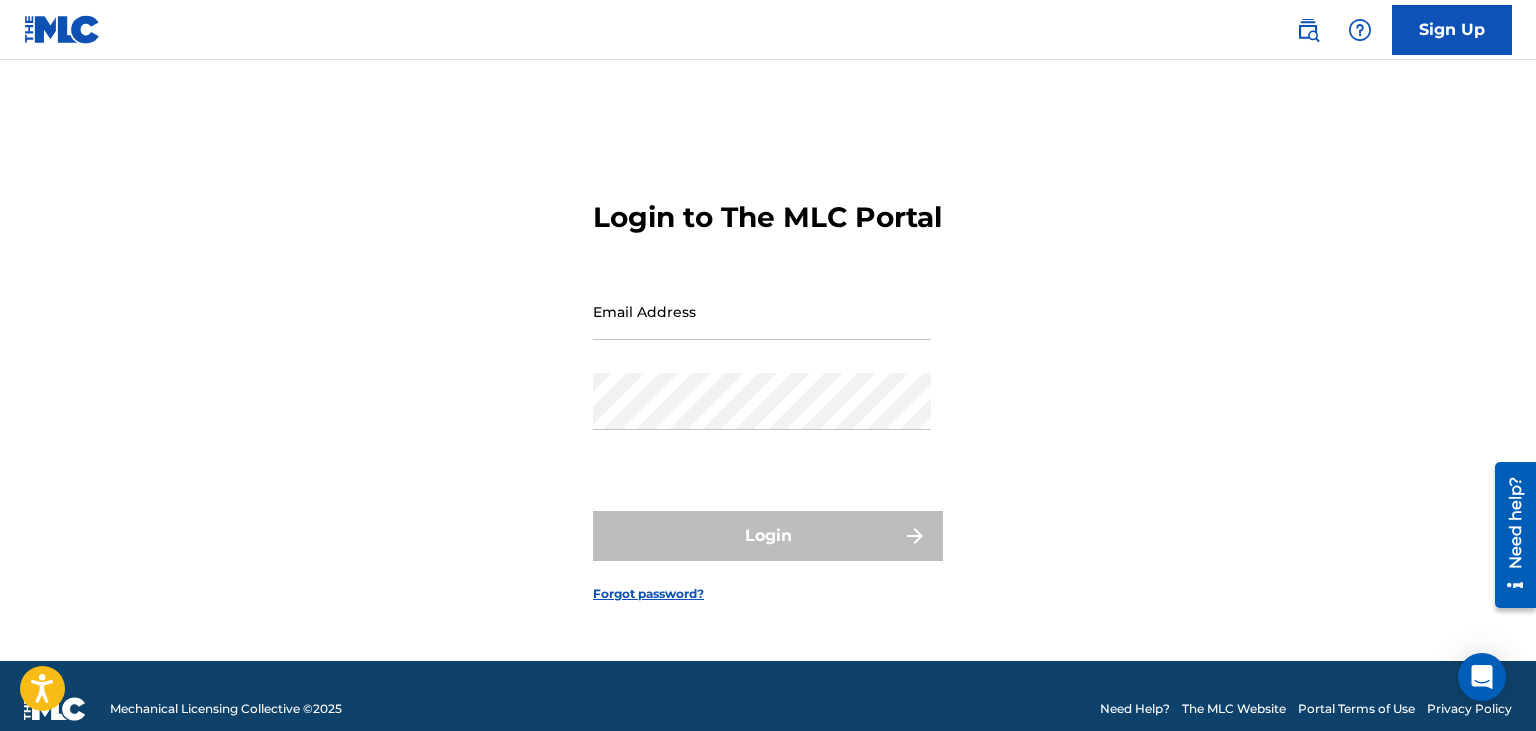 click on "Login to The MLC Portal Email Address Password Login Forgot password?" at bounding box center (768, 360) 